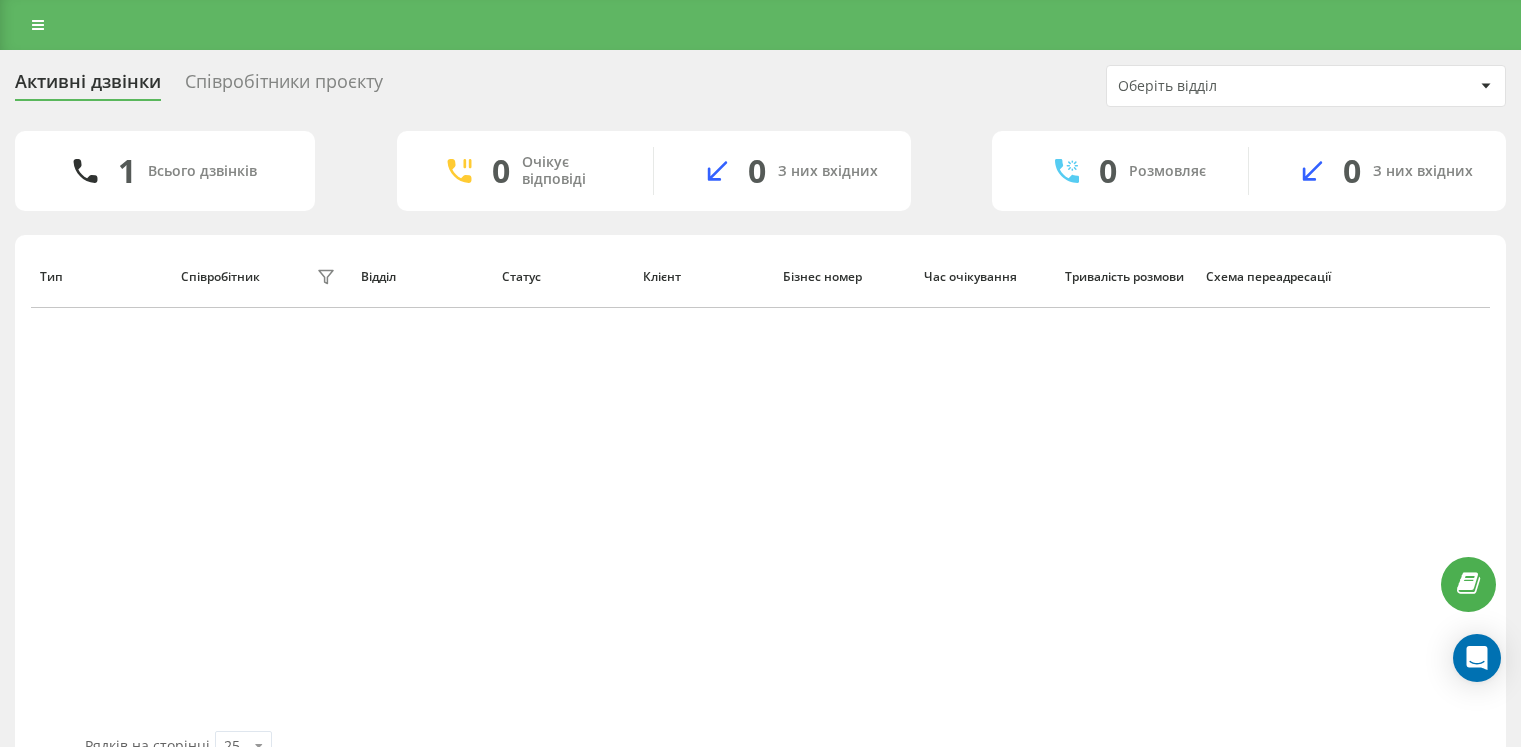 scroll, scrollTop: 0, scrollLeft: 0, axis: both 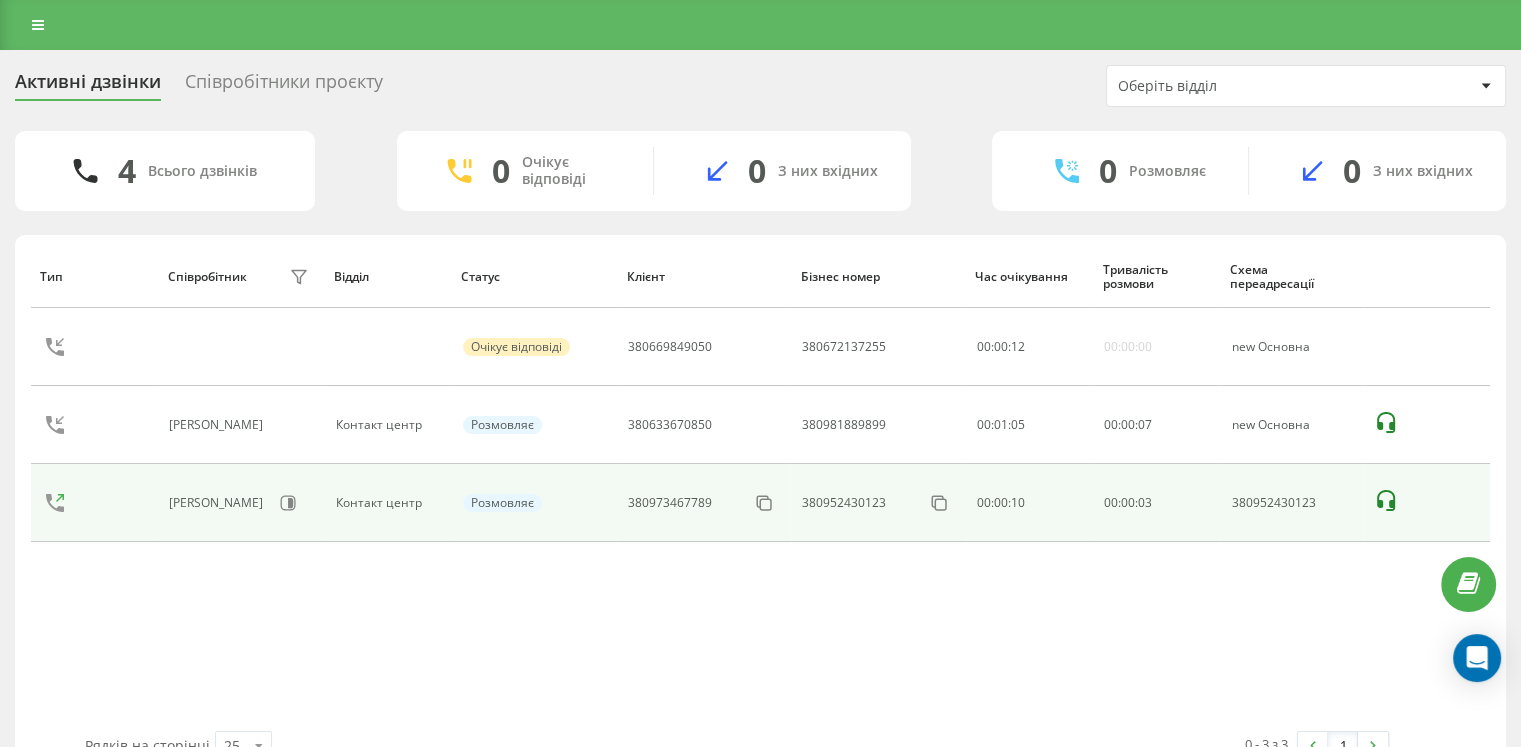 click 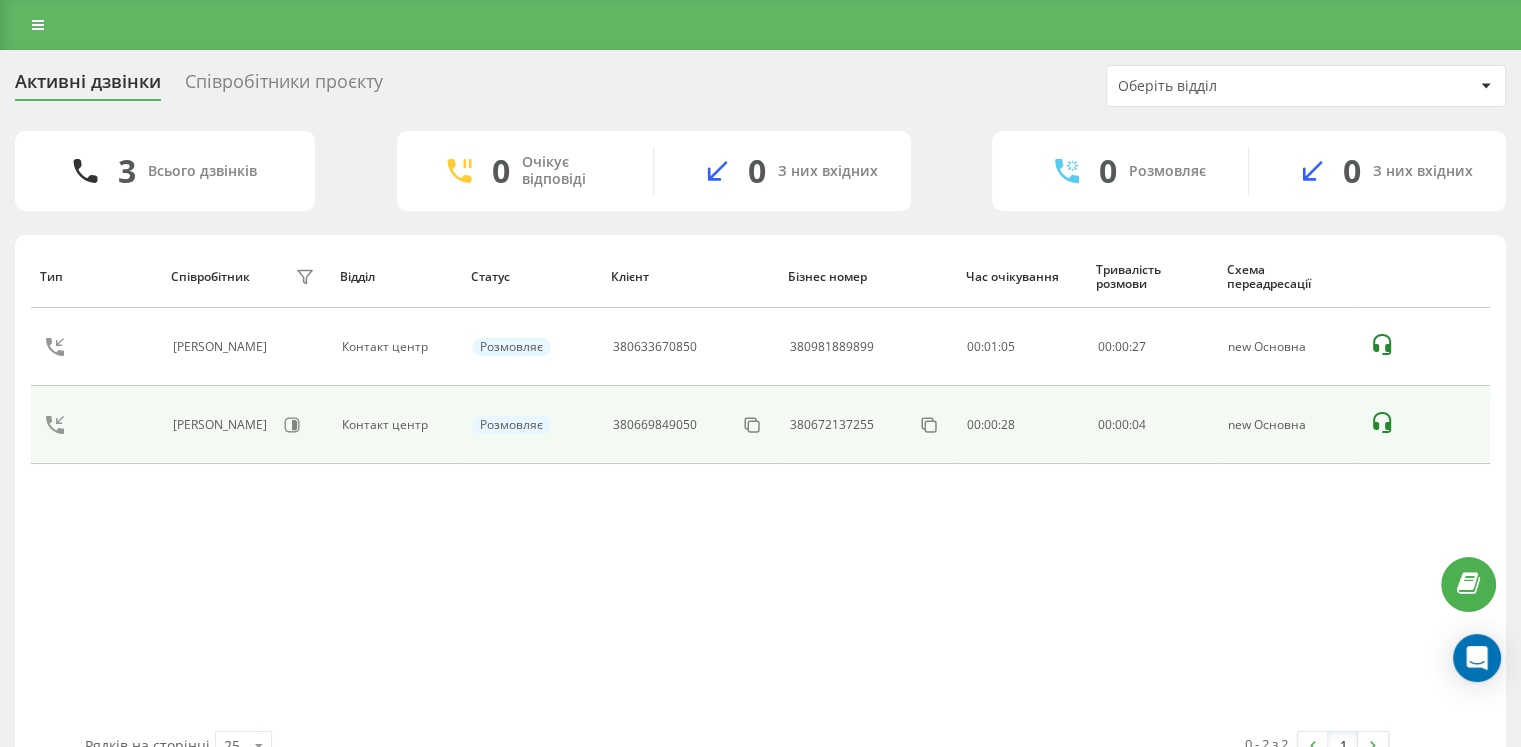 click 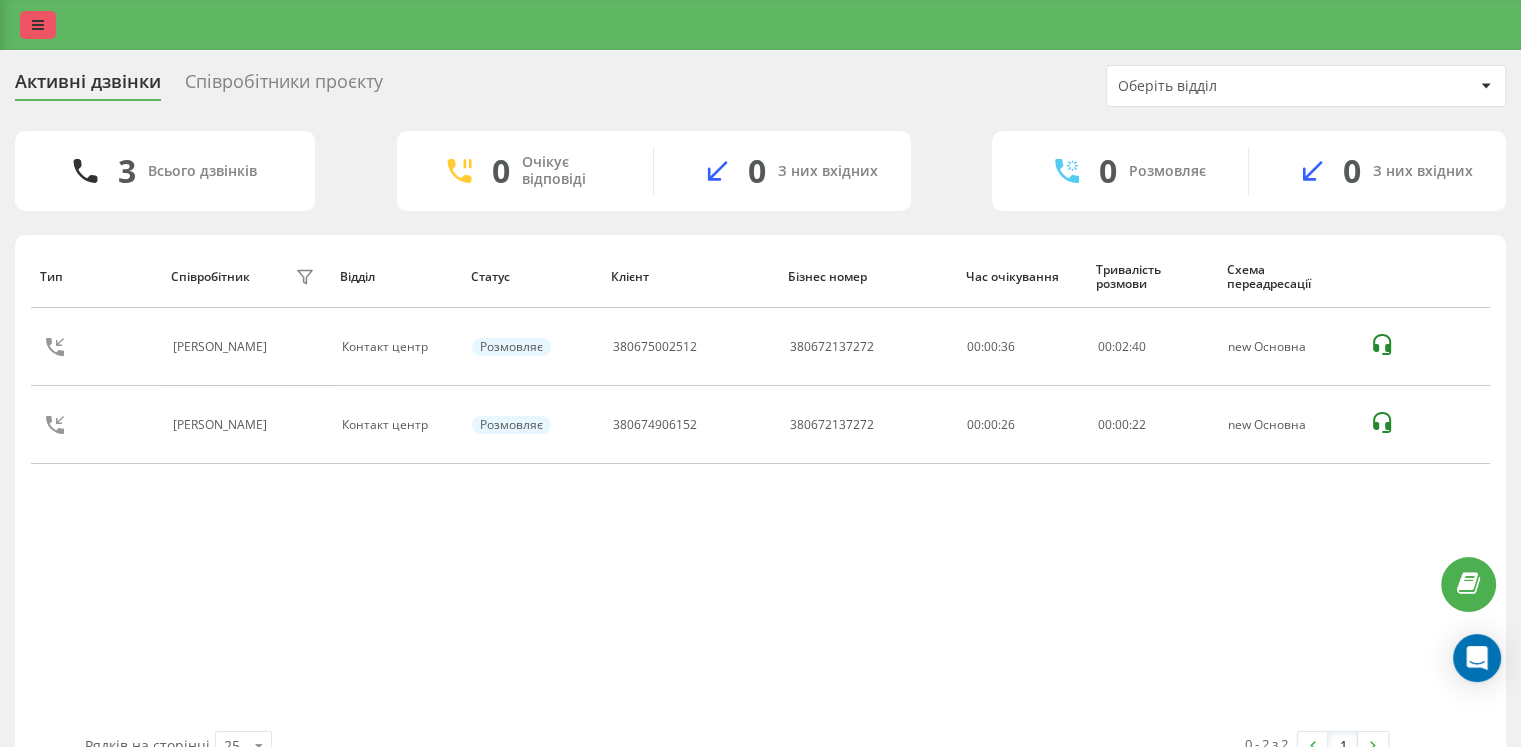 click at bounding box center (38, 25) 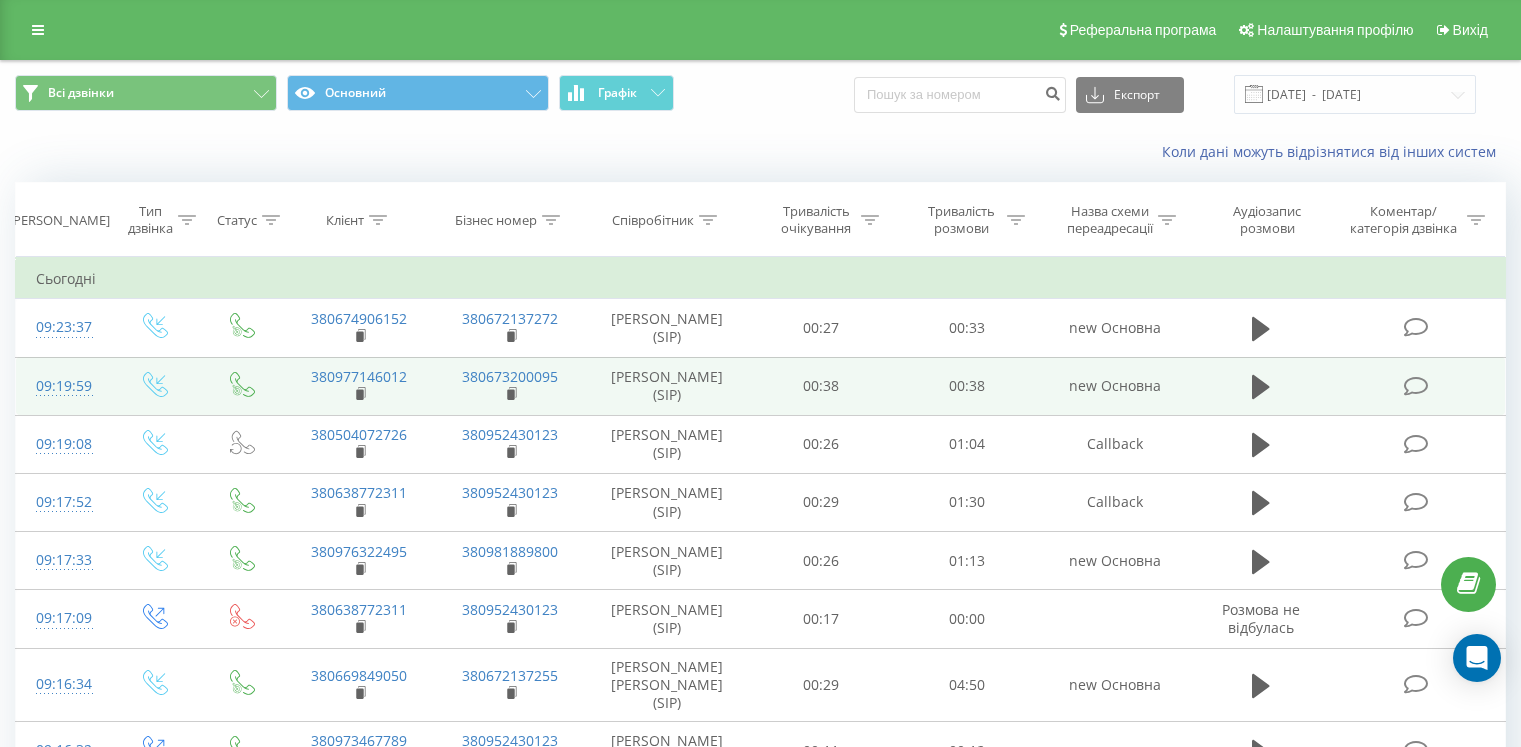 scroll, scrollTop: 0, scrollLeft: 0, axis: both 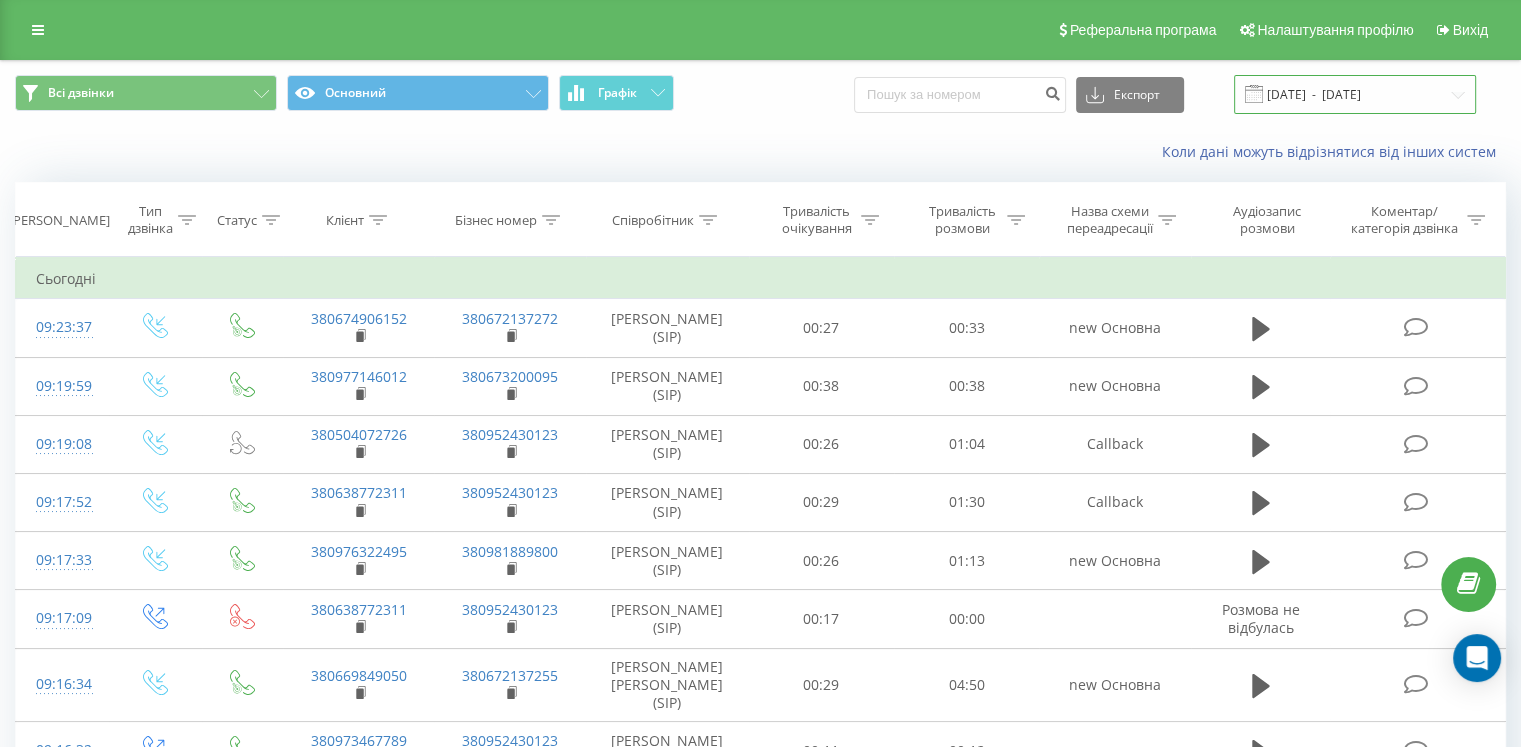 click on "[DATE]  -  [DATE]" at bounding box center [1355, 94] 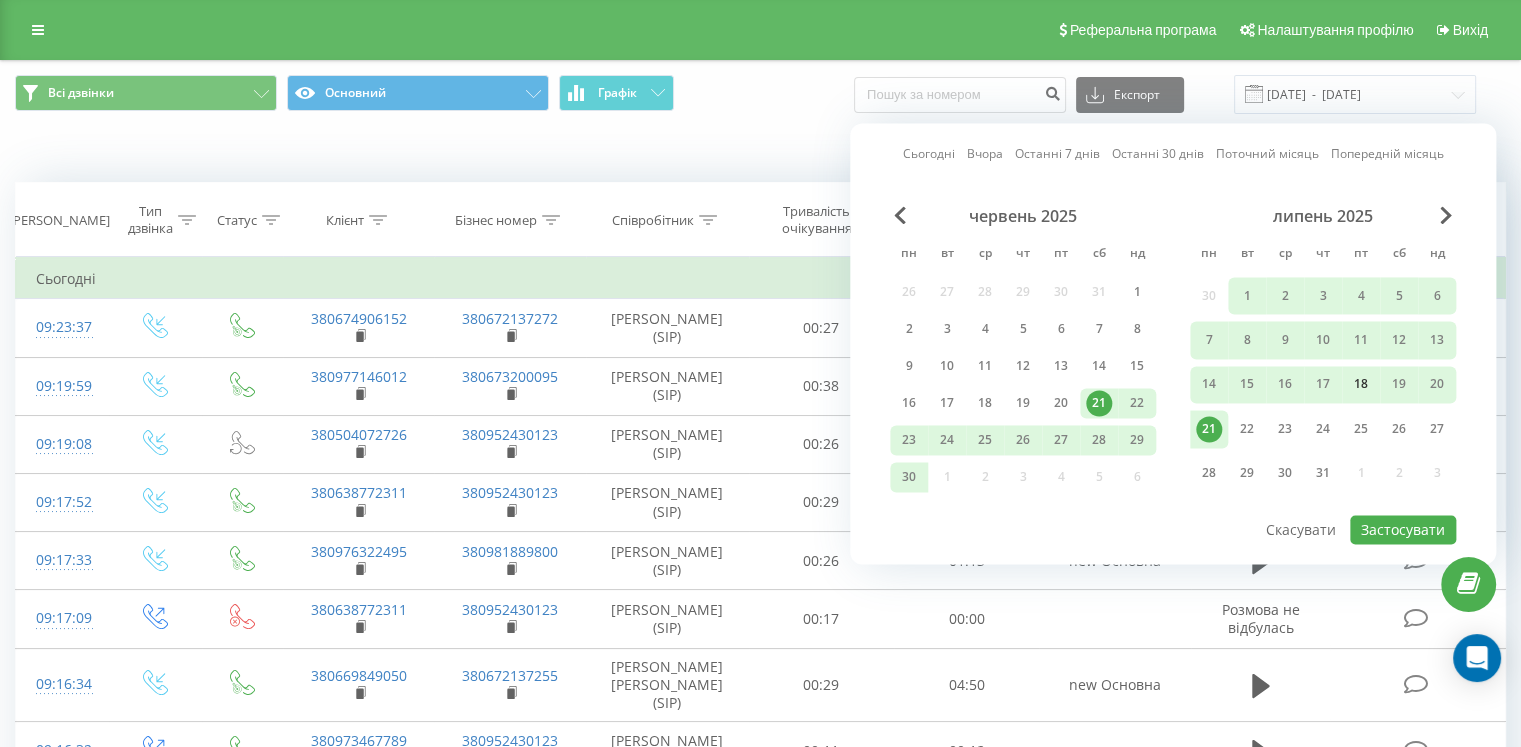 click on "18" at bounding box center (1361, 385) 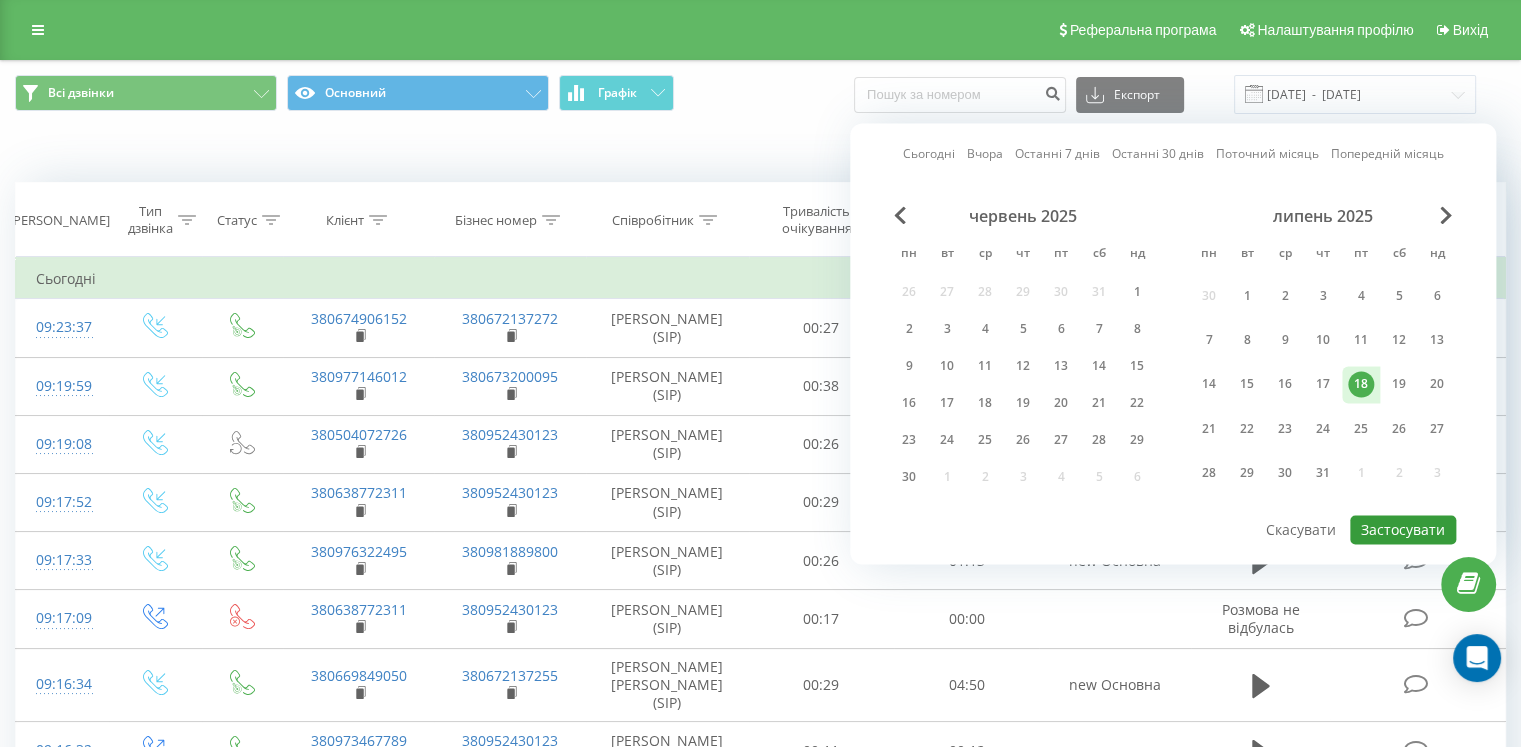 click on "Застосувати" at bounding box center (1403, 529) 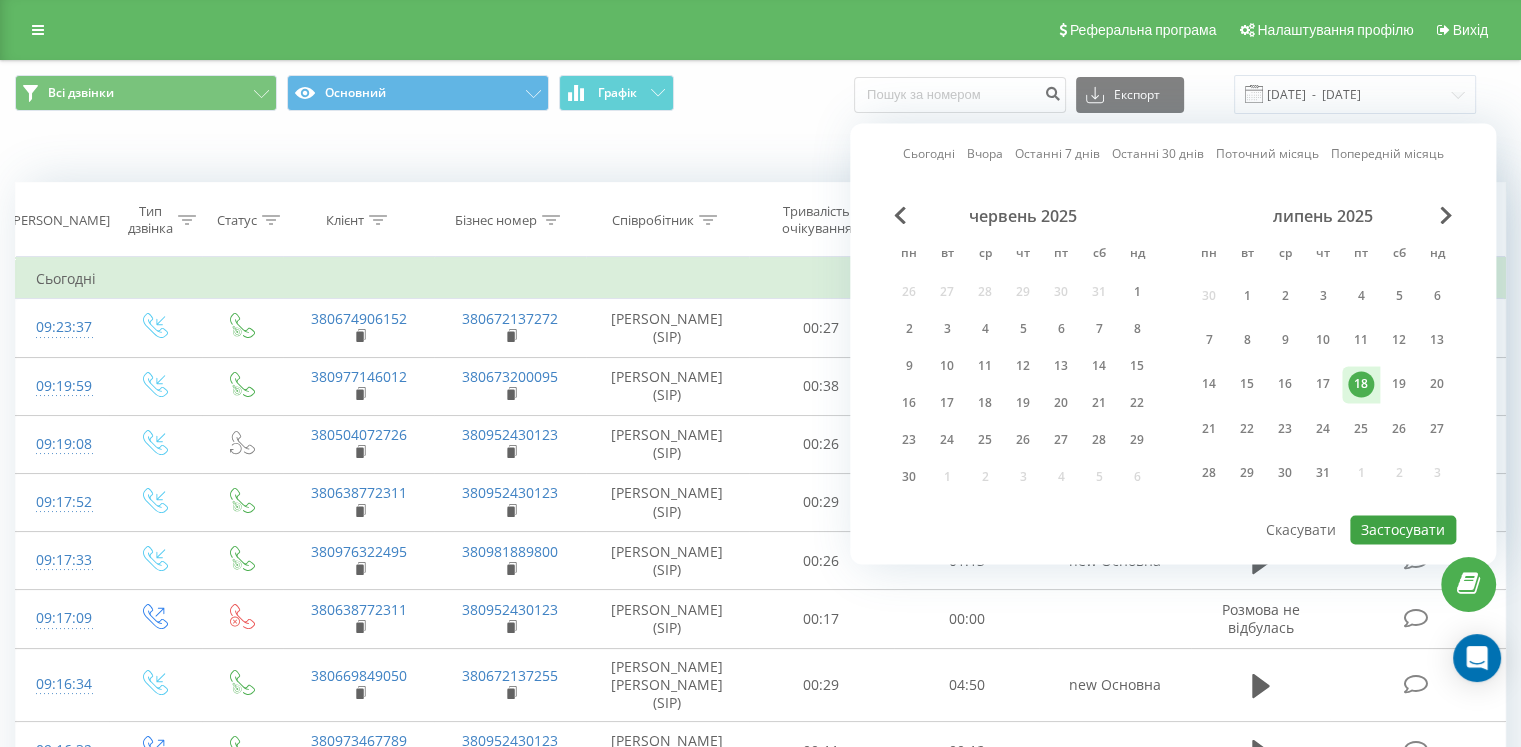 type on "18.07.2025  -  18.07.2025" 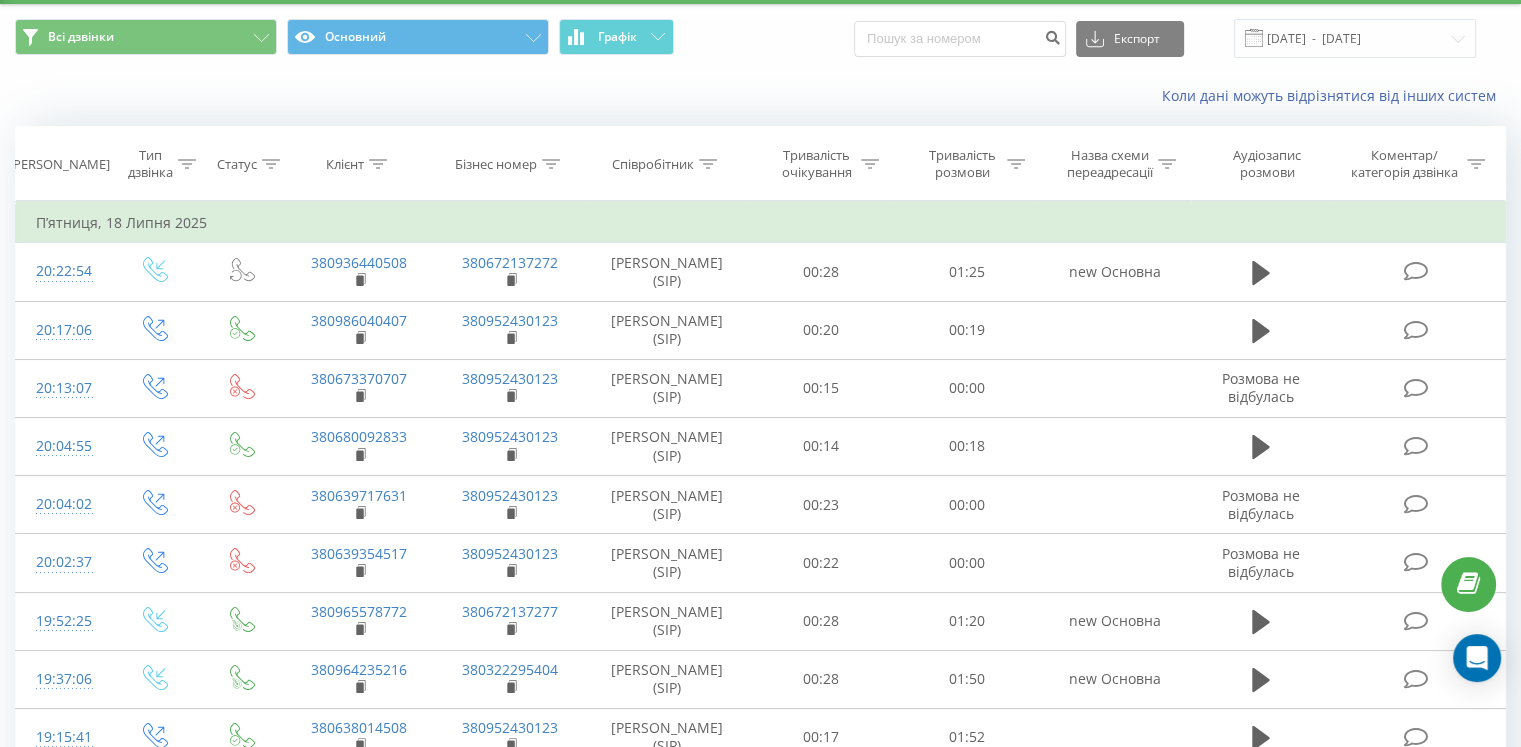 scroll, scrollTop: 0, scrollLeft: 0, axis: both 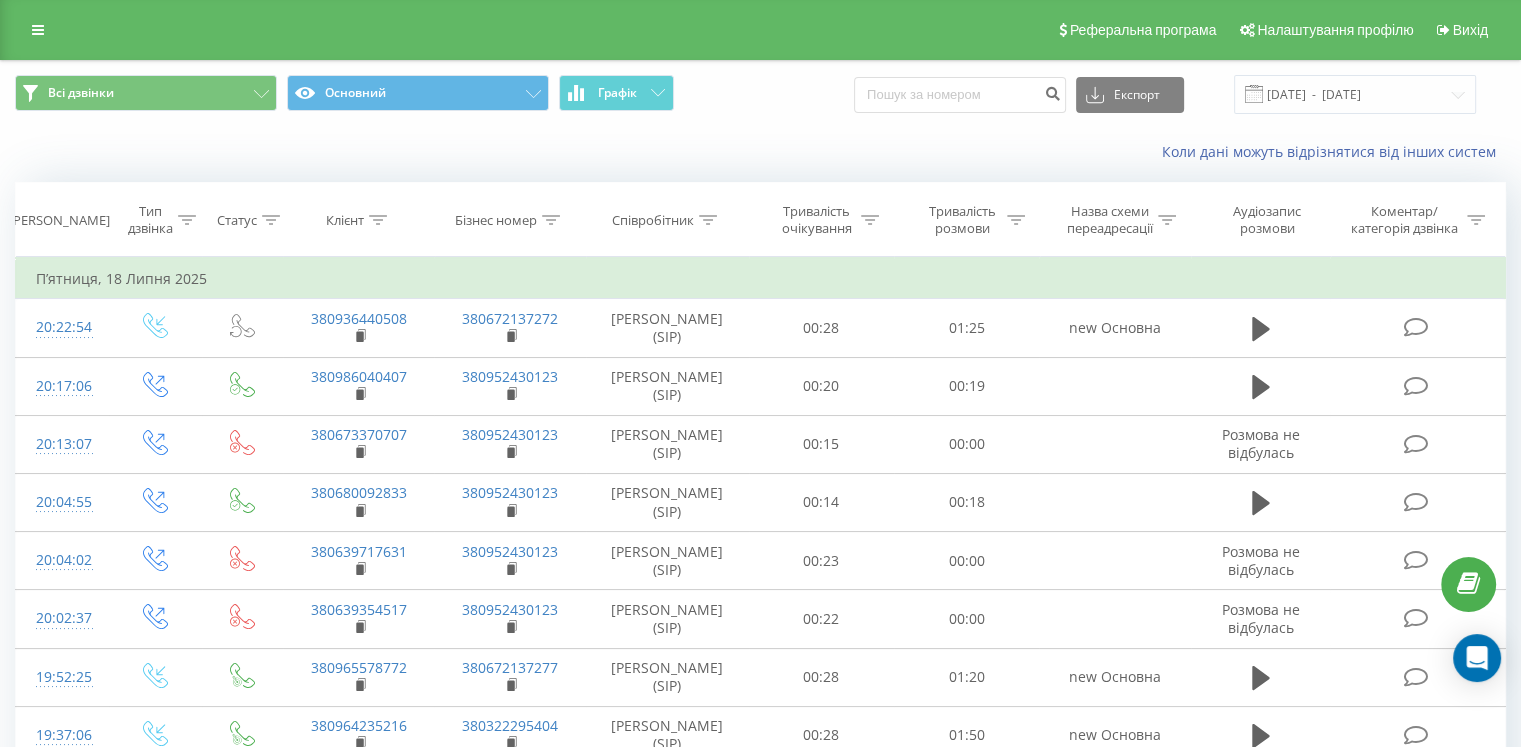 click on "Співробітник" at bounding box center (664, 220) 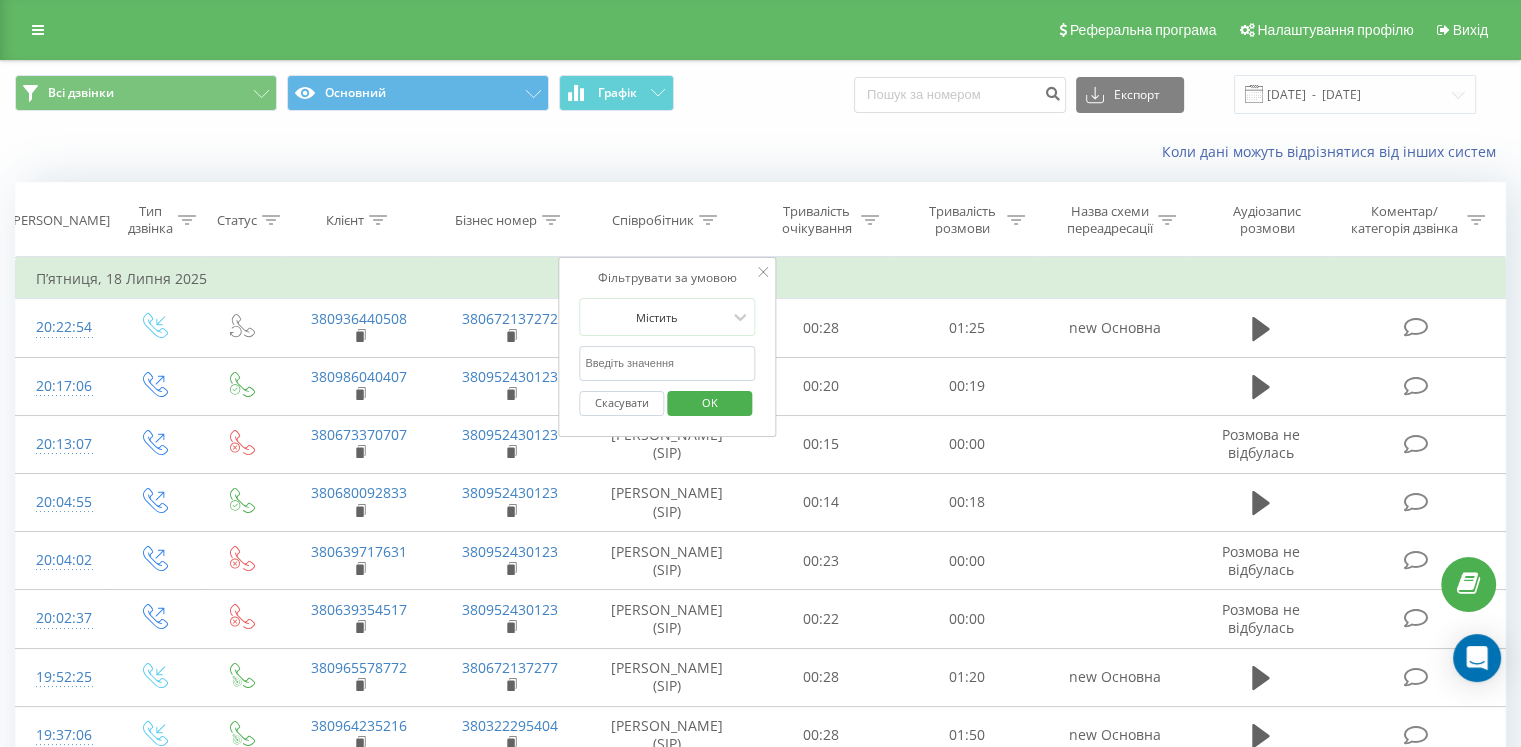 click at bounding box center [667, 363] 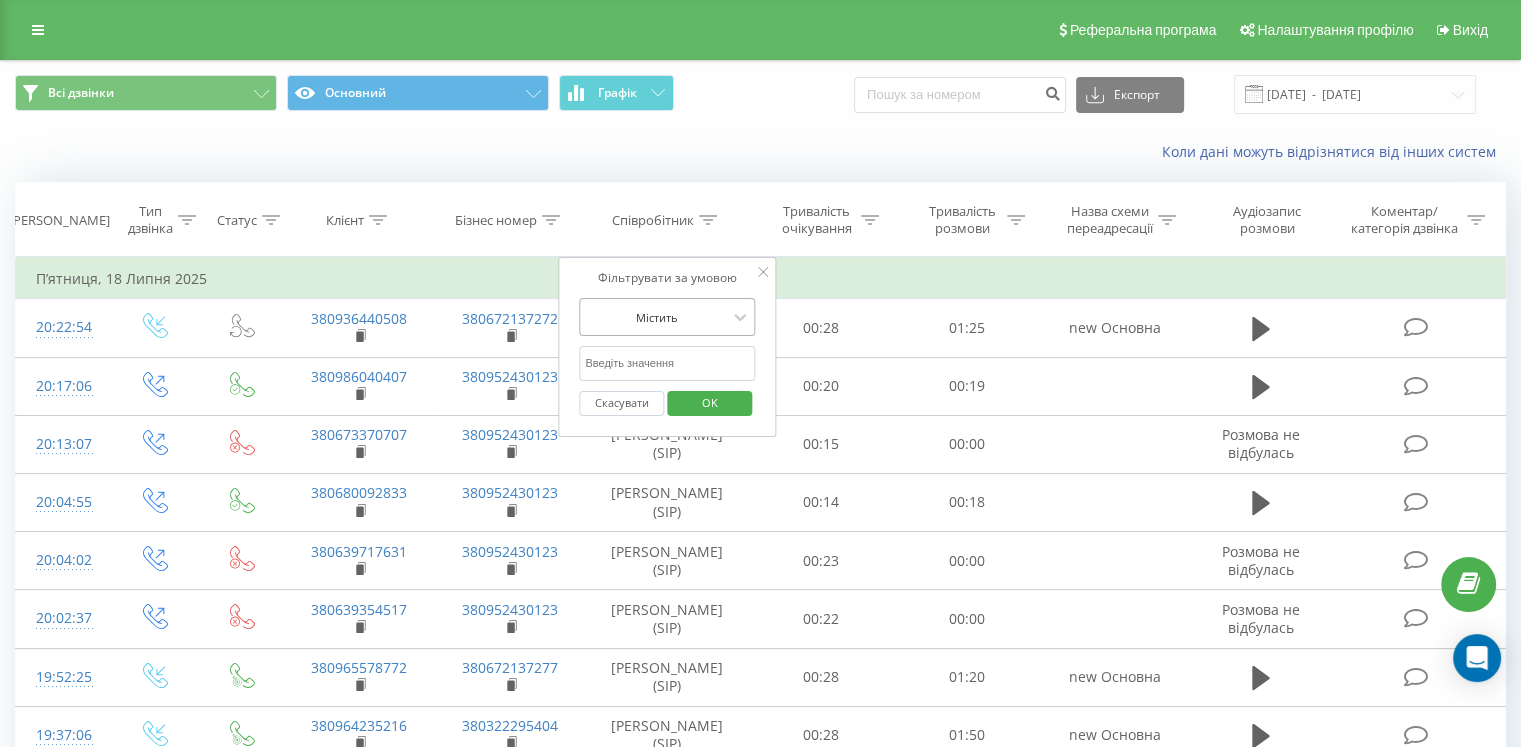 click at bounding box center (656, 317) 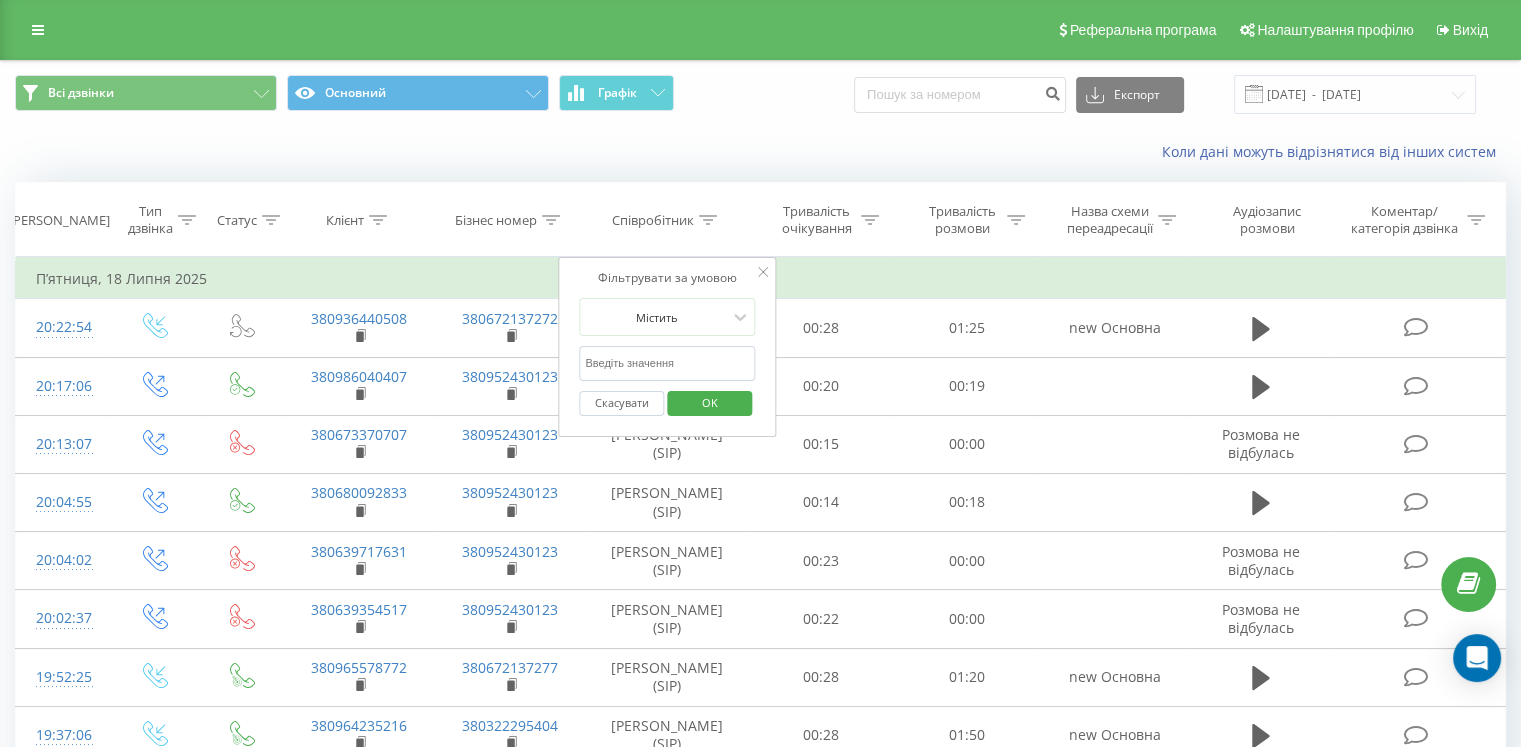 click on "Співробітник" at bounding box center [653, 220] 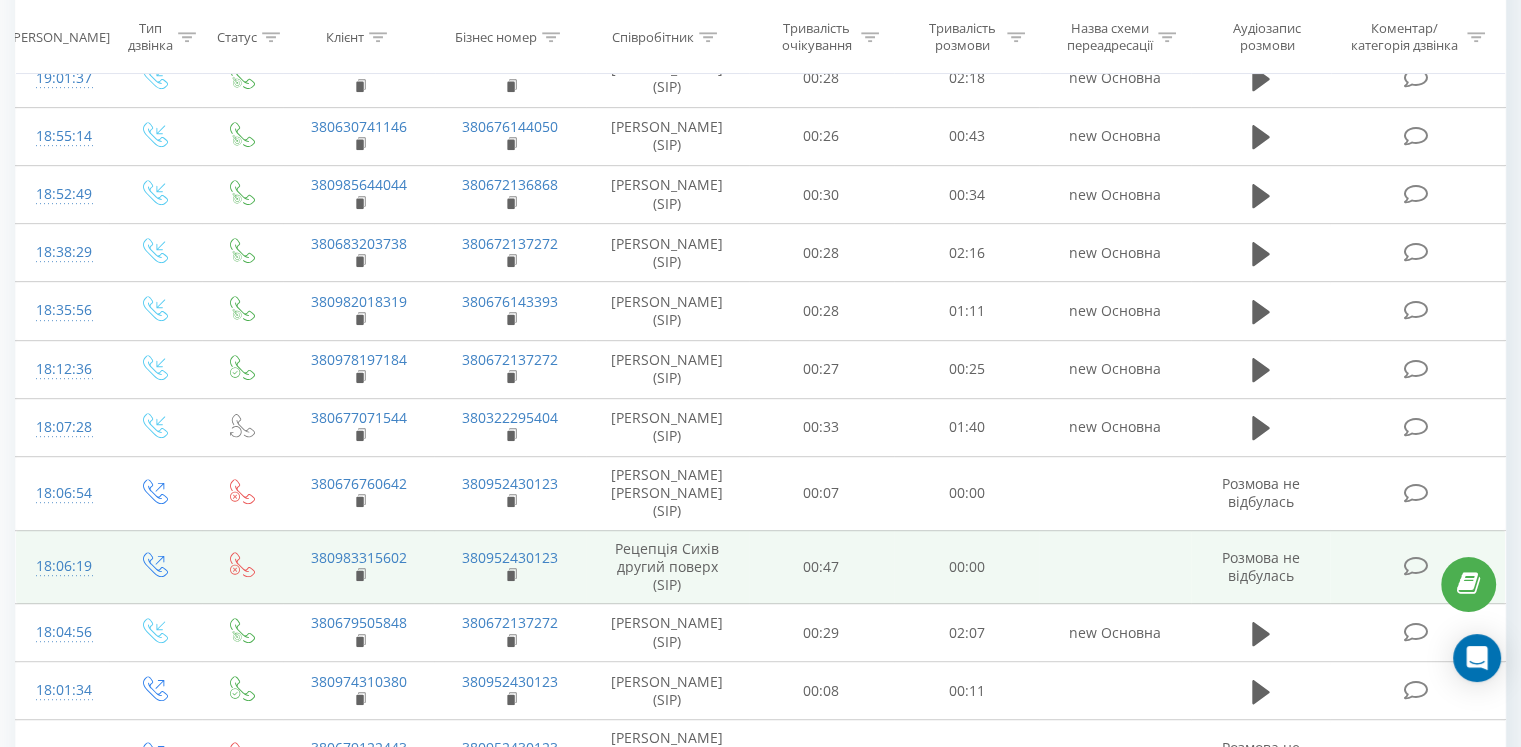scroll, scrollTop: 1091, scrollLeft: 0, axis: vertical 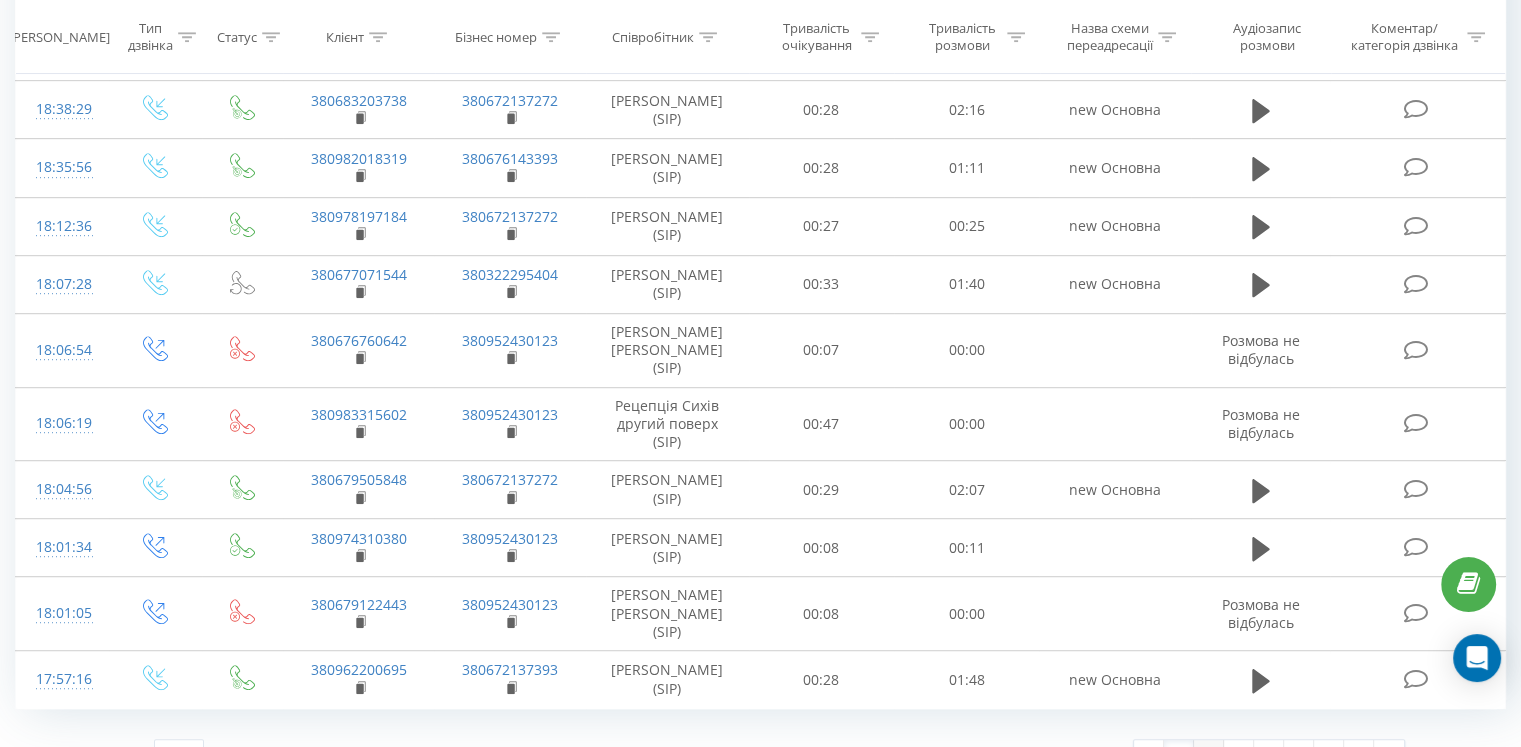 click on "2" at bounding box center [1209, 754] 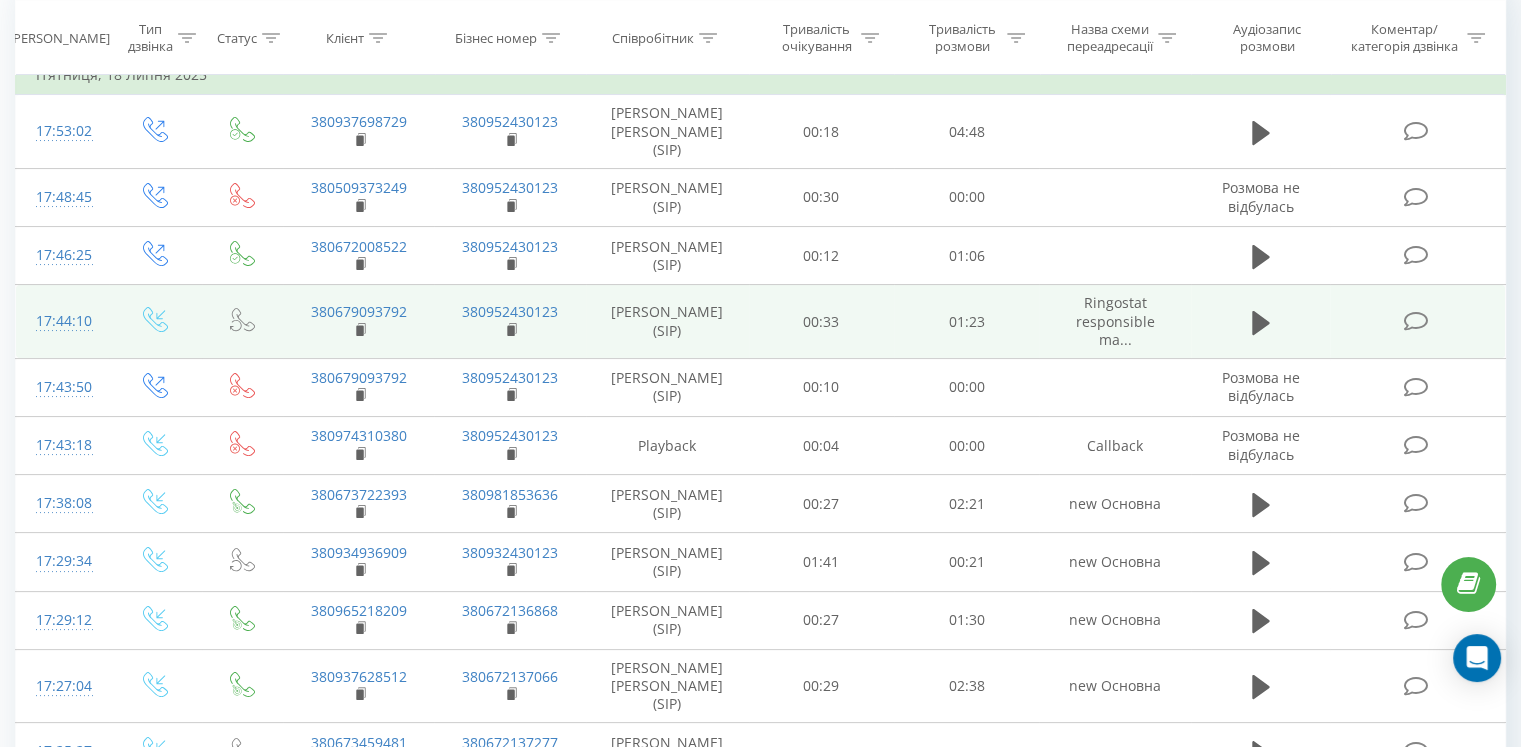 scroll, scrollTop: 132, scrollLeft: 0, axis: vertical 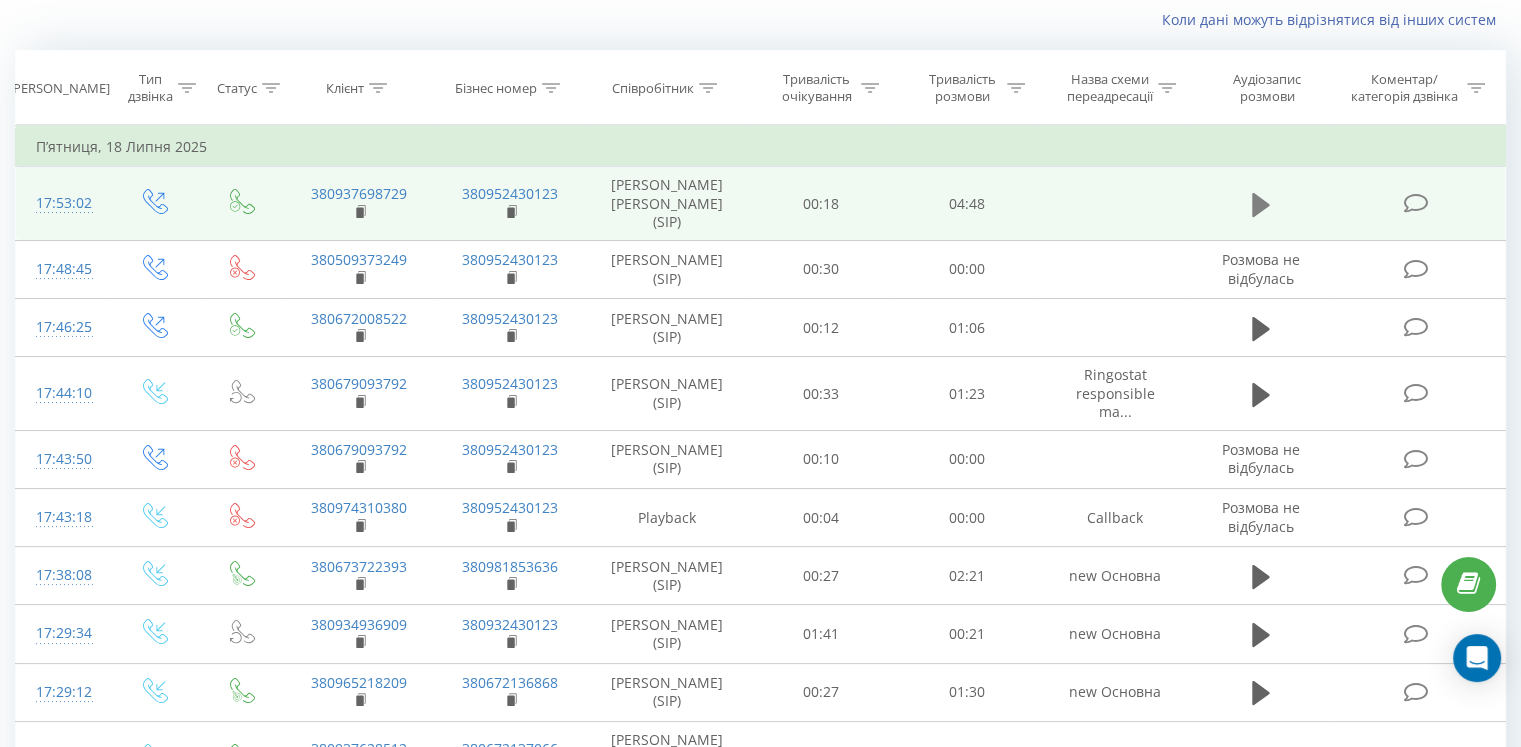 click 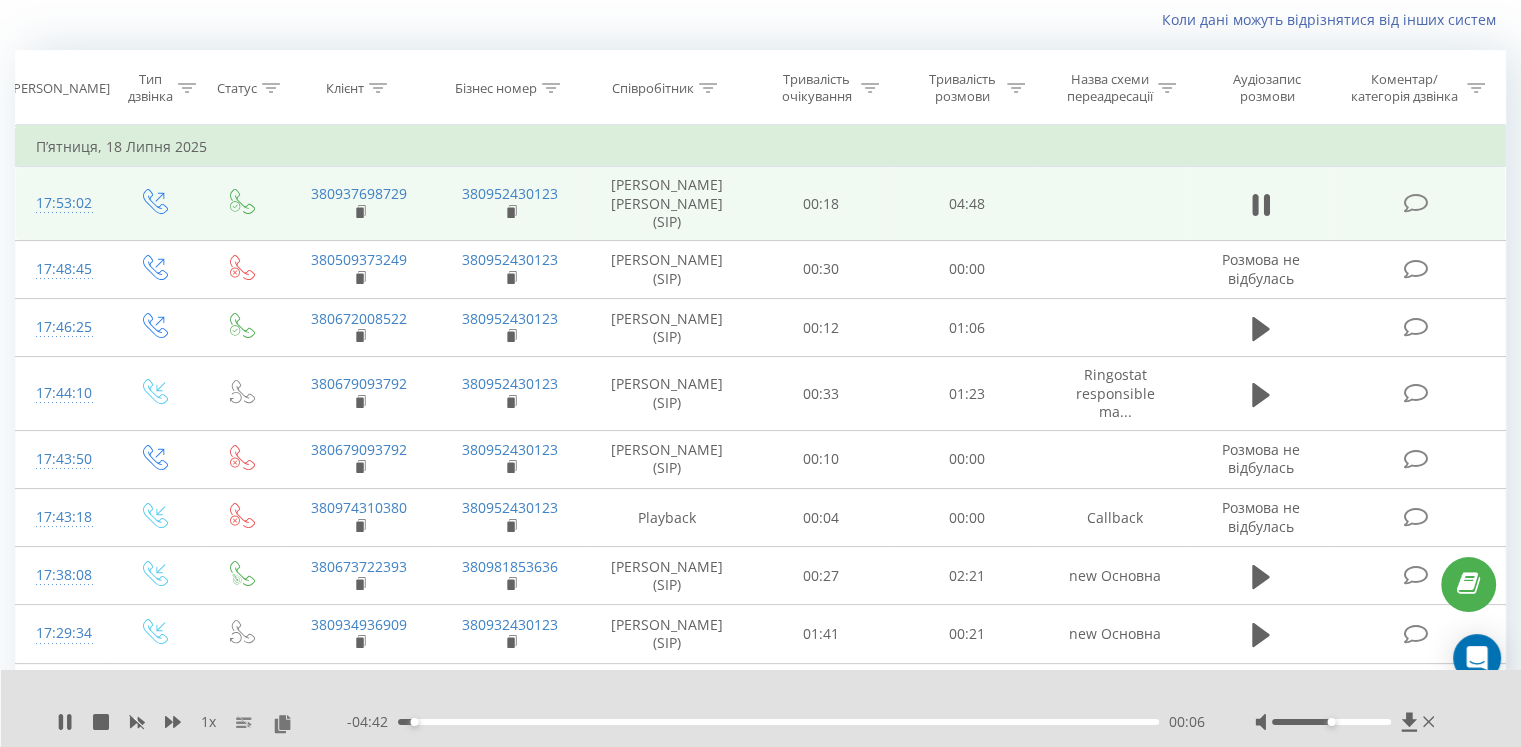 click on "1 x  - 04:42 00:06   00:06" at bounding box center [761, 708] 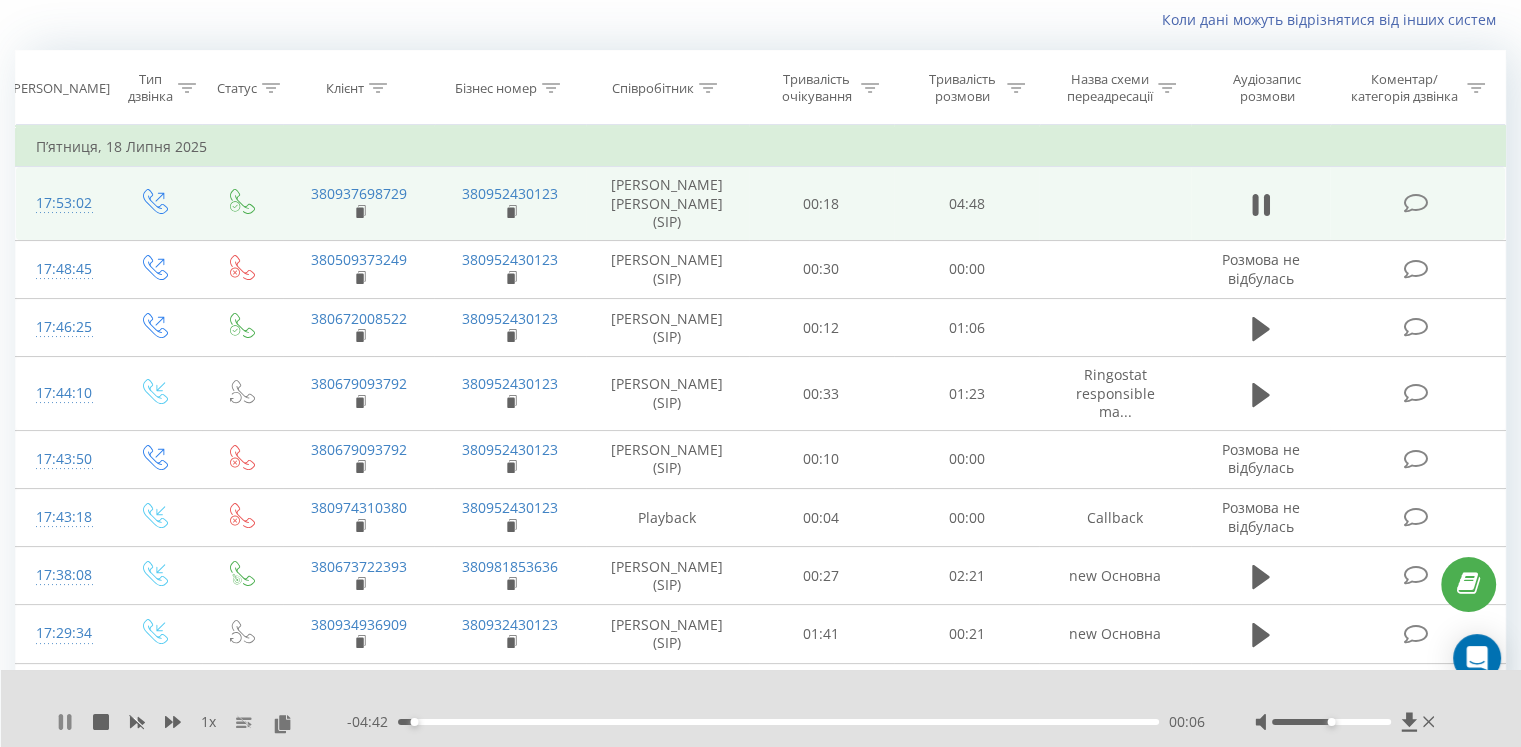 click 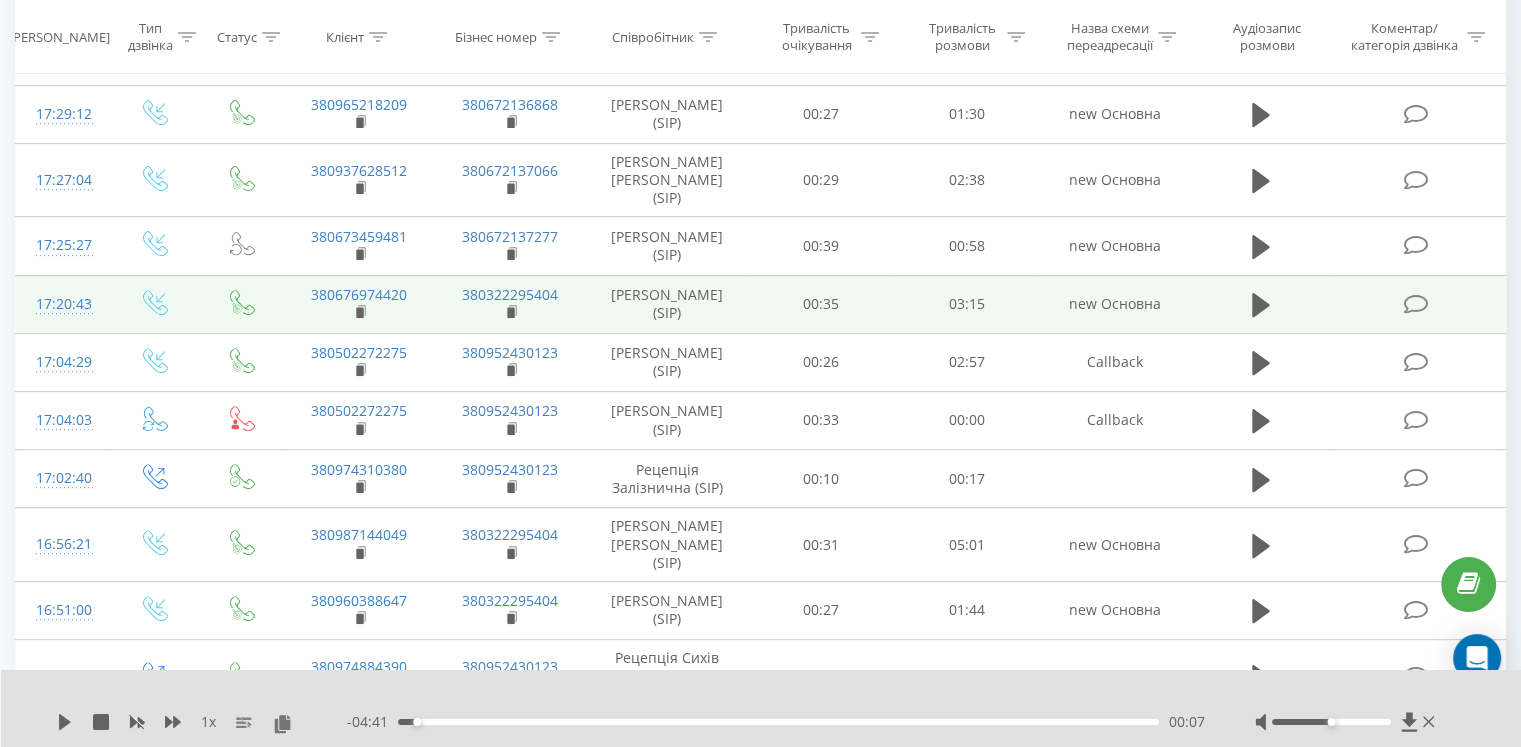 scroll, scrollTop: 732, scrollLeft: 0, axis: vertical 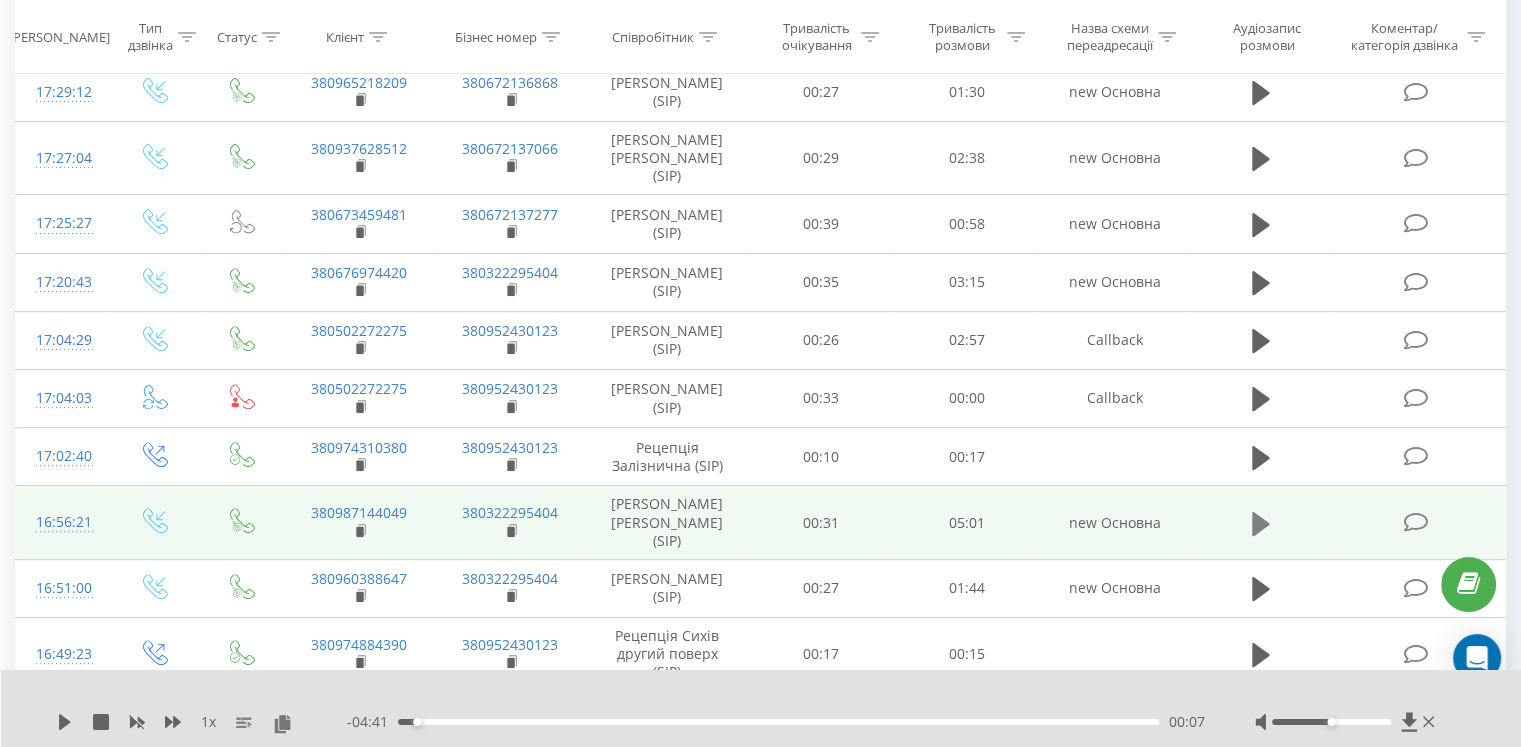 click 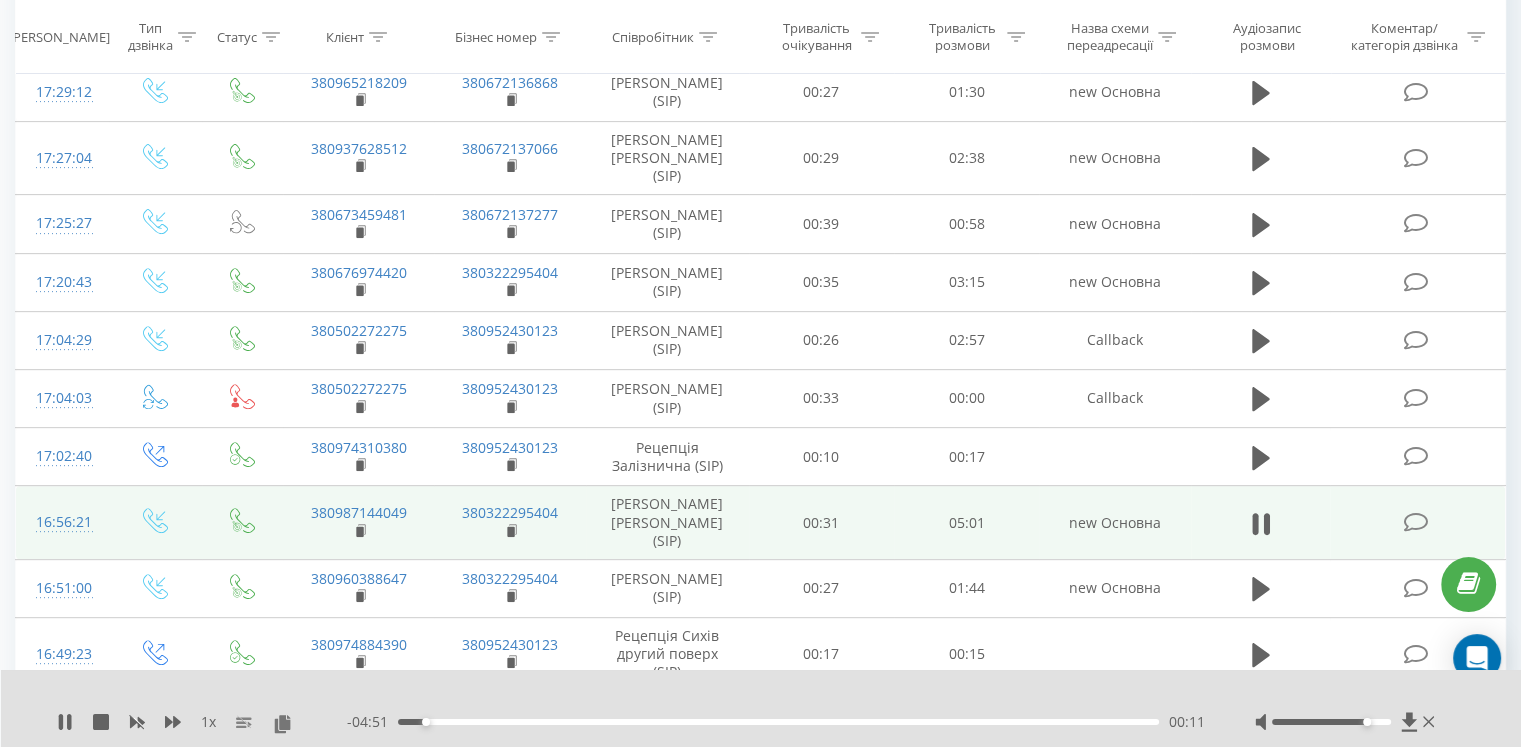 click at bounding box center (1331, 722) 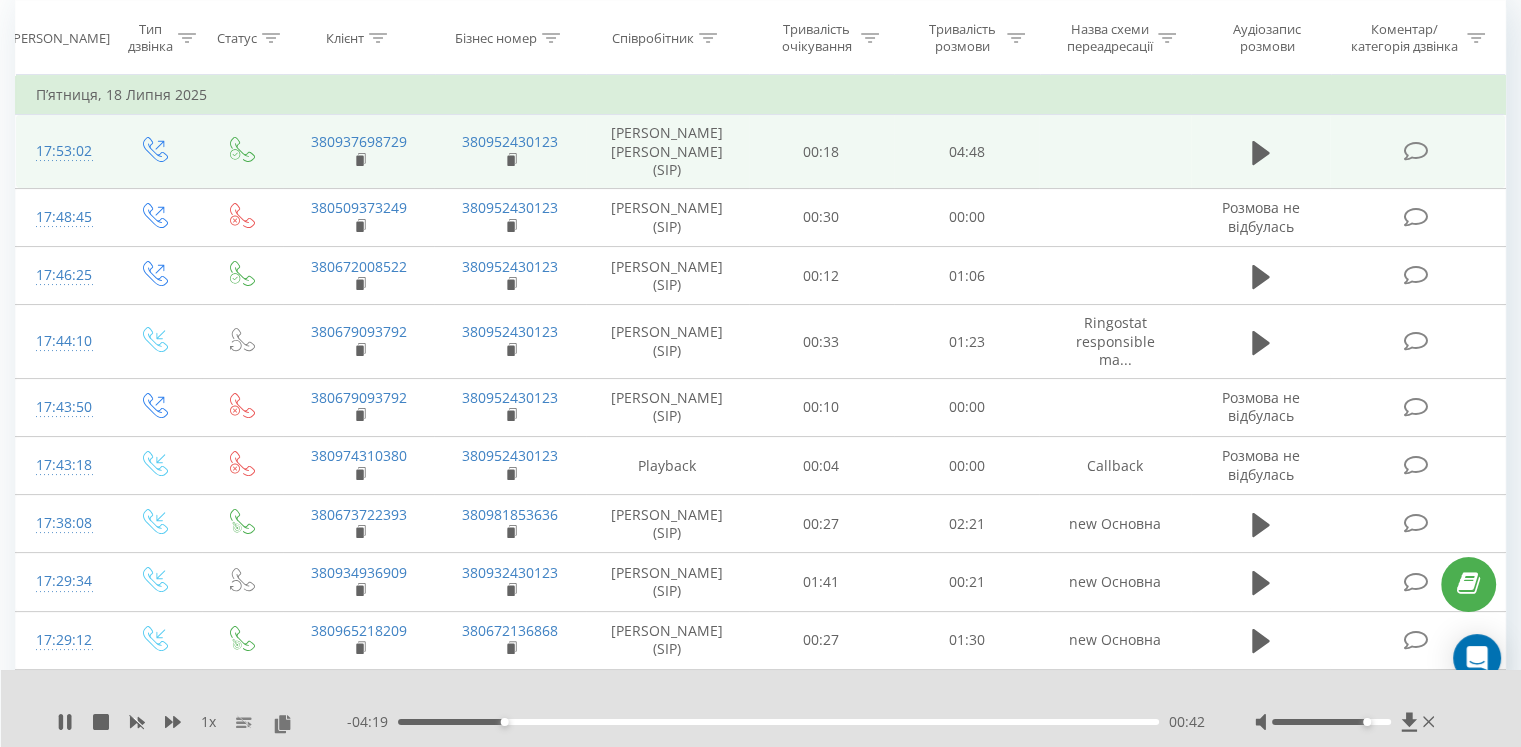 scroll, scrollTop: 84, scrollLeft: 0, axis: vertical 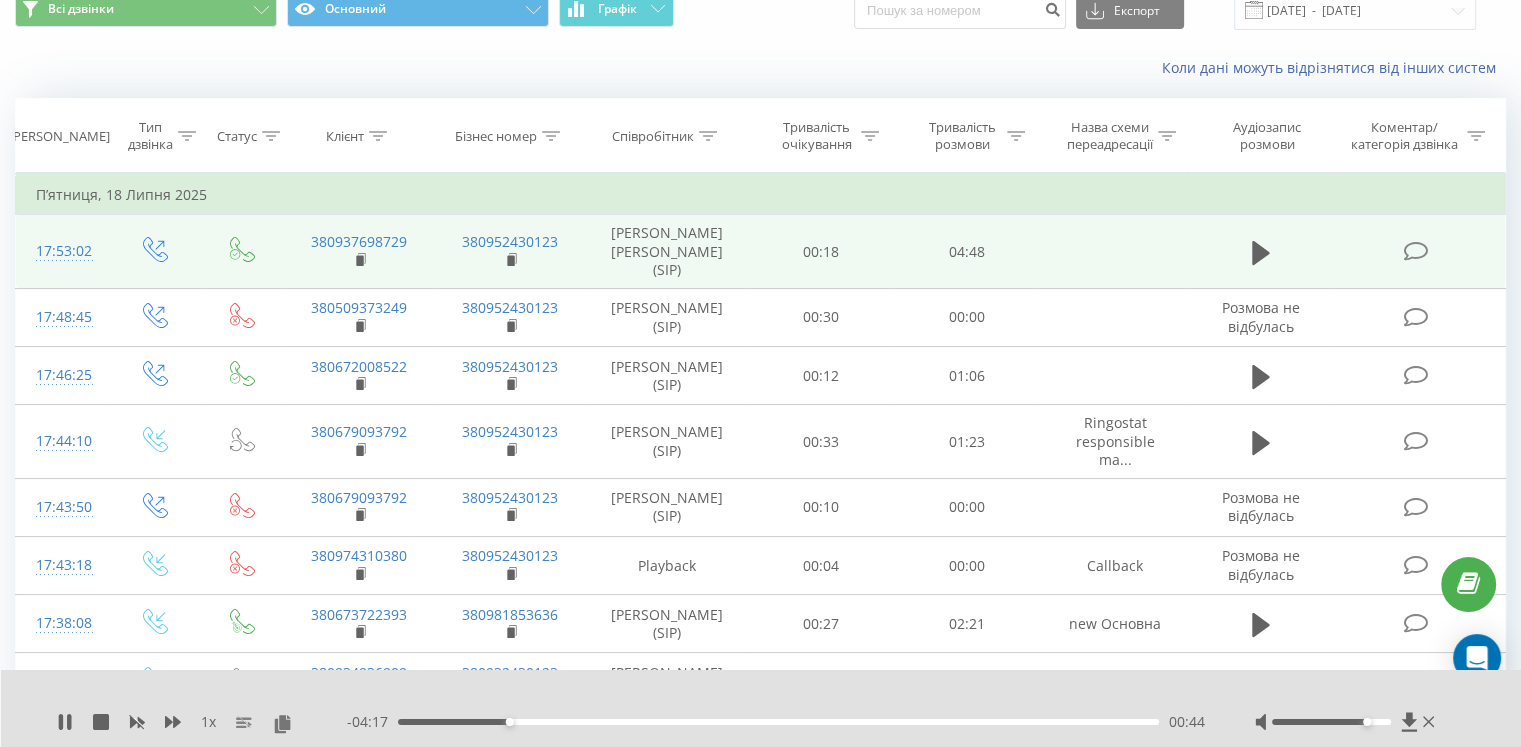 click on "00:44" at bounding box center [778, 722] 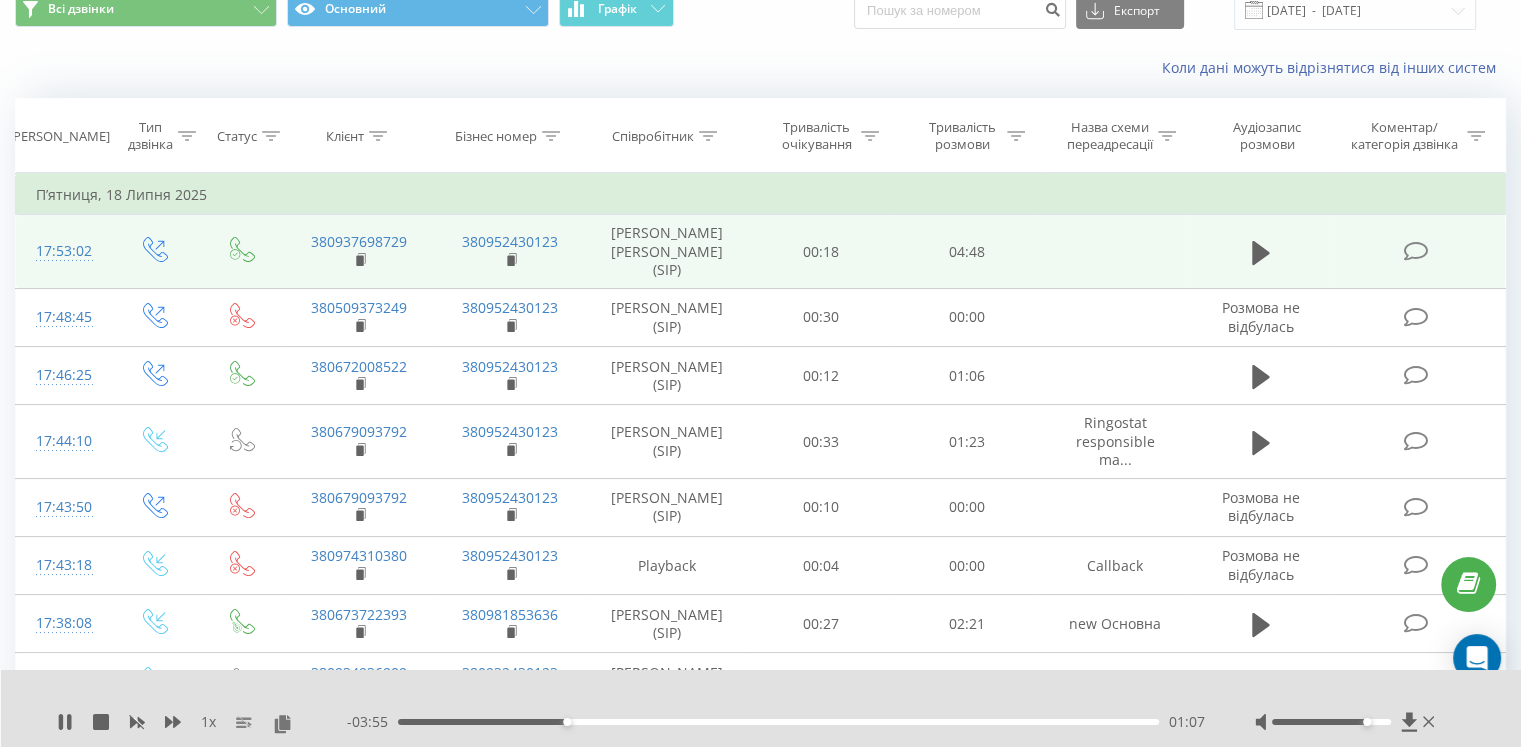 click on "01:07" at bounding box center (778, 722) 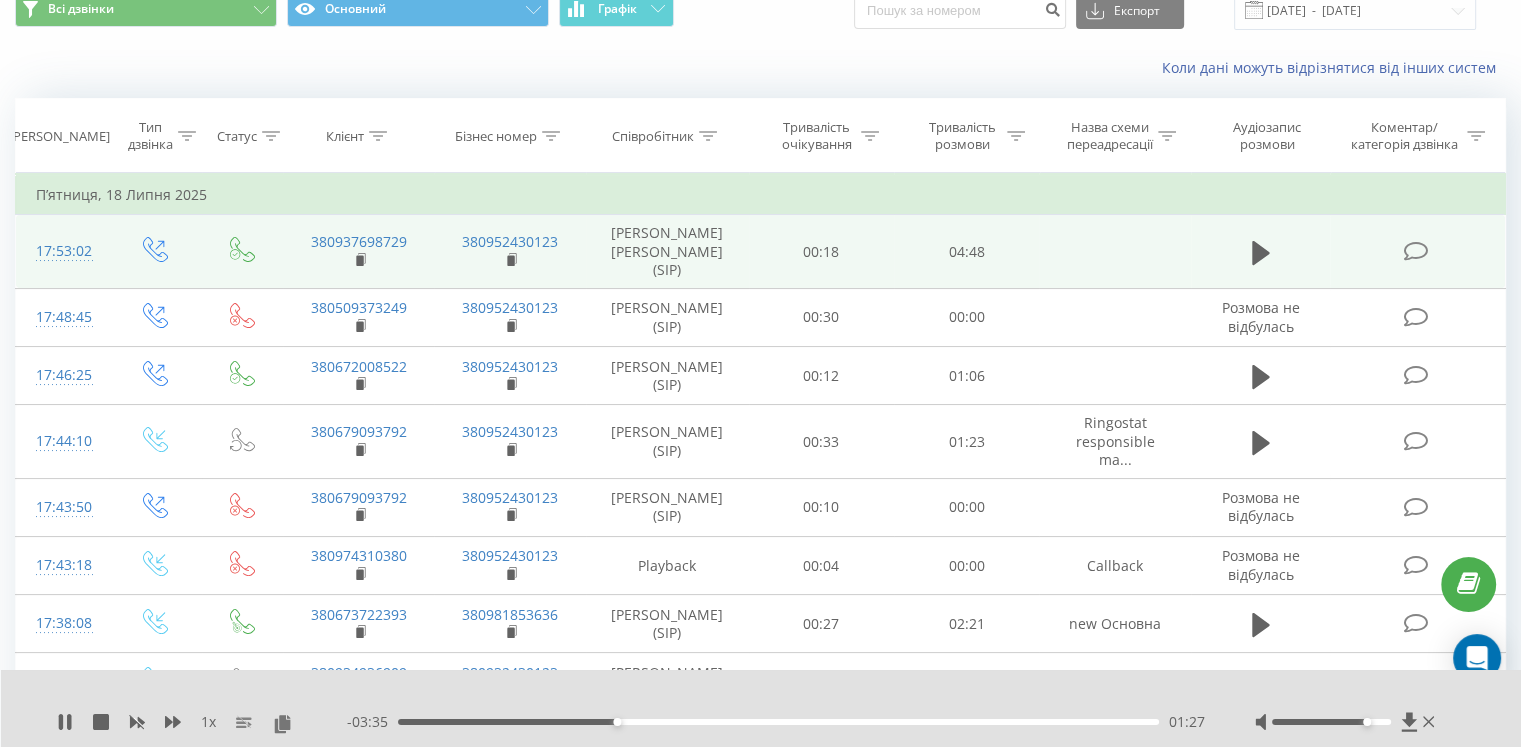 click at bounding box center [1331, 722] 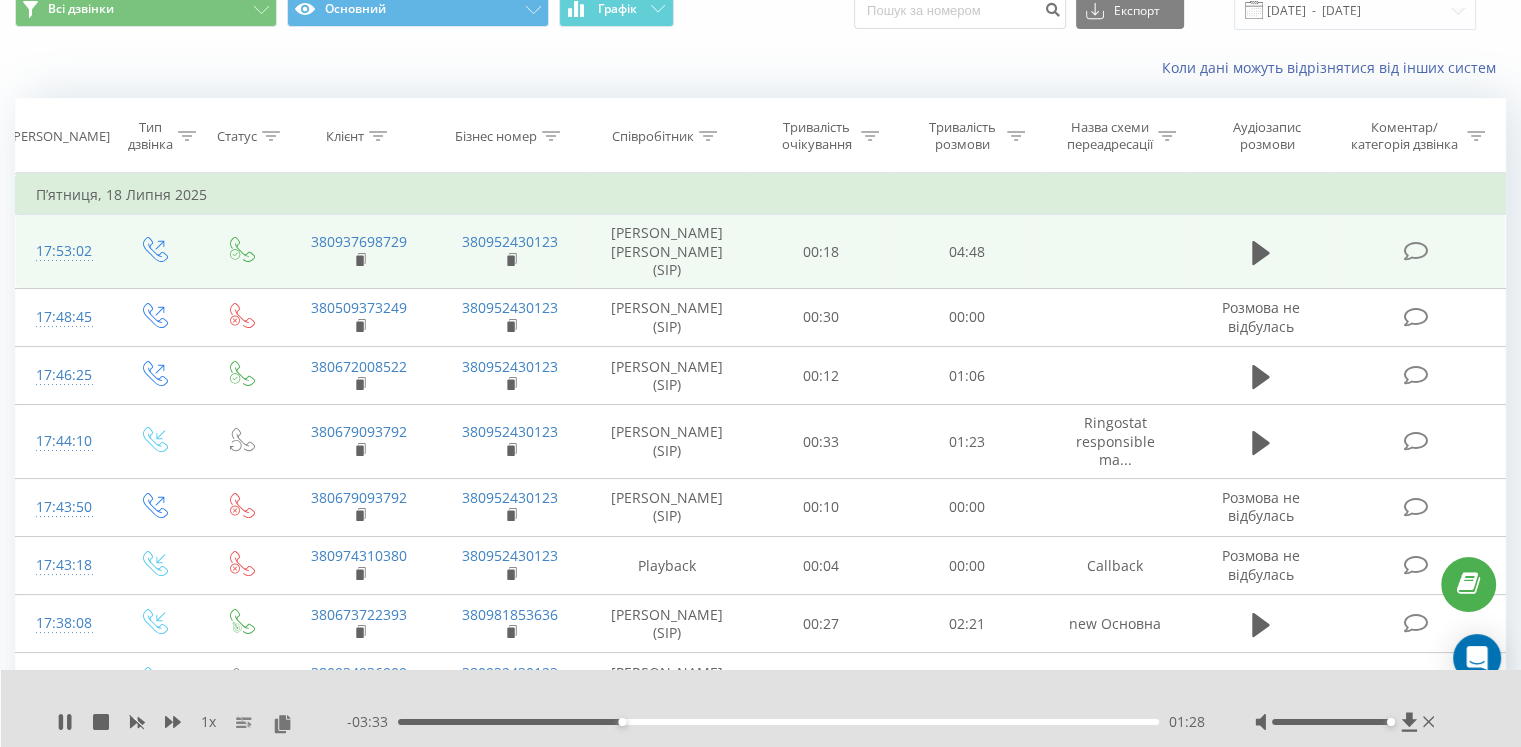 click on "01:28" at bounding box center (778, 722) 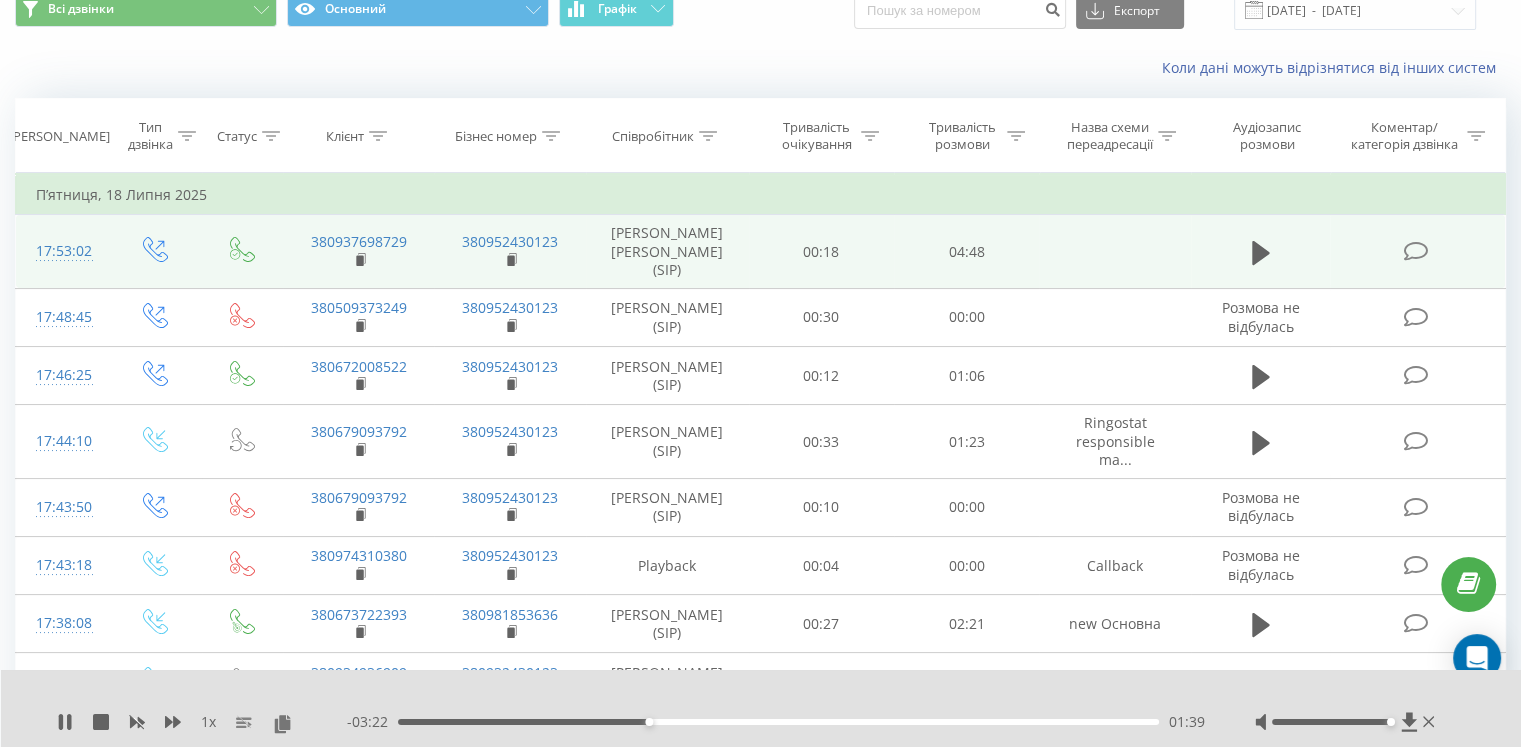 click on "01:39" at bounding box center [778, 722] 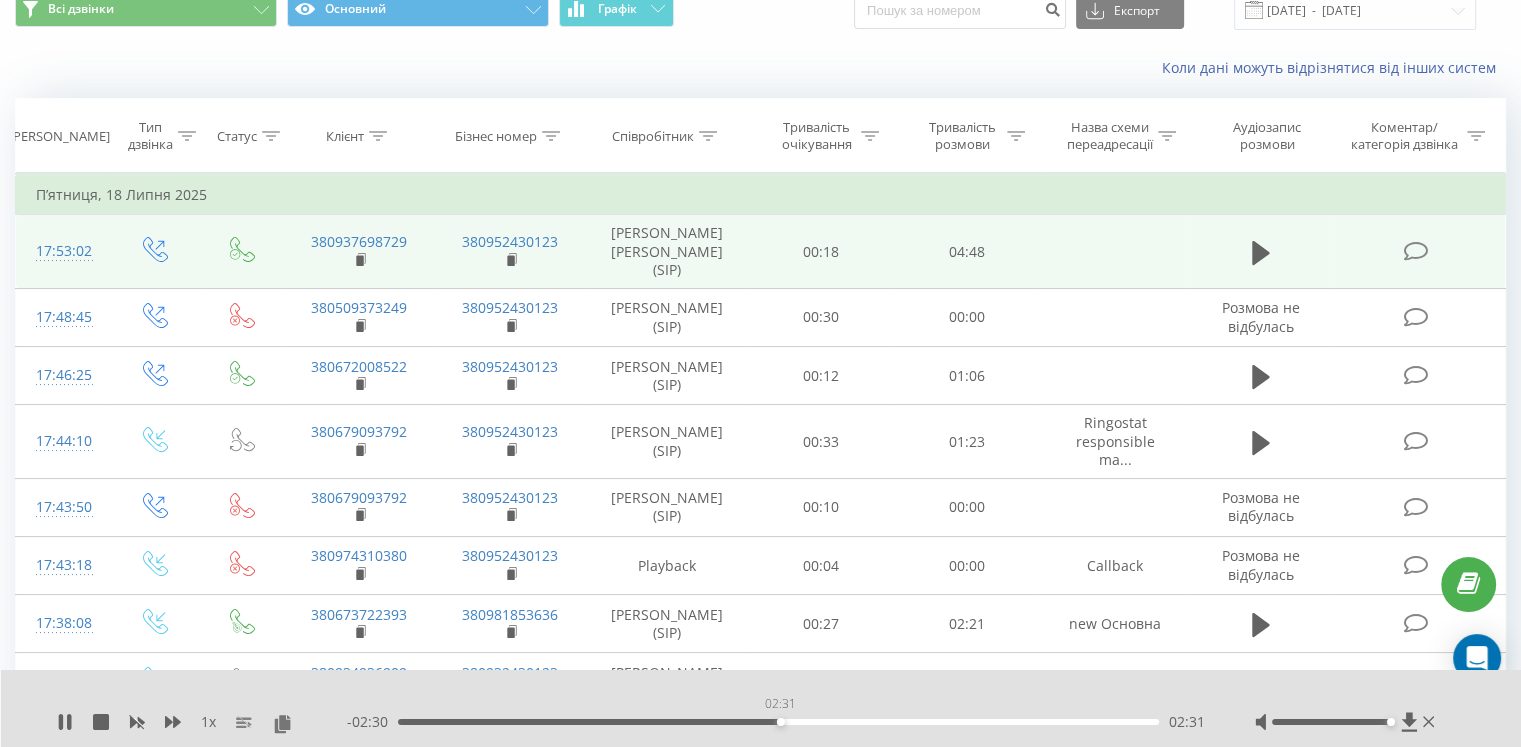 click on "02:31" at bounding box center [778, 722] 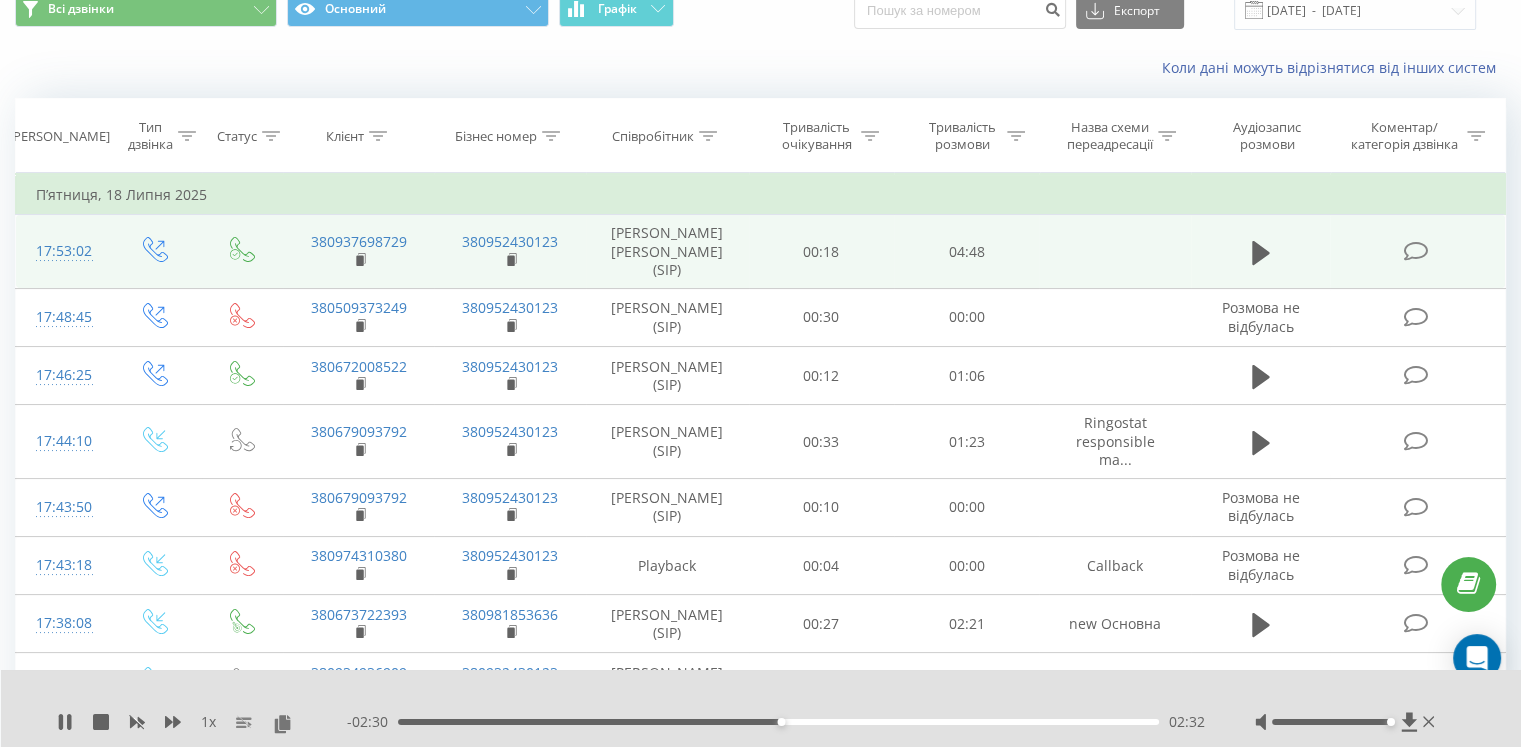 click on "02:32" at bounding box center (778, 722) 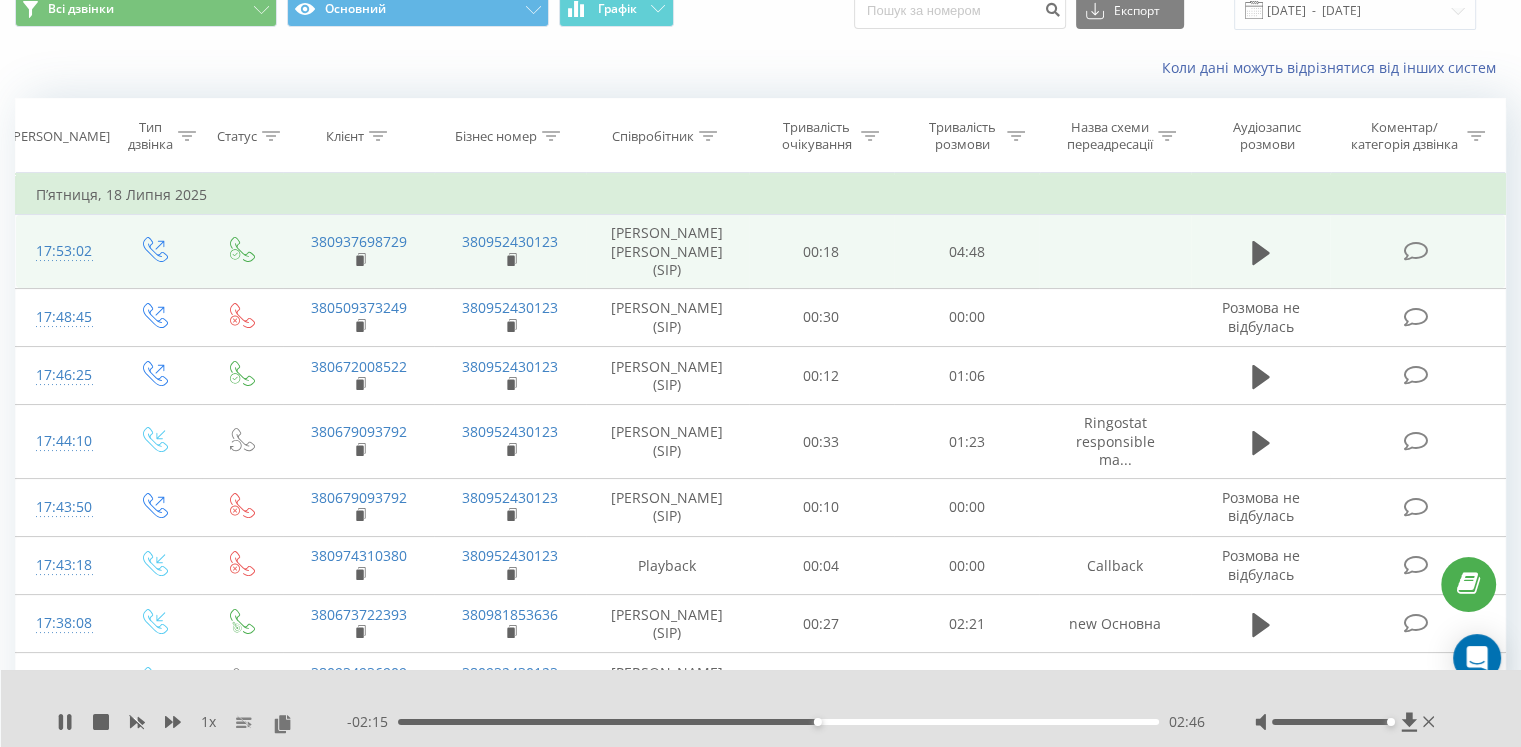 click on "02:46" at bounding box center [778, 722] 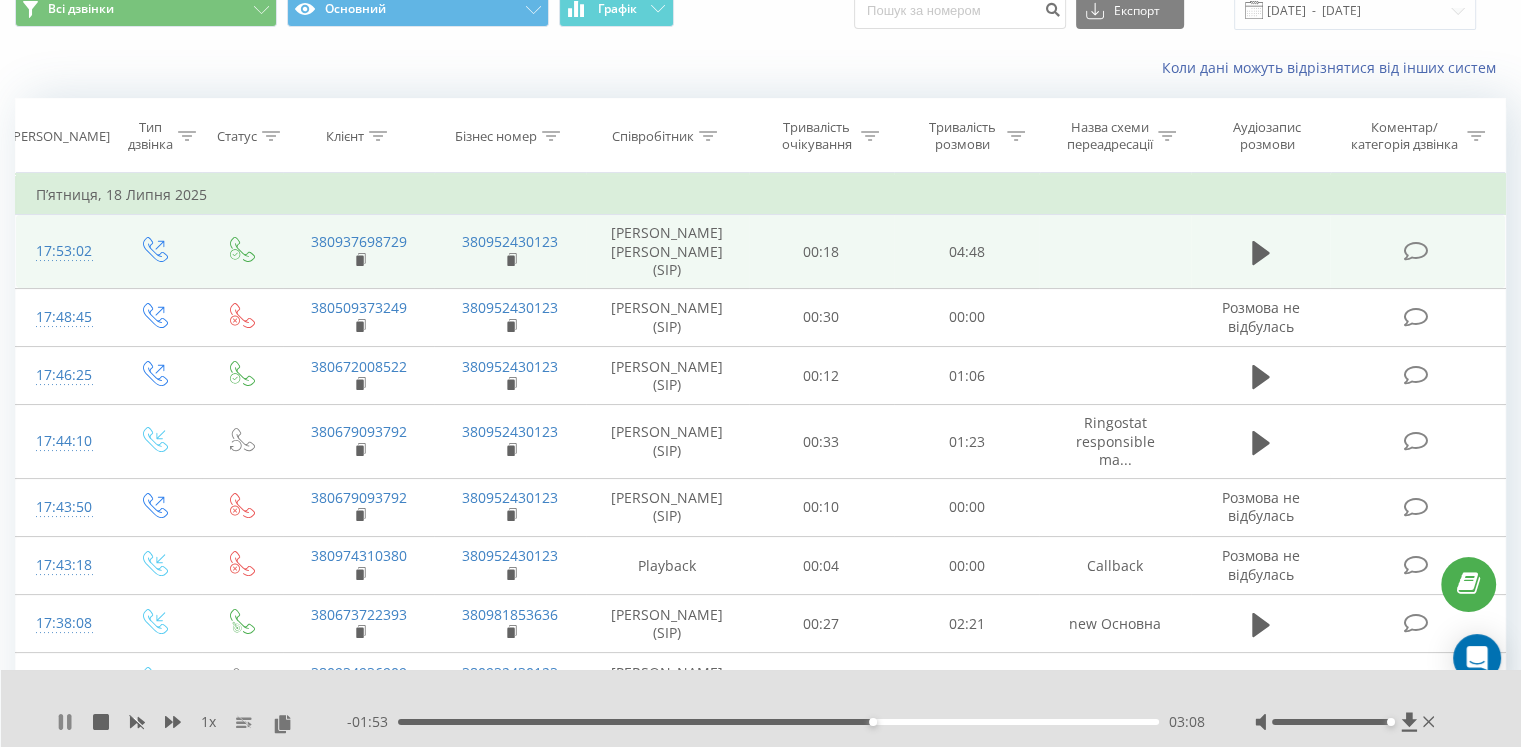 click 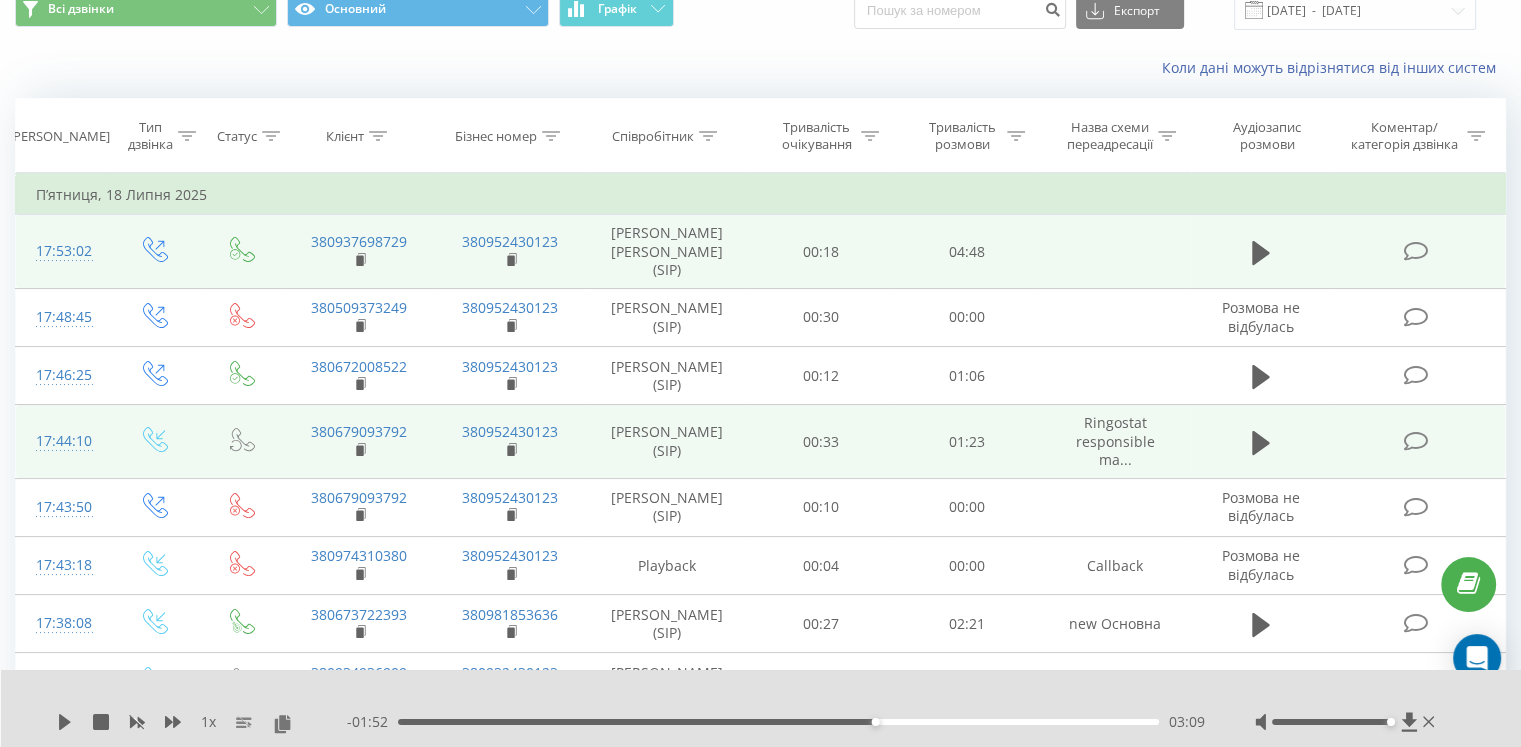 scroll, scrollTop: 0, scrollLeft: 0, axis: both 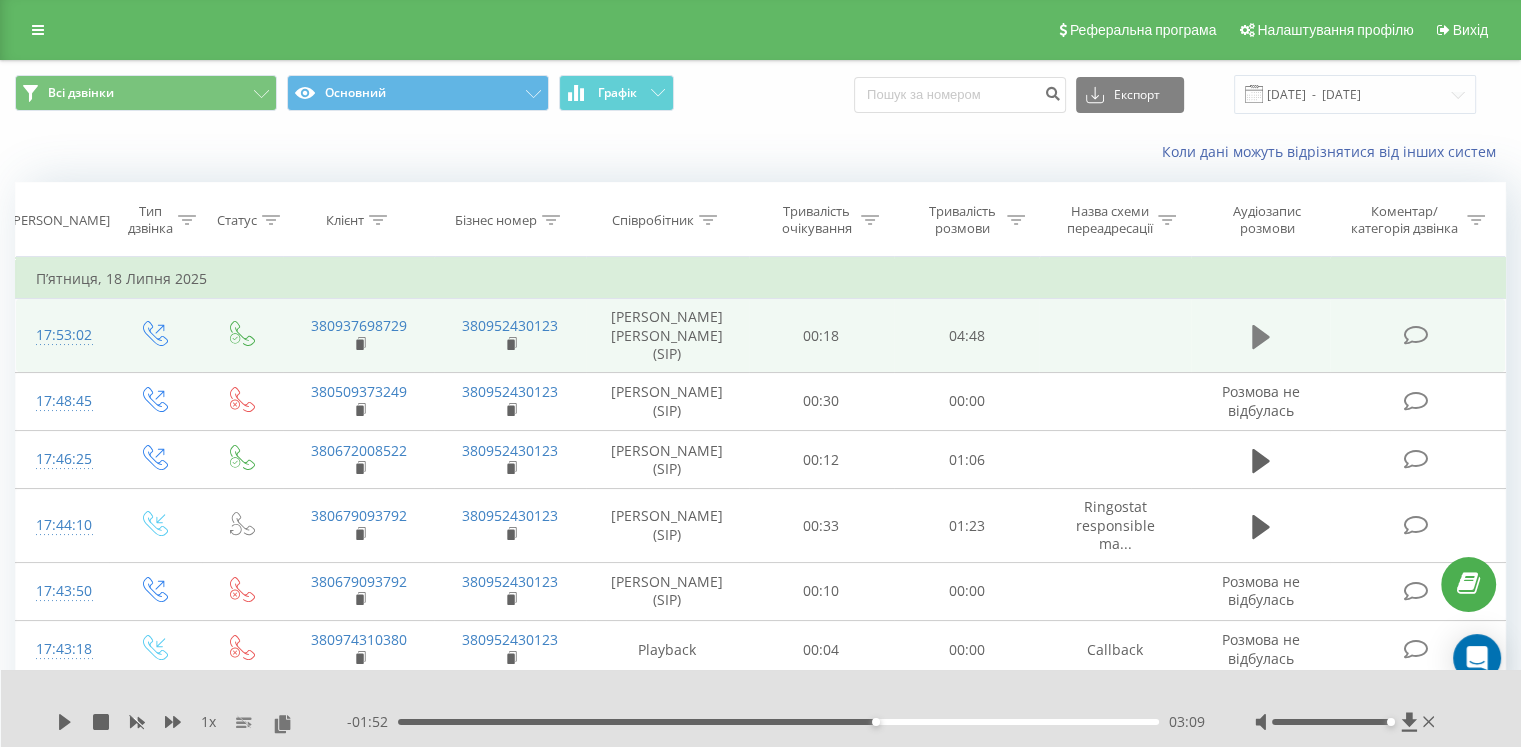 click 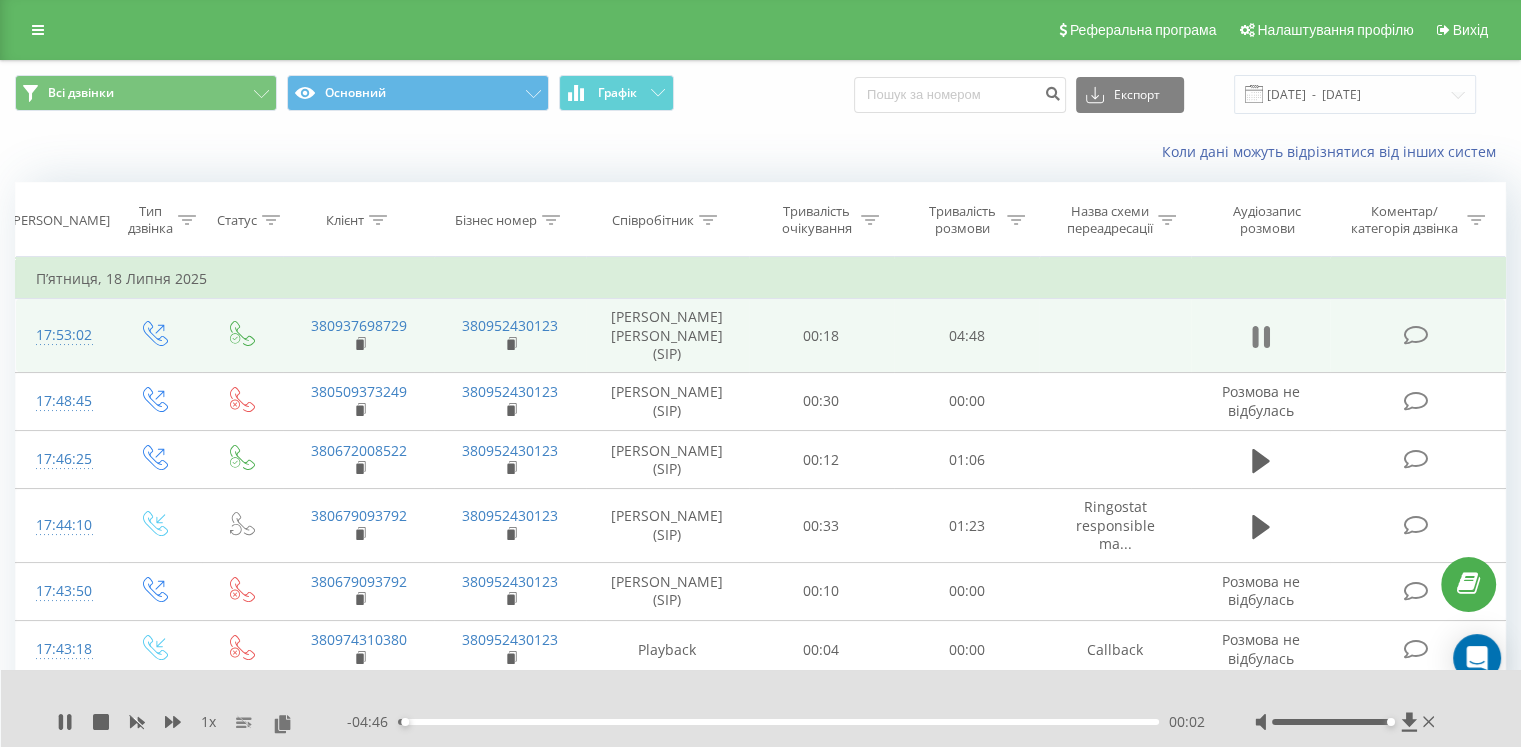 click 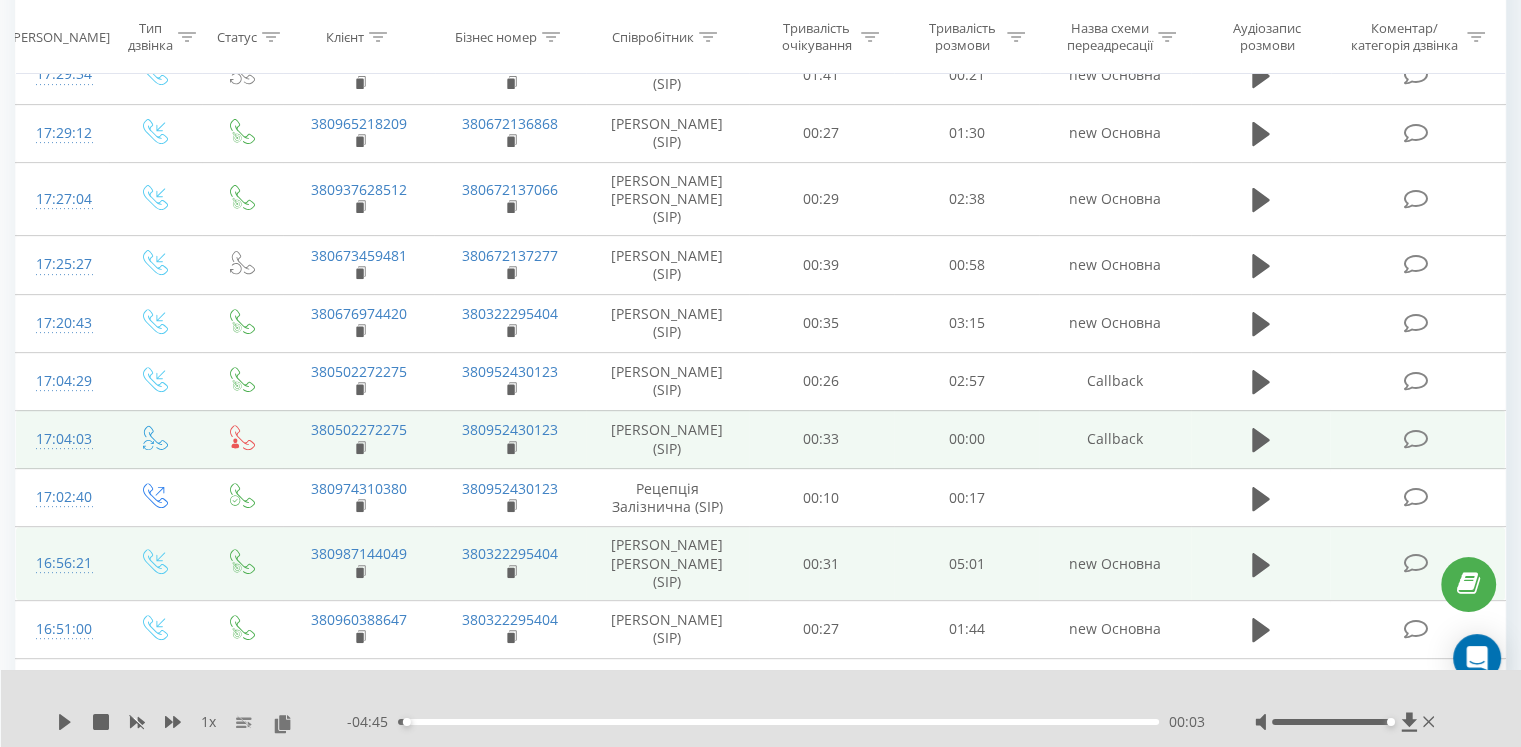 scroll, scrollTop: 700, scrollLeft: 0, axis: vertical 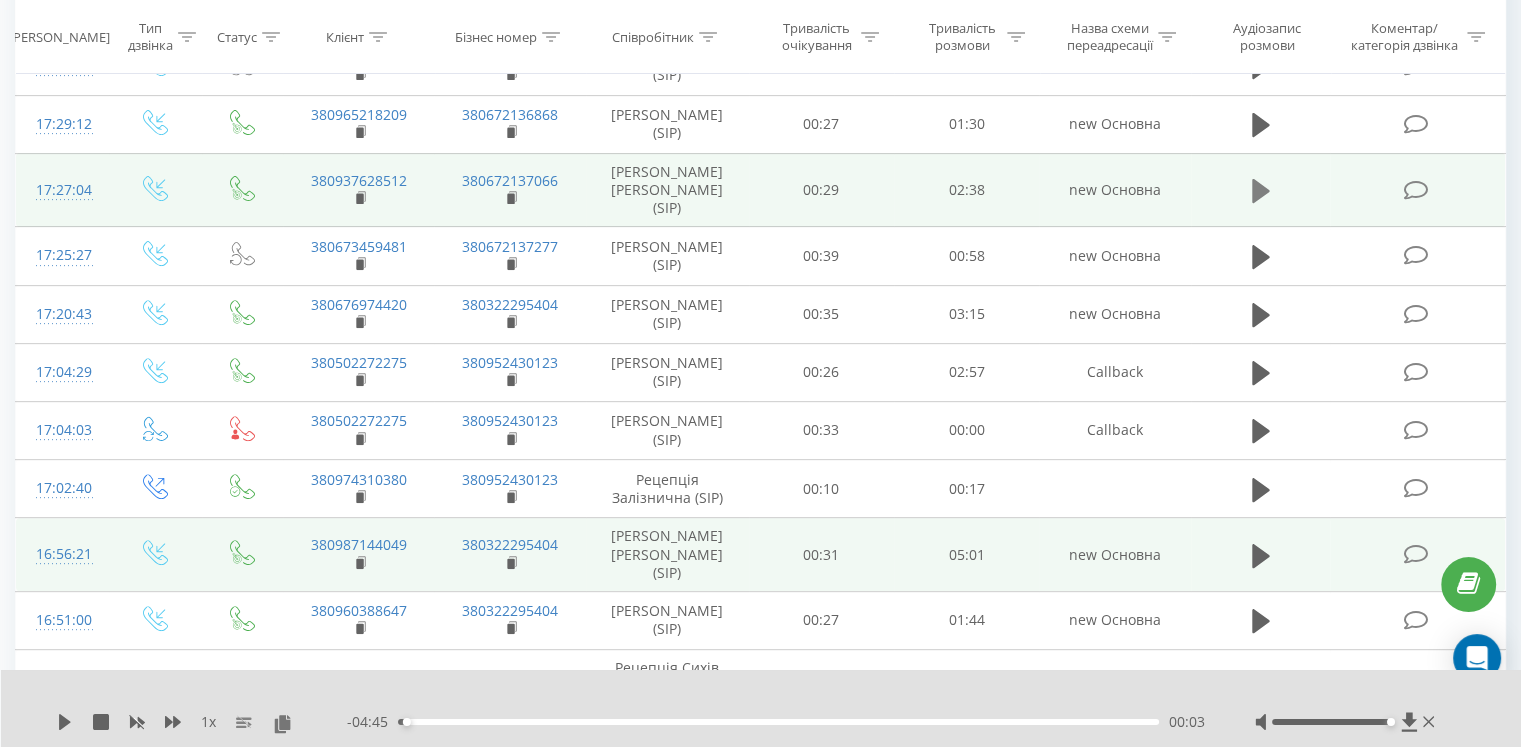 click 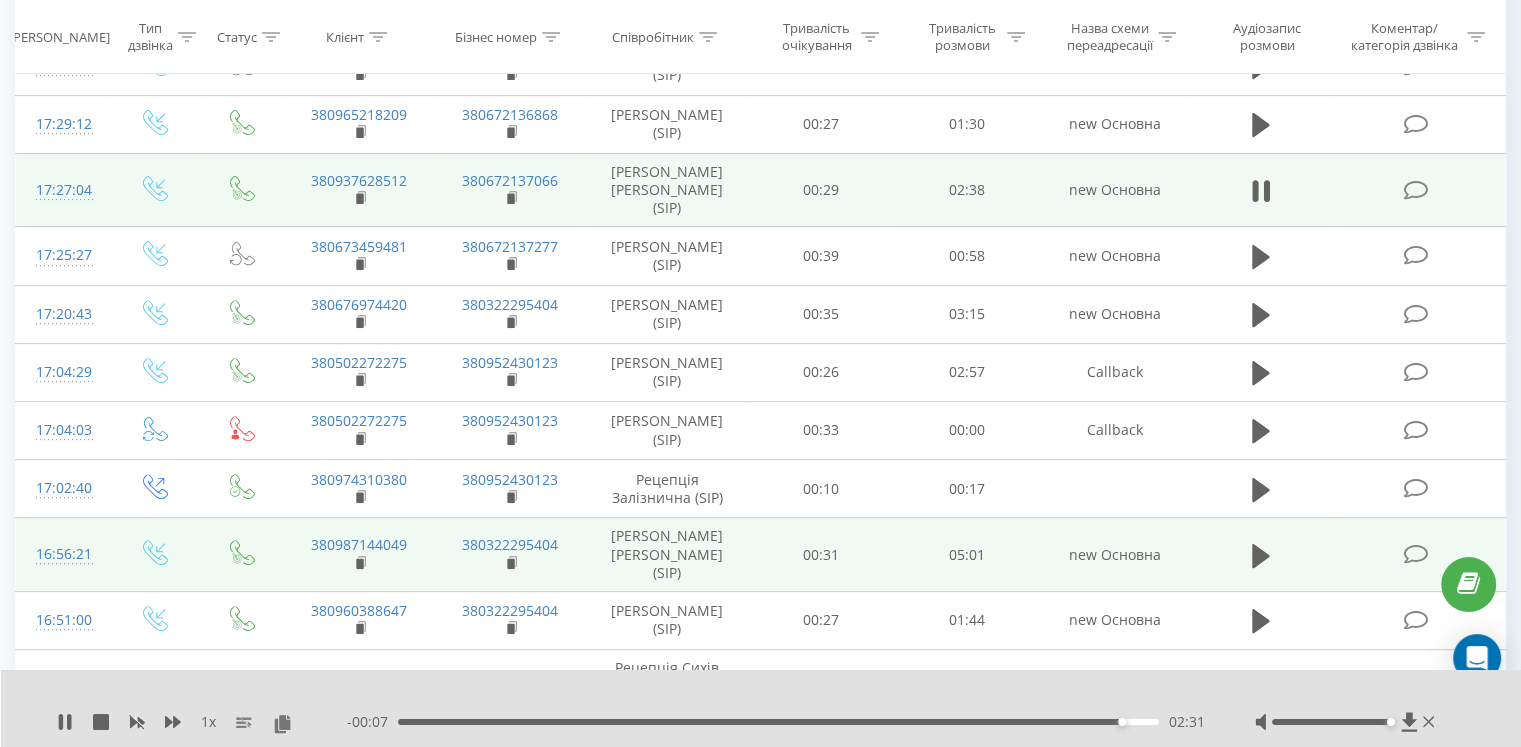 click on "1 x  - 00:07 02:31   02:31" at bounding box center [761, 708] 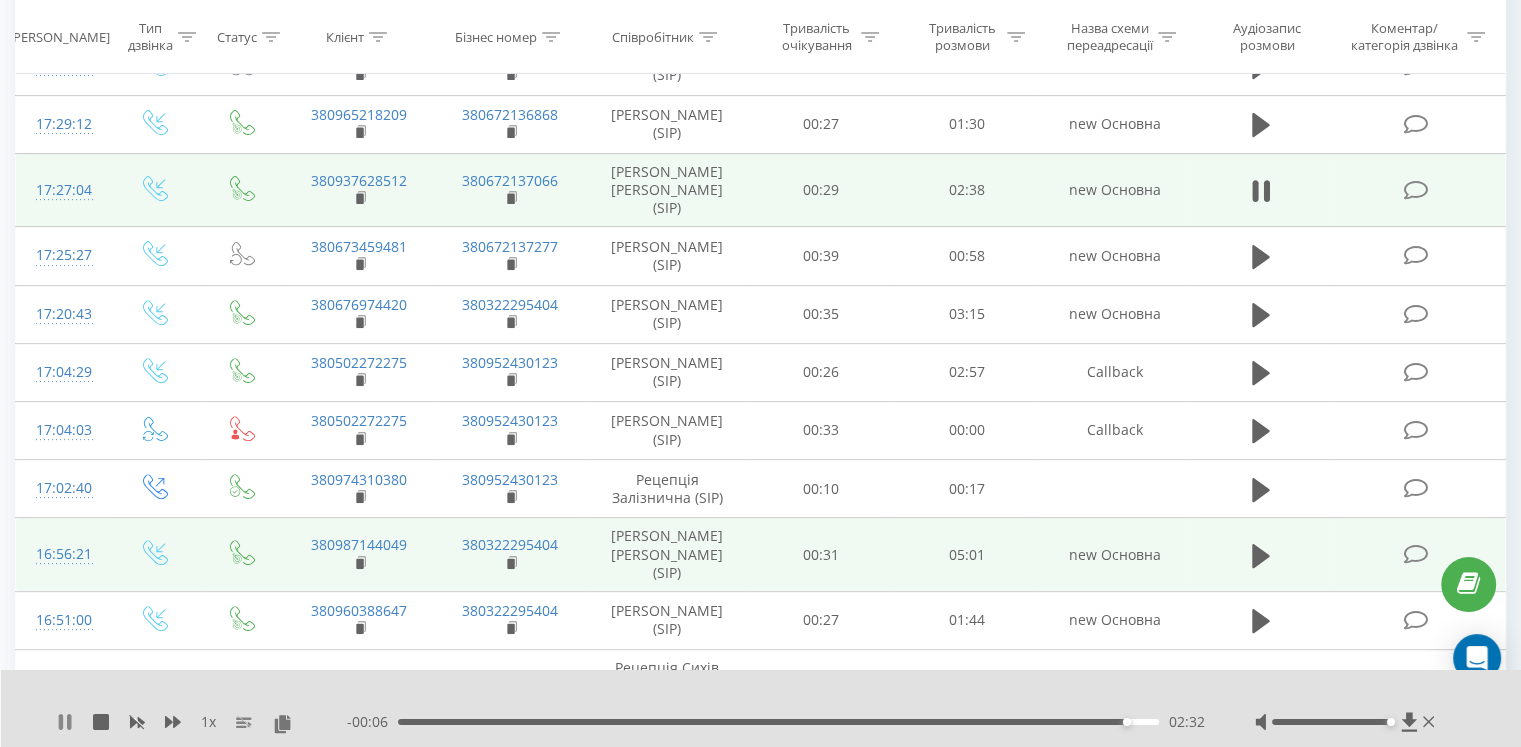 click 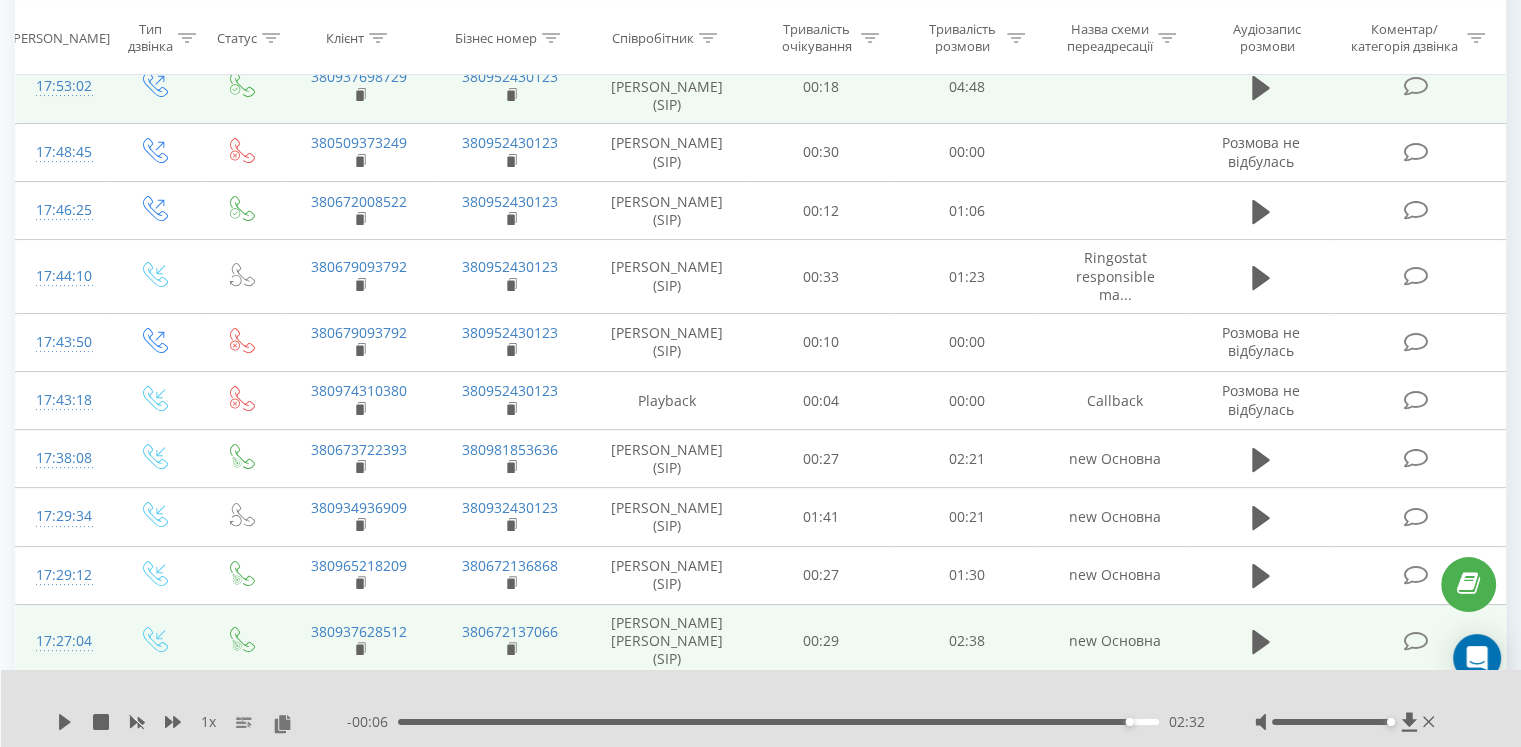 scroll, scrollTop: 0, scrollLeft: 0, axis: both 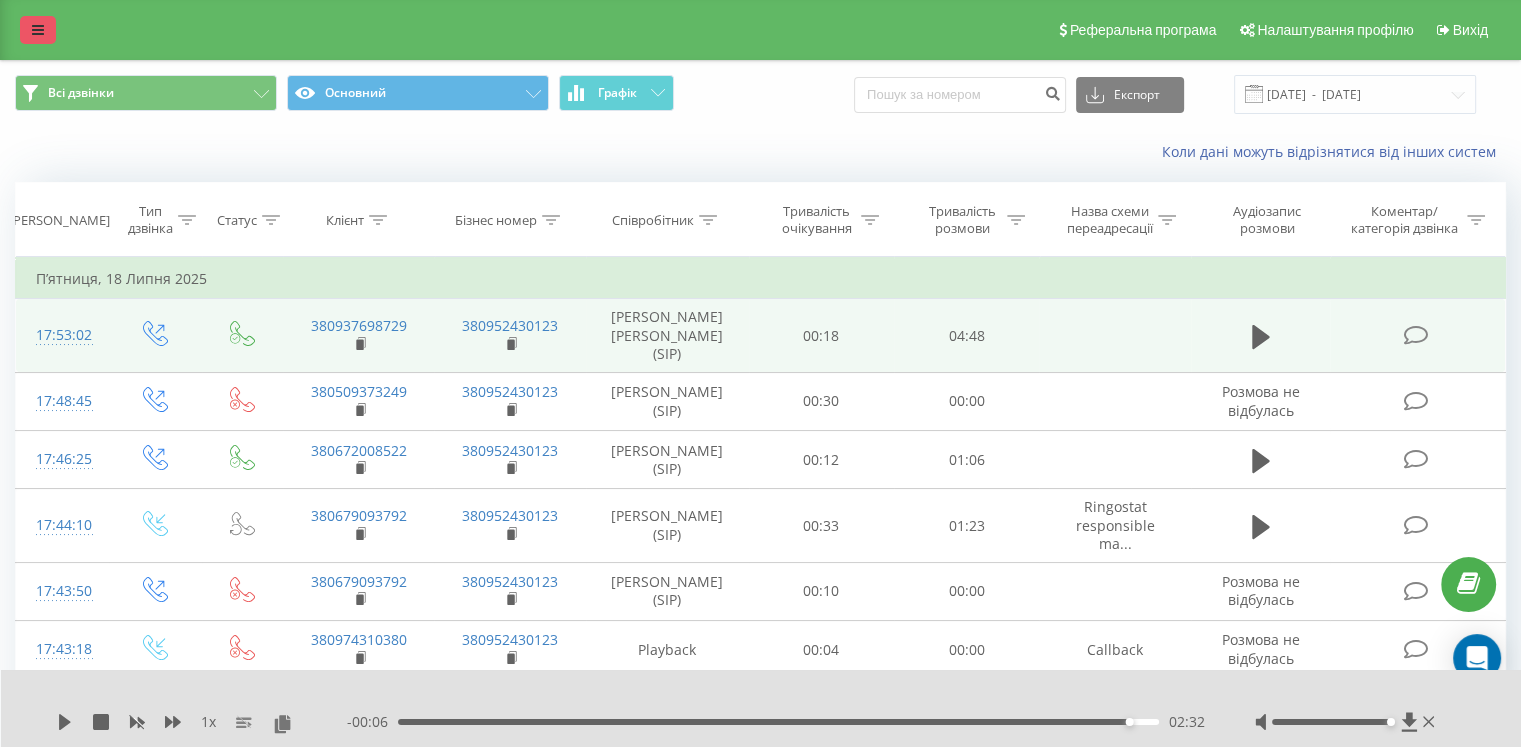 click at bounding box center [38, 30] 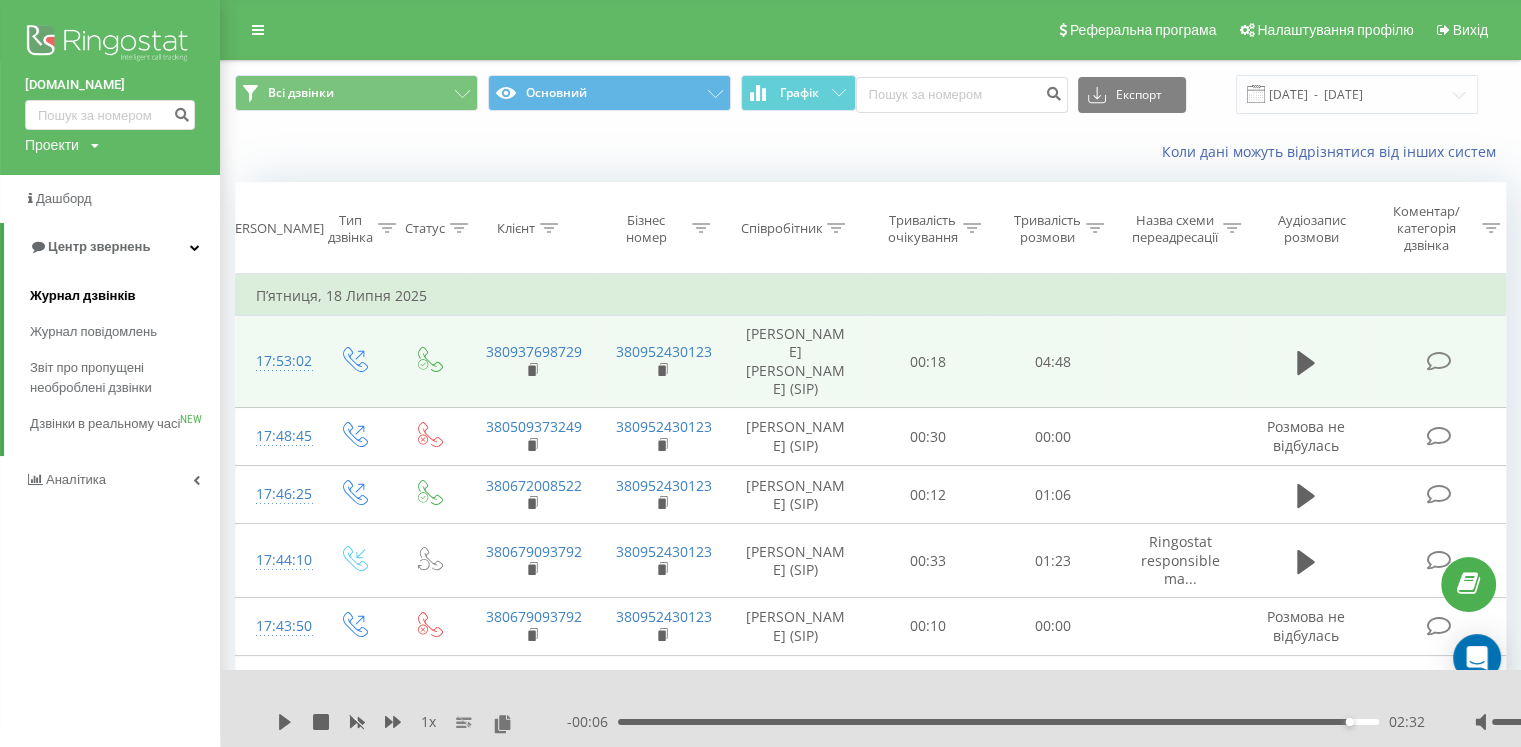 click on "Журнал дзвінків" at bounding box center [83, 296] 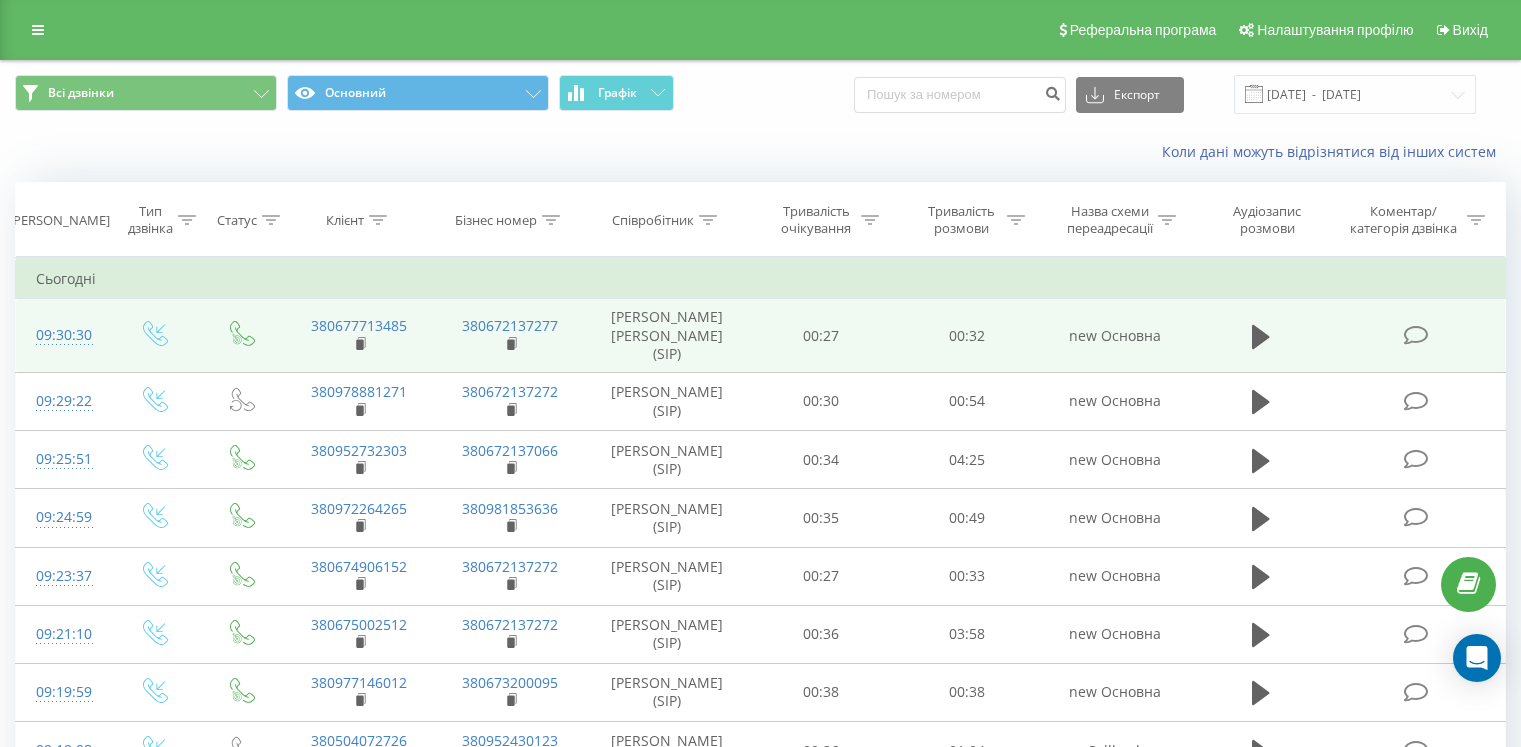 scroll, scrollTop: 0, scrollLeft: 0, axis: both 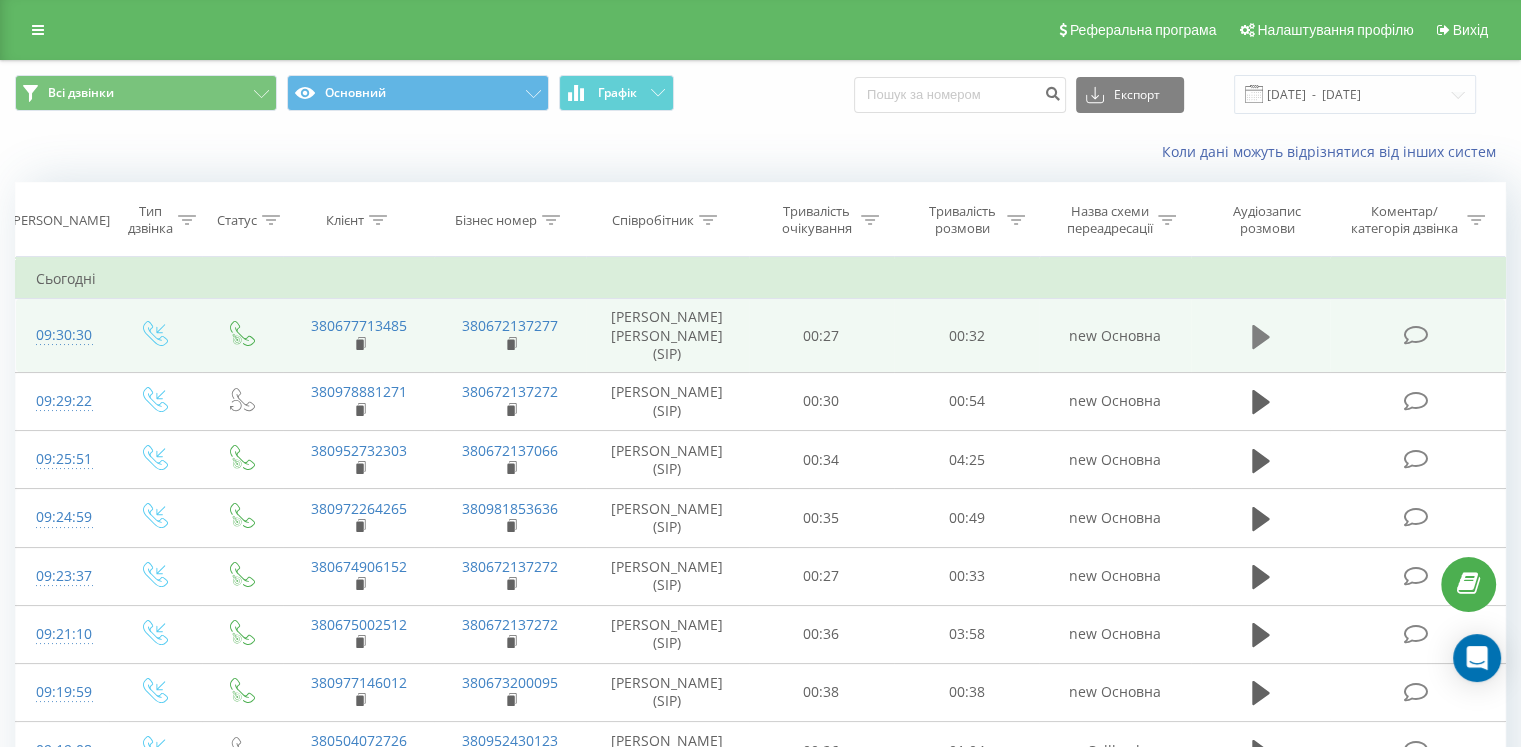 click at bounding box center [1261, 337] 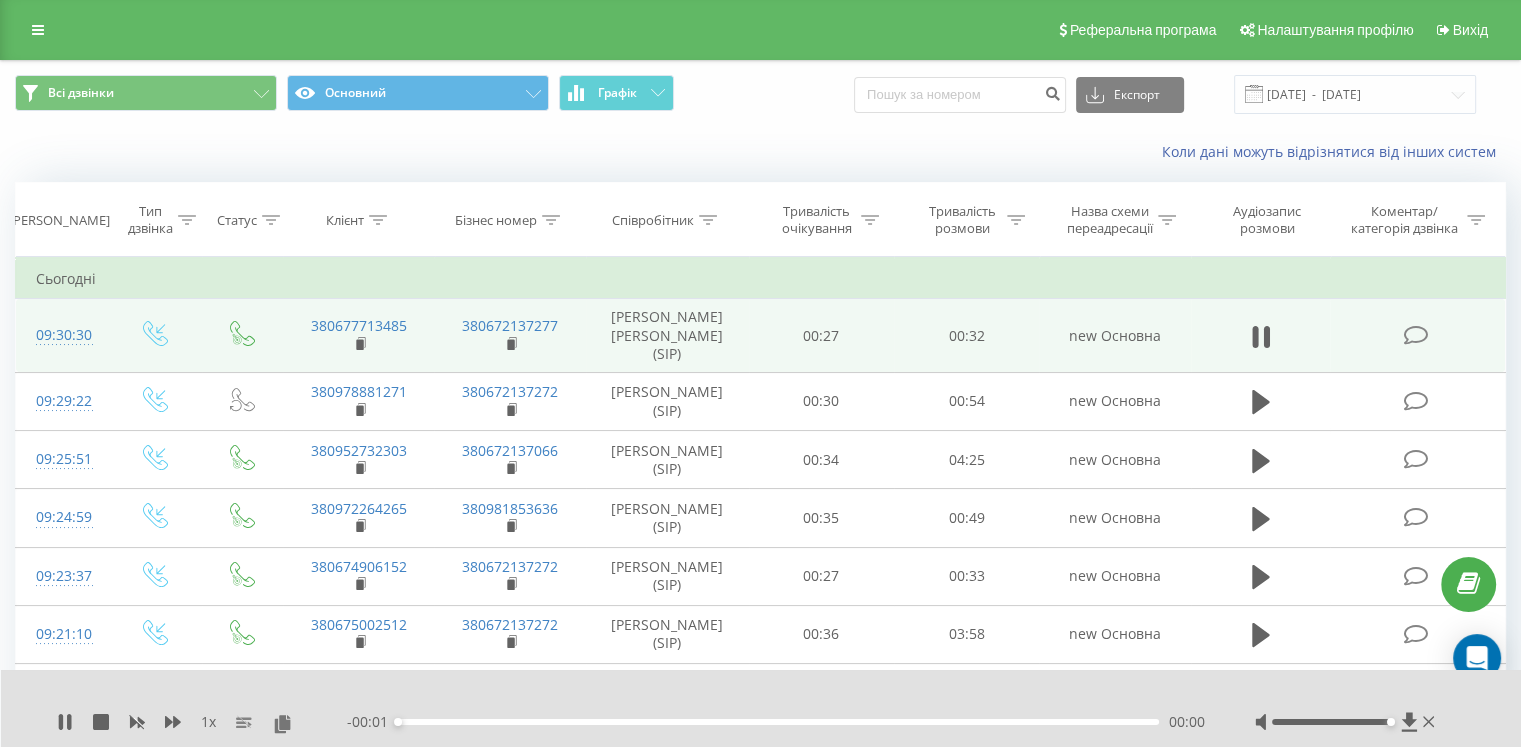 click on "00:00" at bounding box center [778, 722] 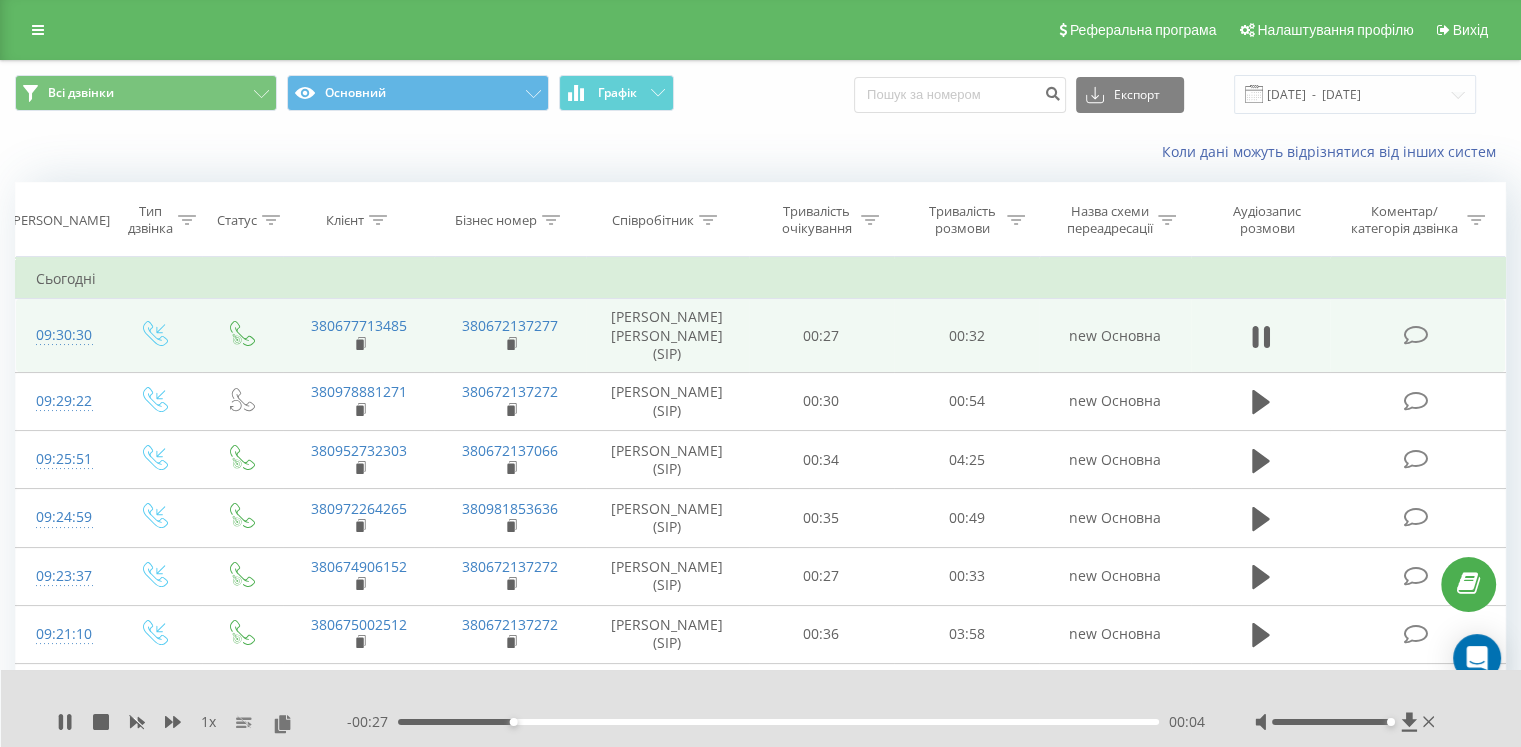 click on "00:04" at bounding box center [778, 722] 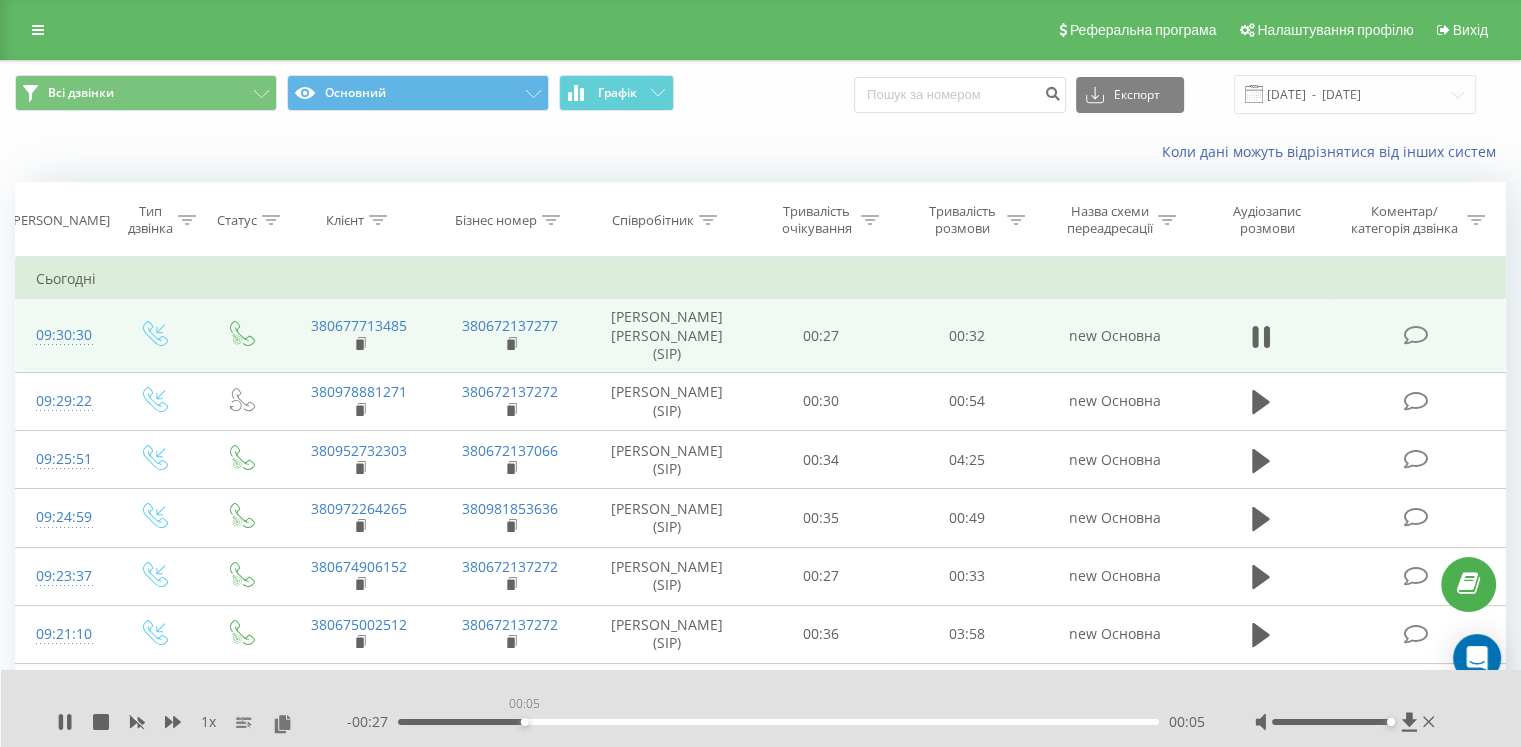 click on "00:05" at bounding box center (778, 722) 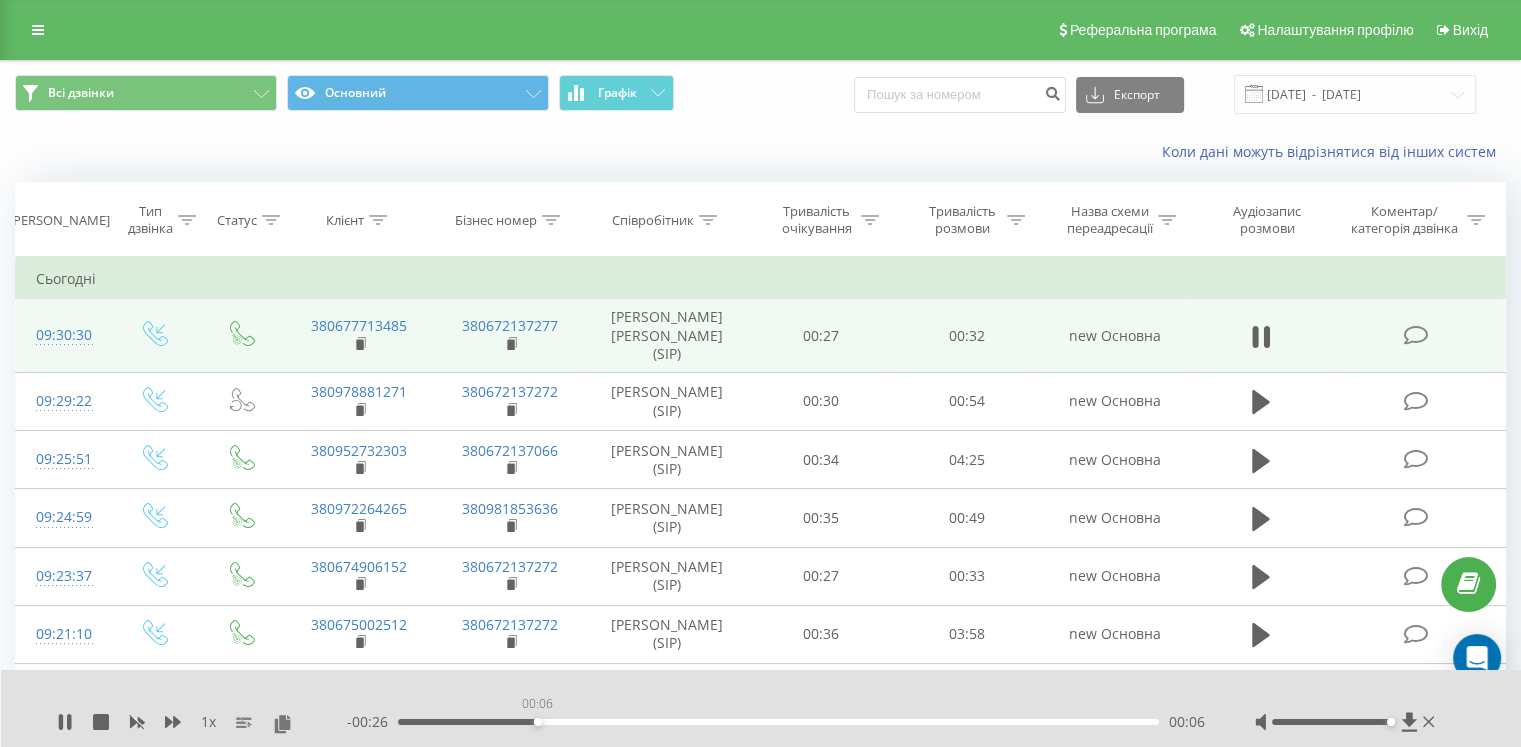 click on "00:06" at bounding box center (778, 722) 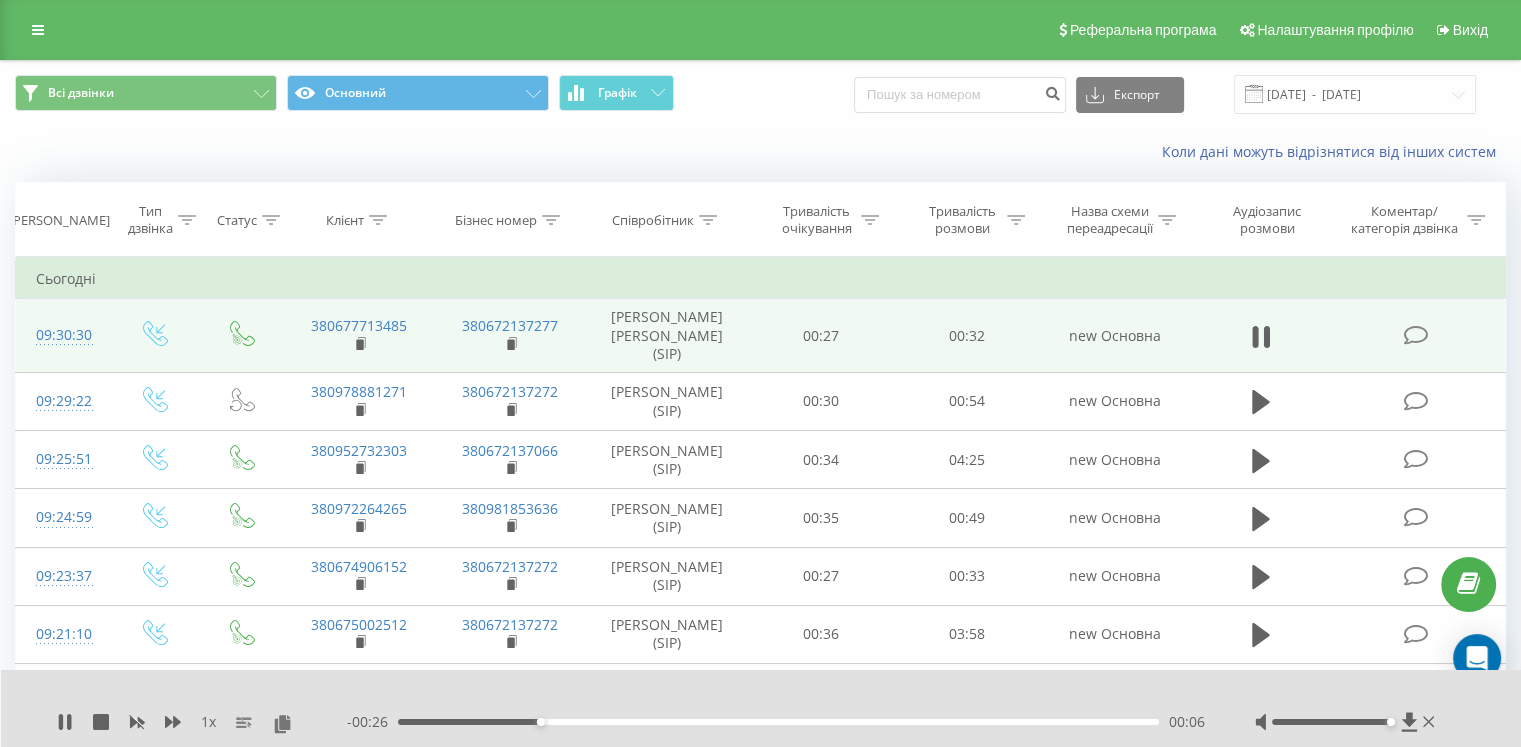 click on "00:06" at bounding box center (778, 722) 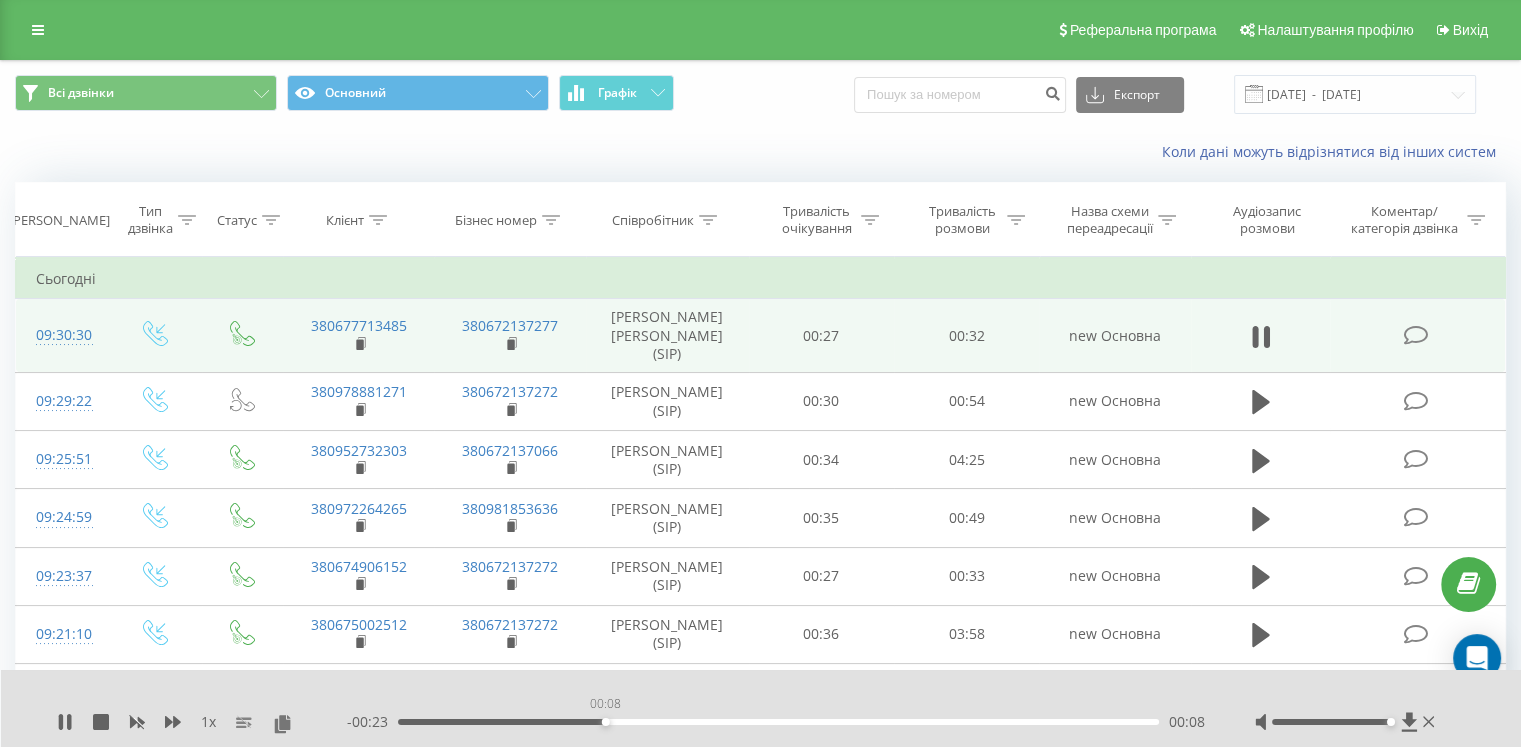 click on "00:08" at bounding box center [606, 722] 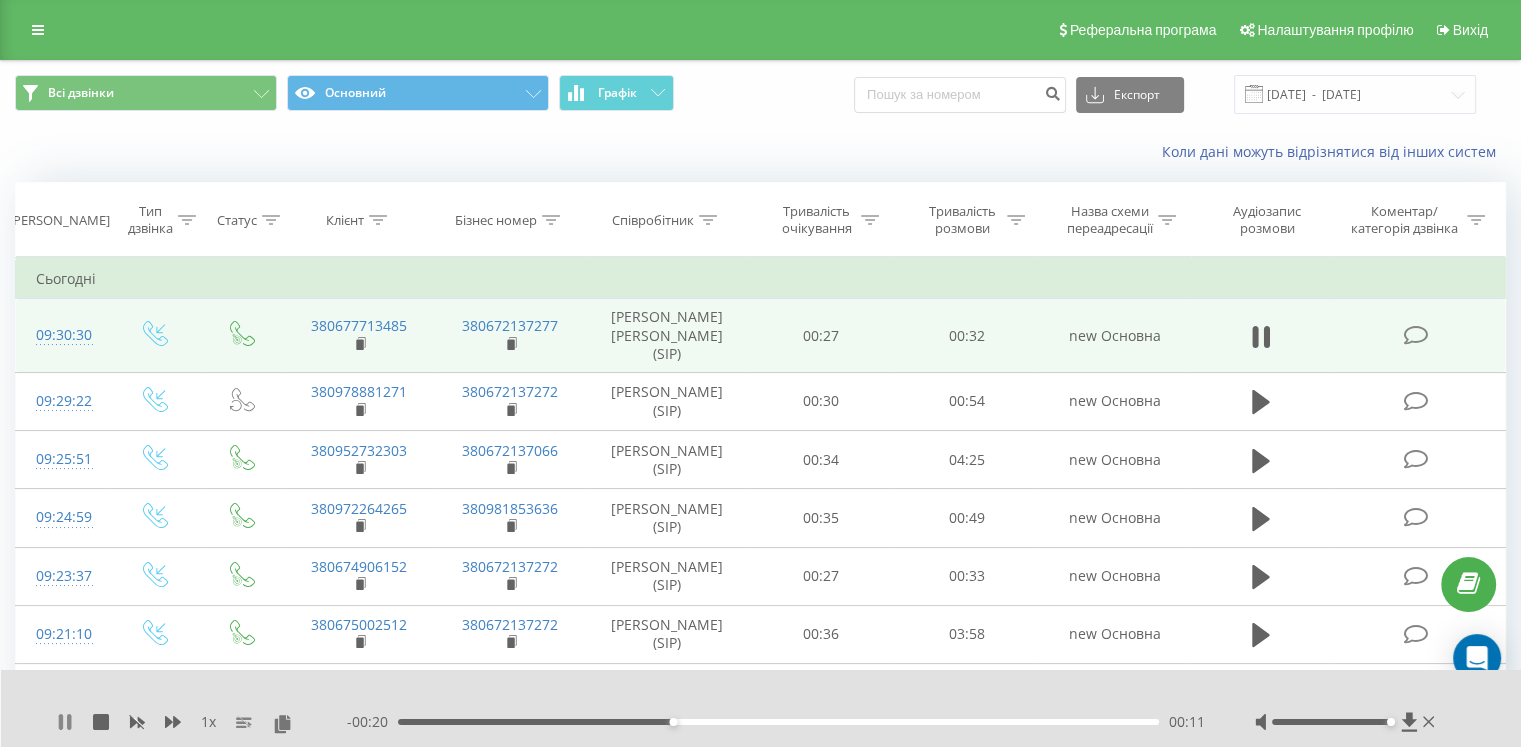 click 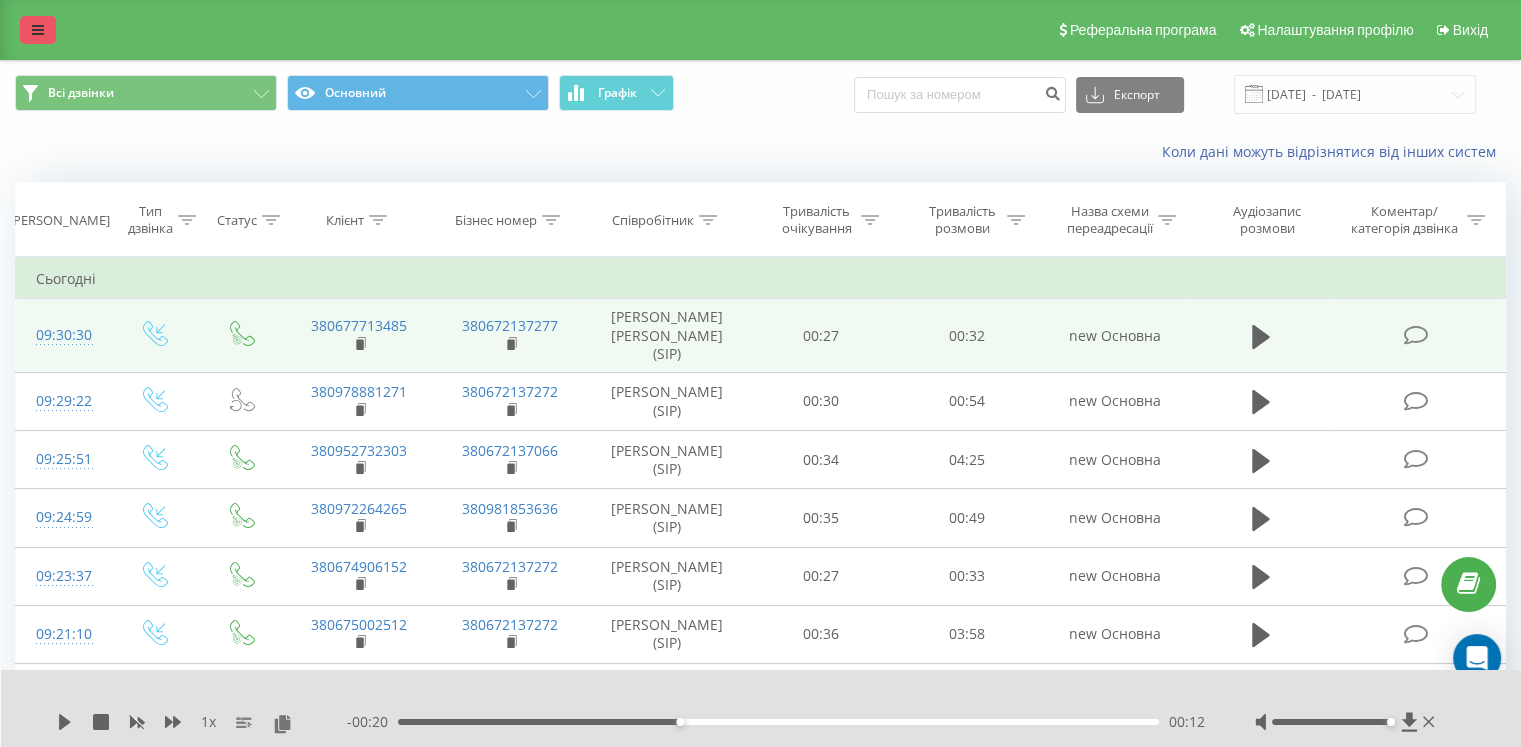 click at bounding box center (38, 30) 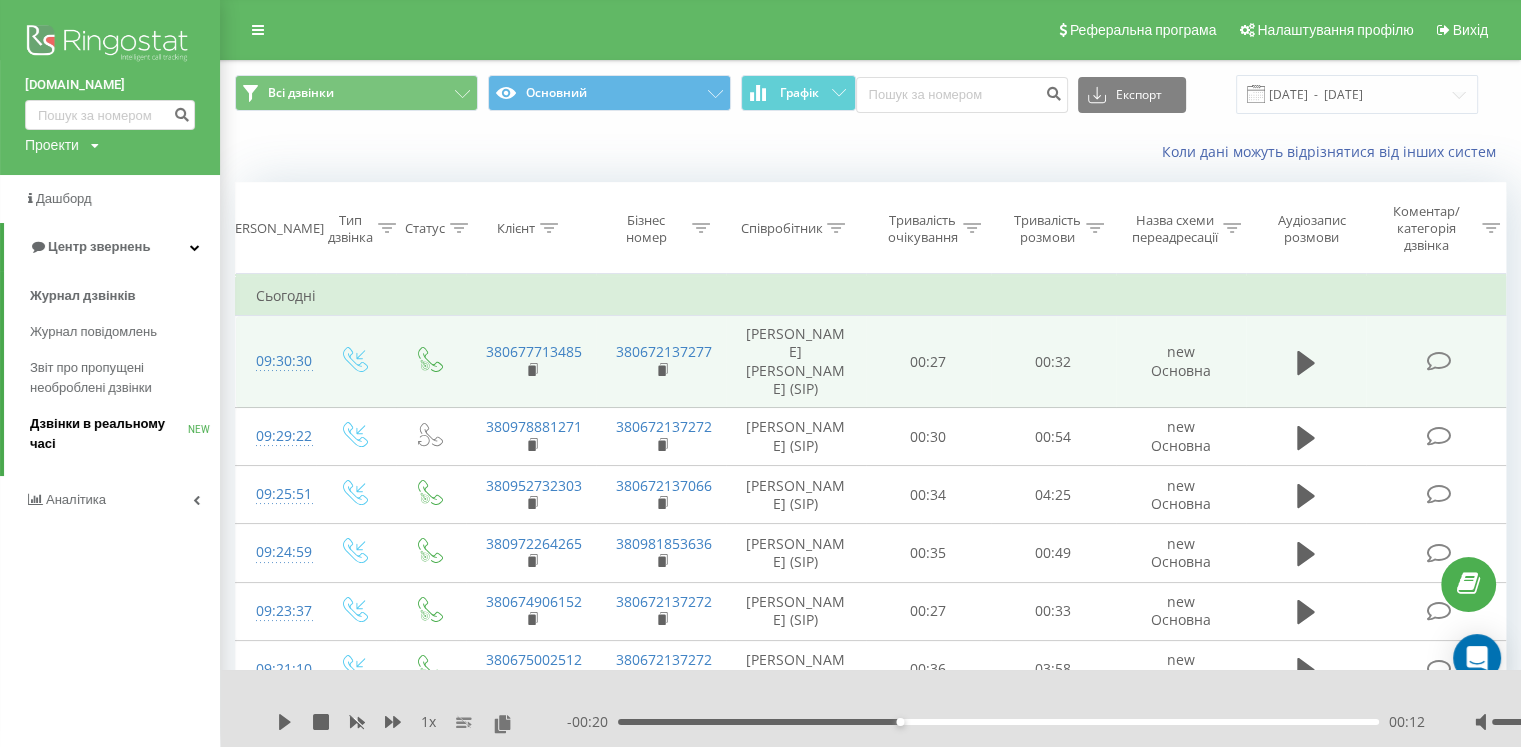 click on "Дзвінки в реальному часі" at bounding box center (109, 434) 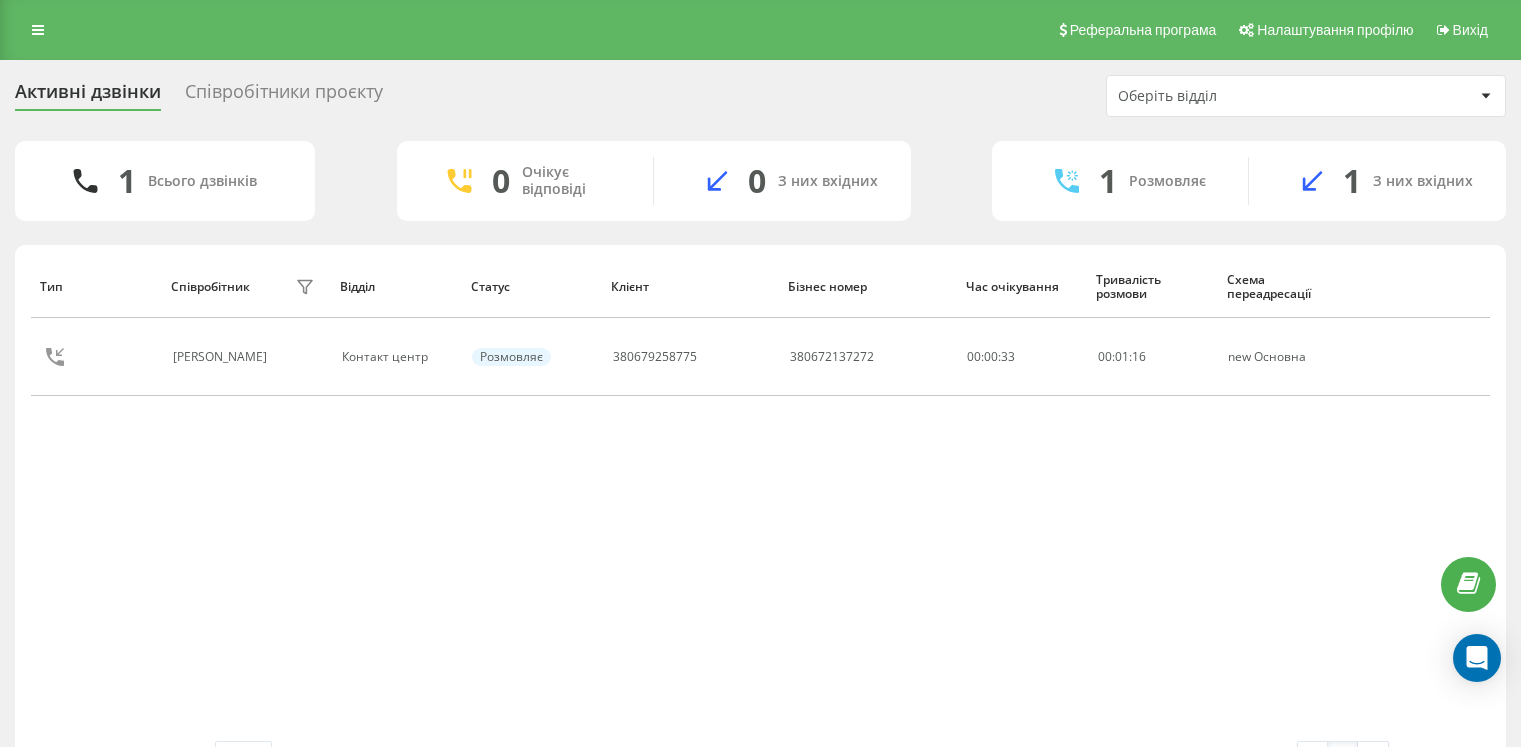 scroll, scrollTop: 0, scrollLeft: 0, axis: both 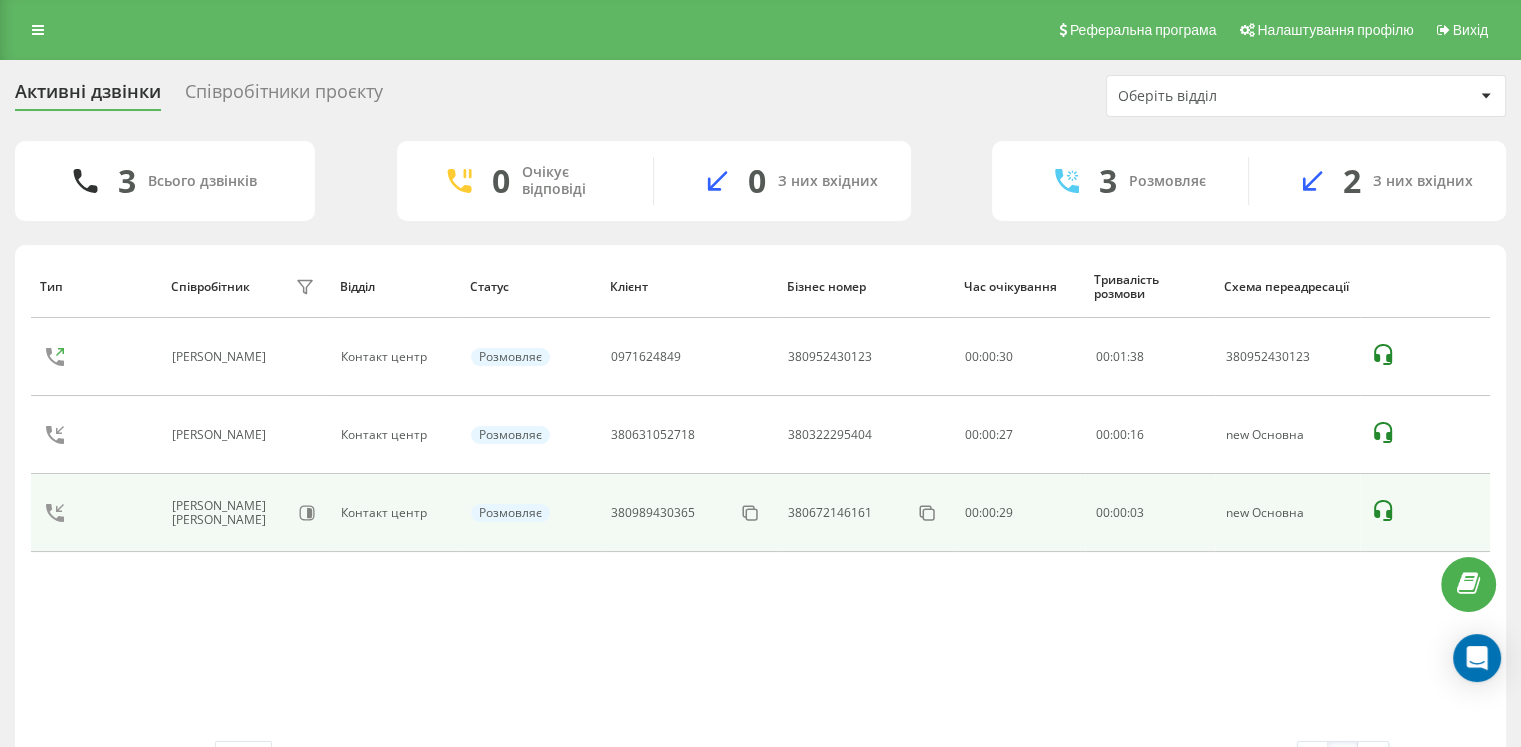 click 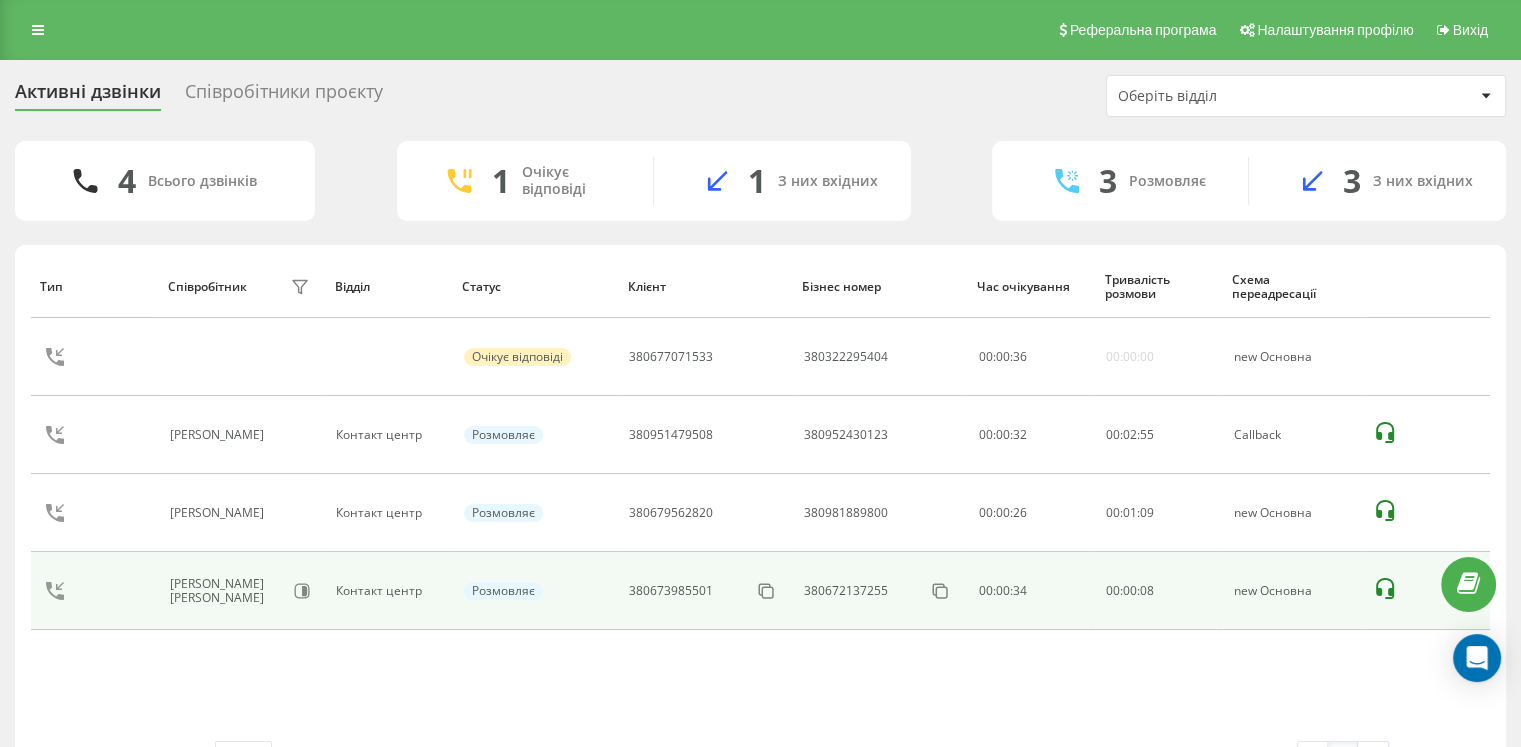 click 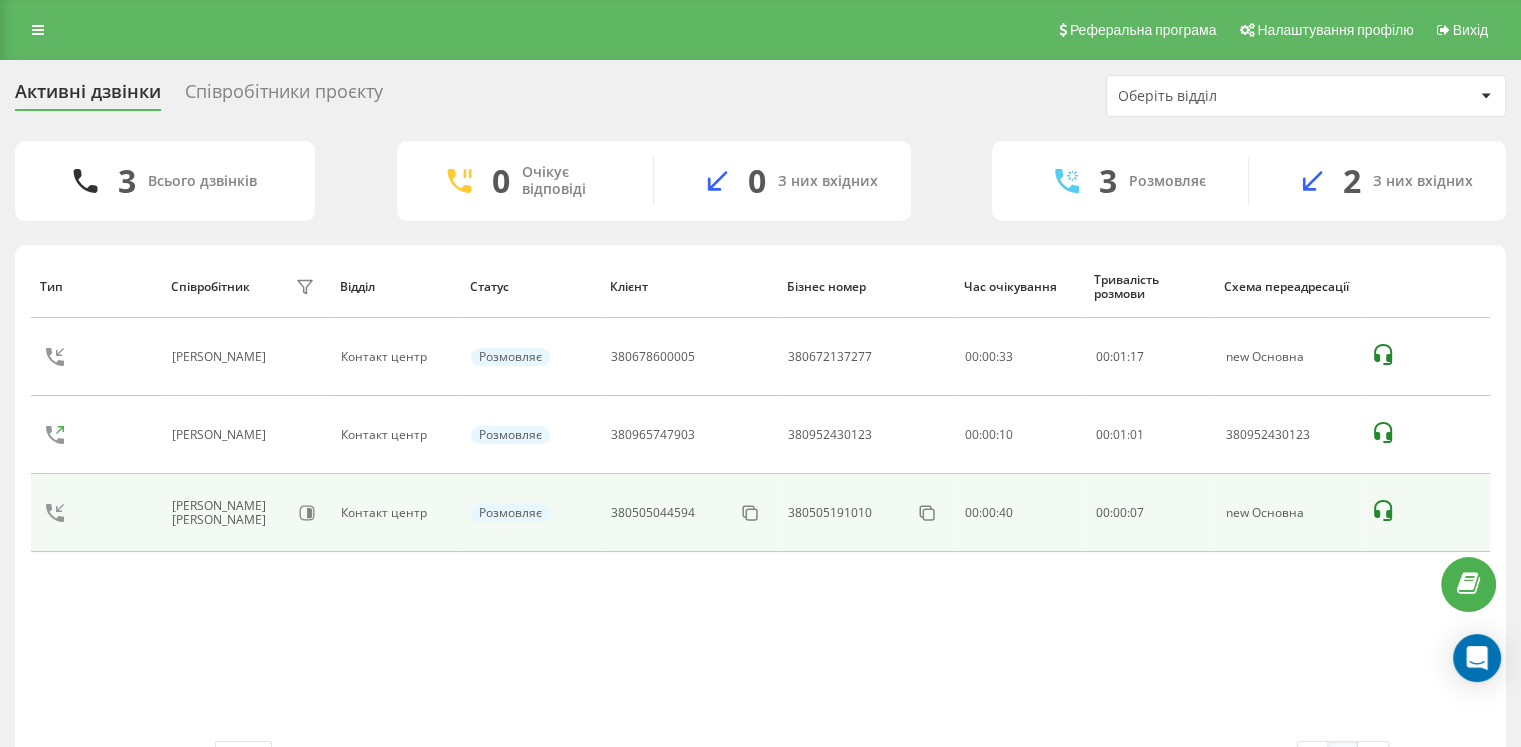 click 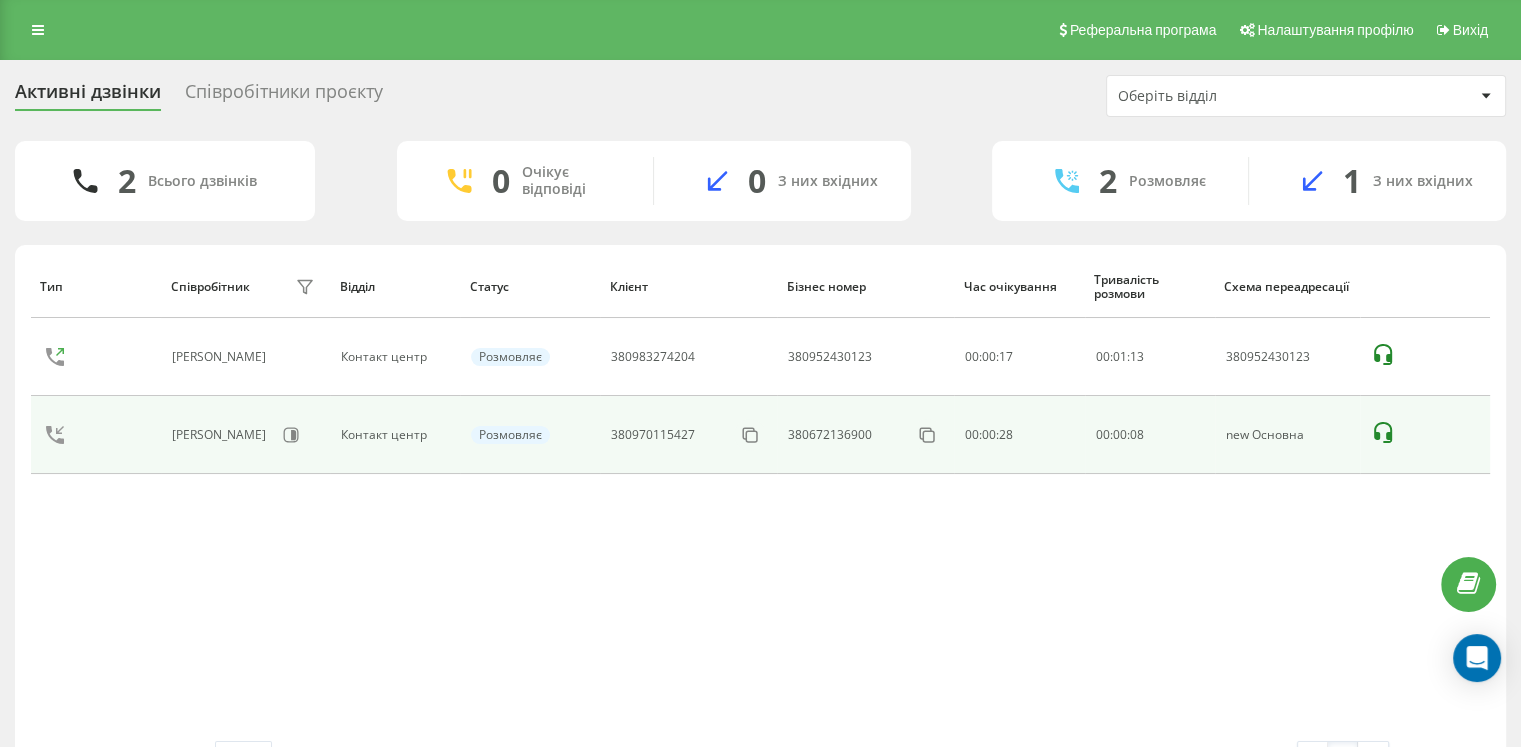 click 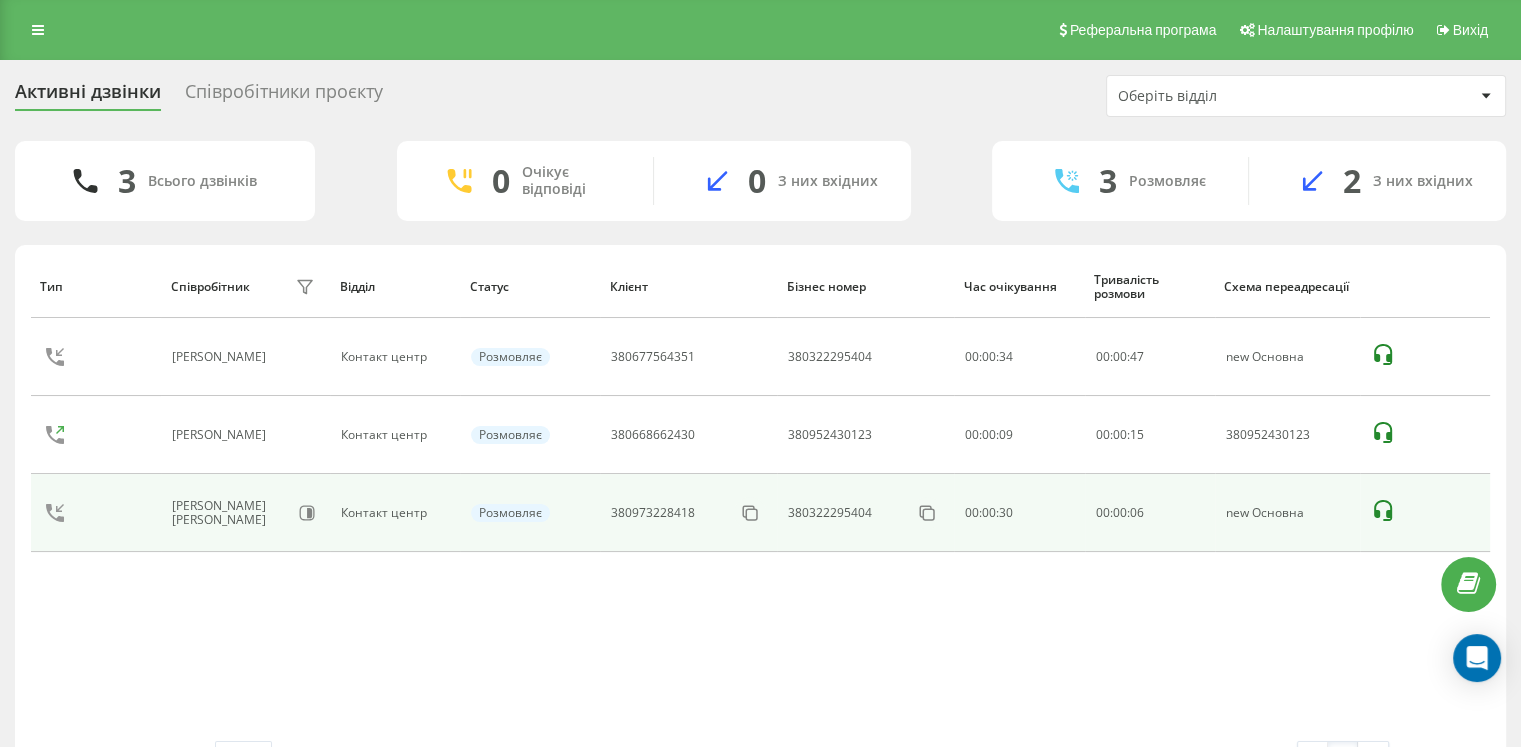 click 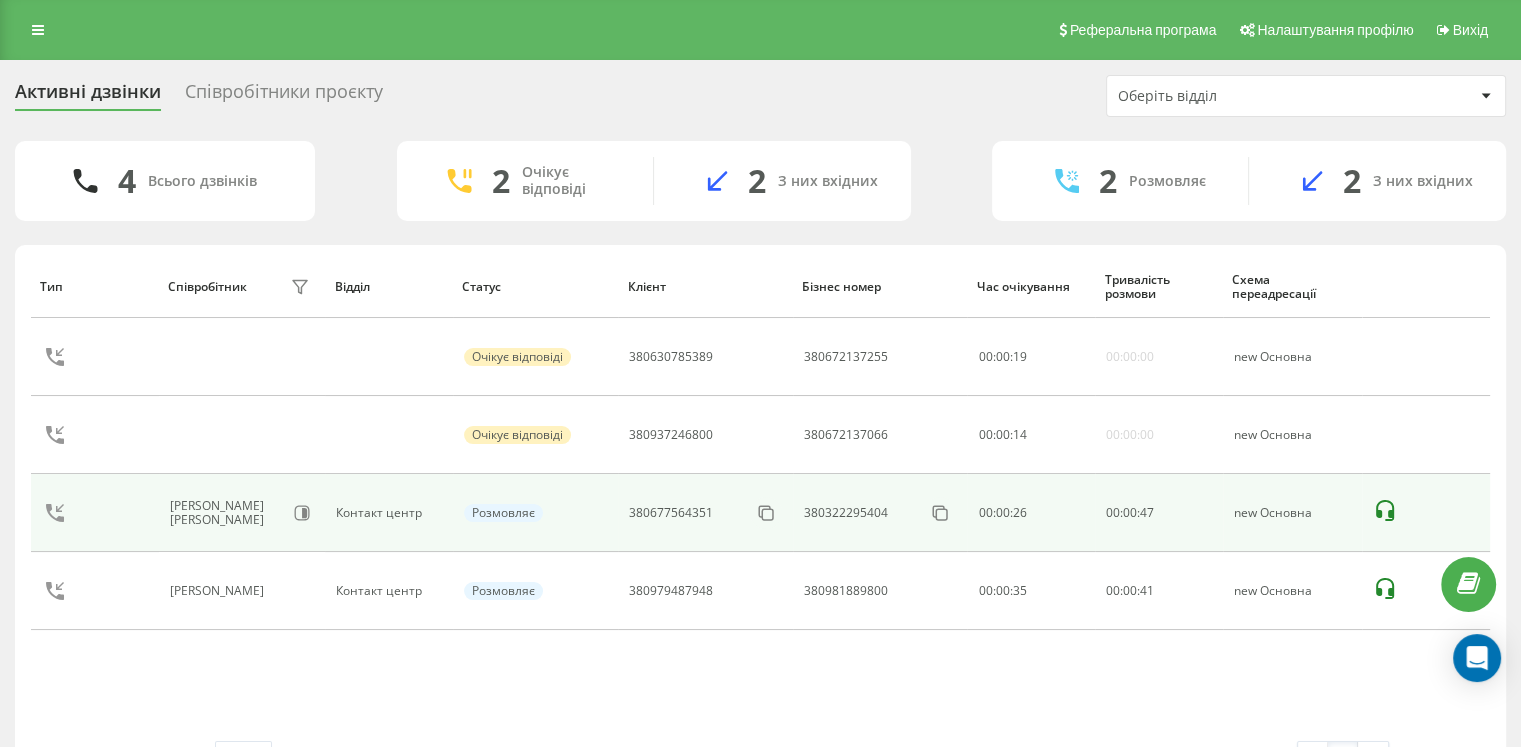 click 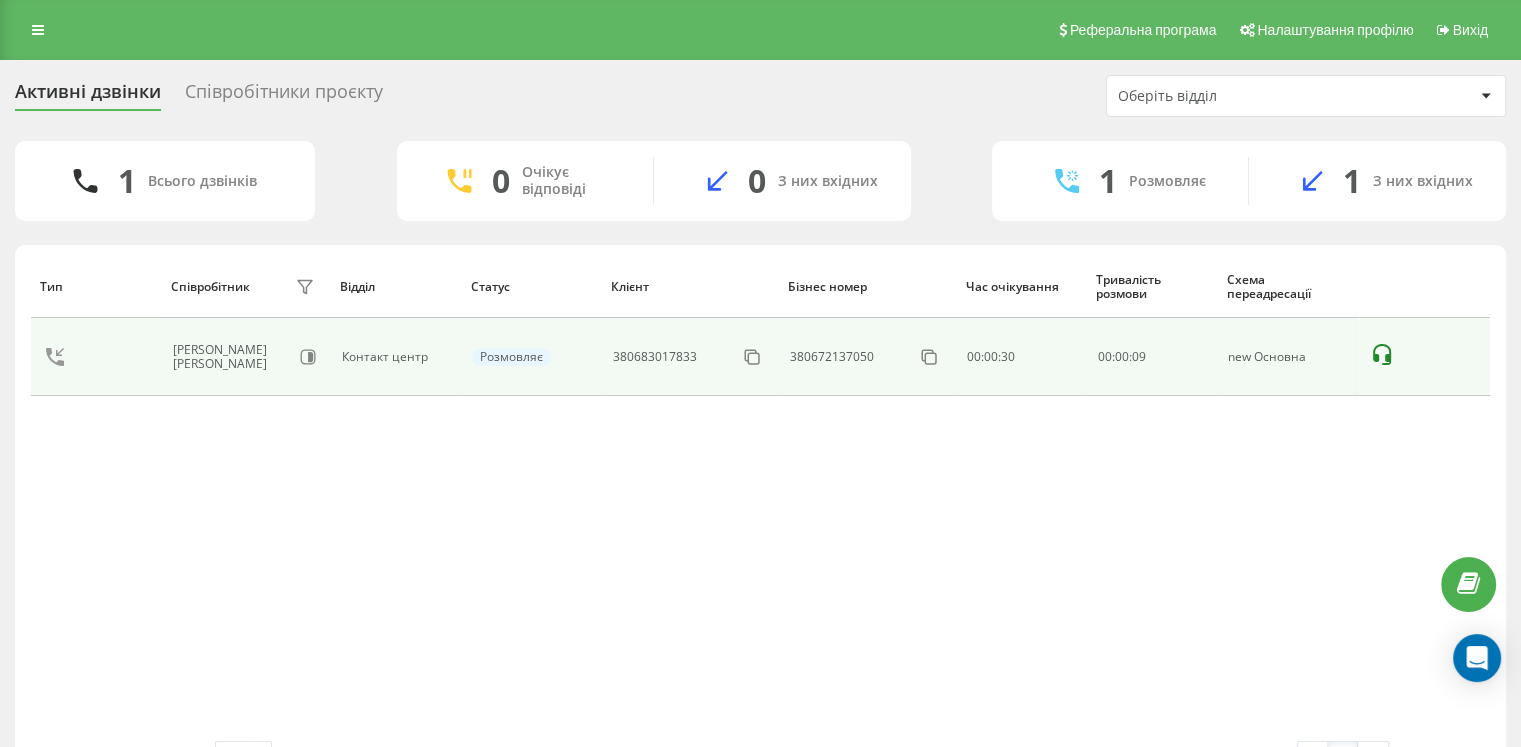 click 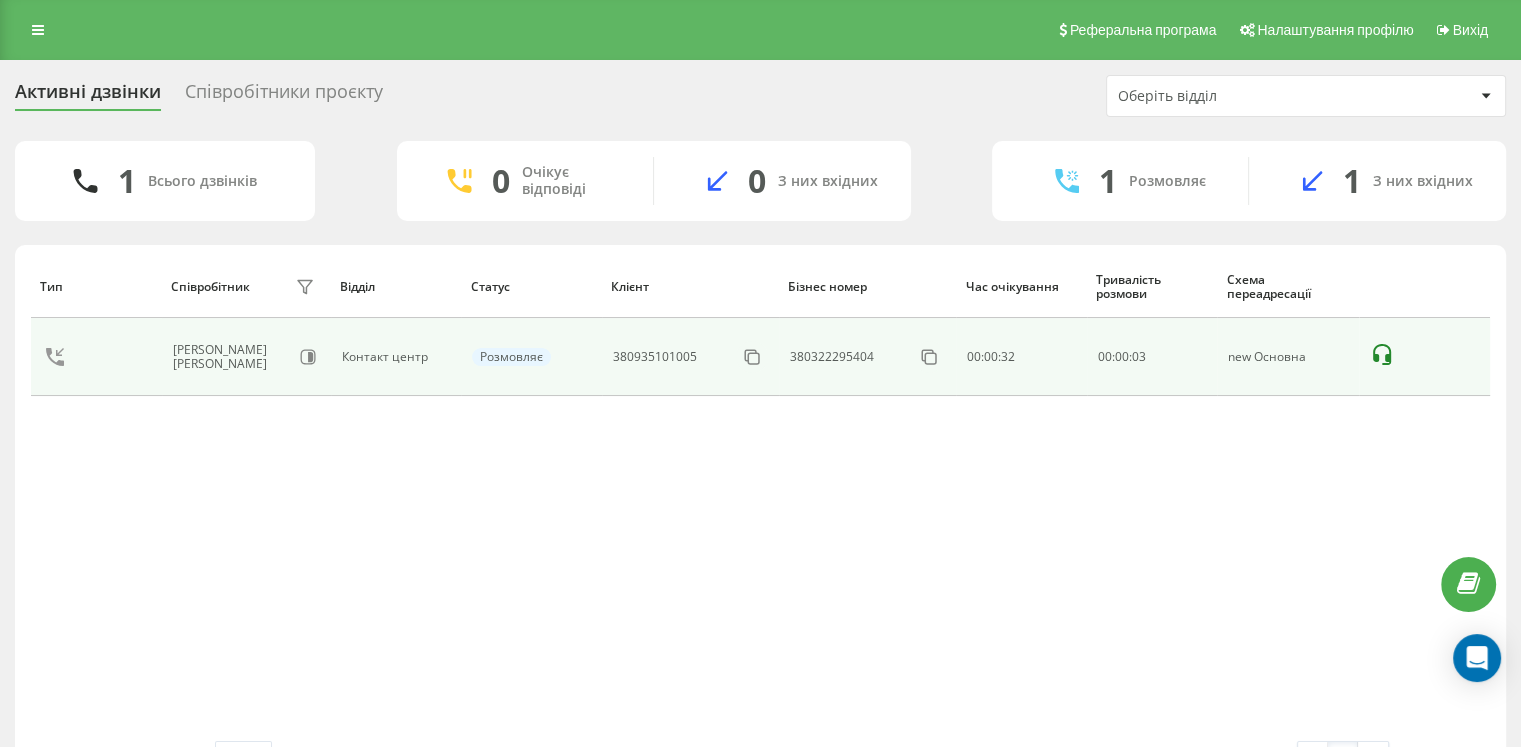 click 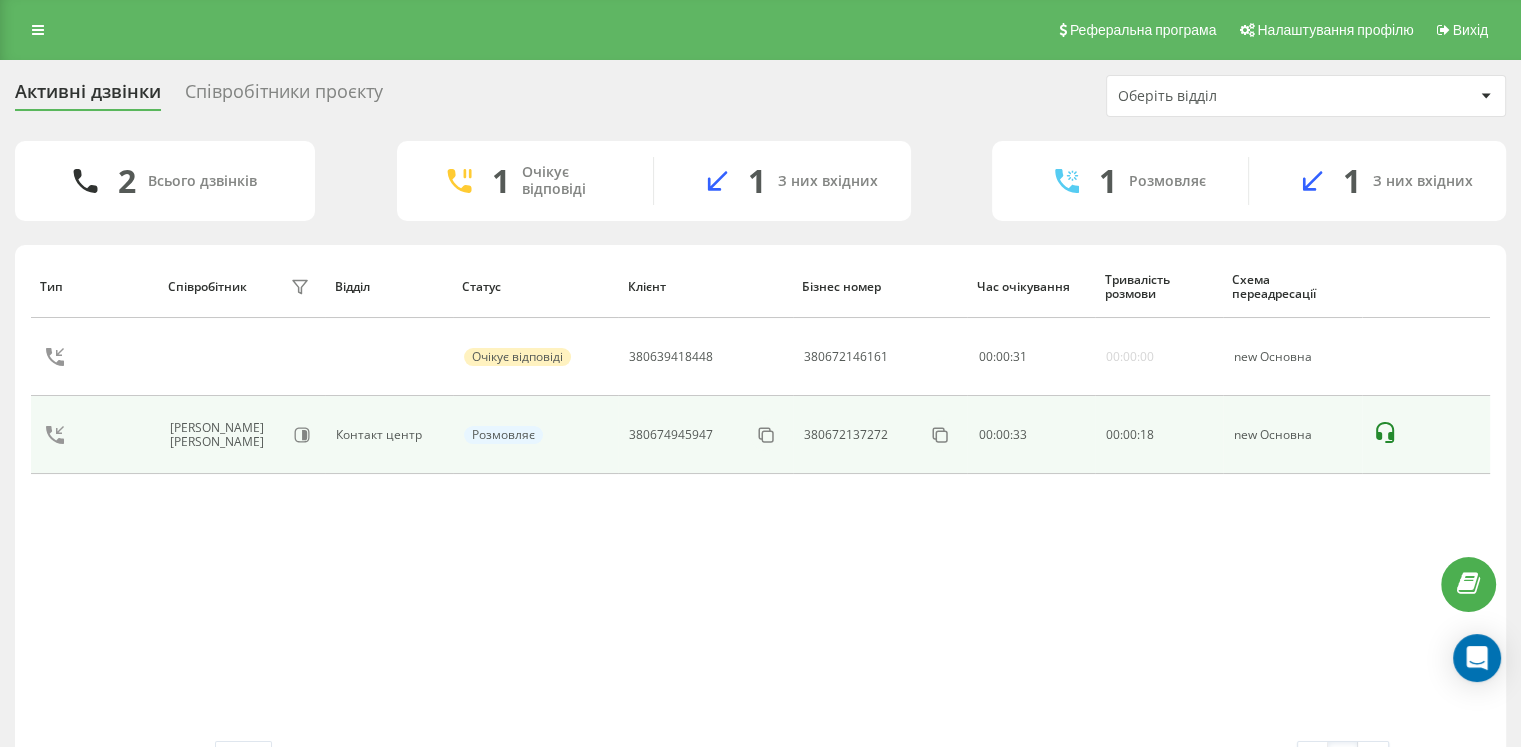 click 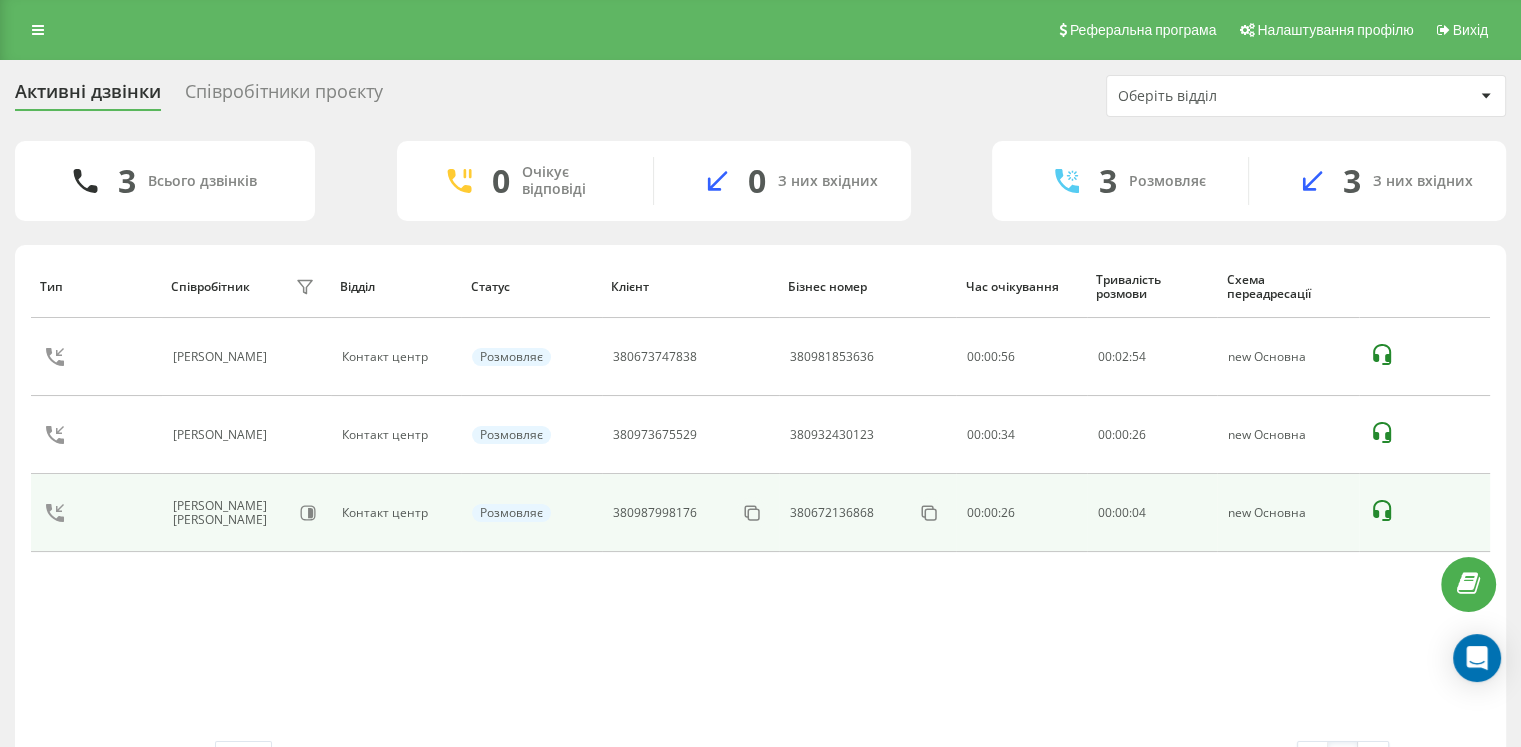 click at bounding box center (1382, 517) 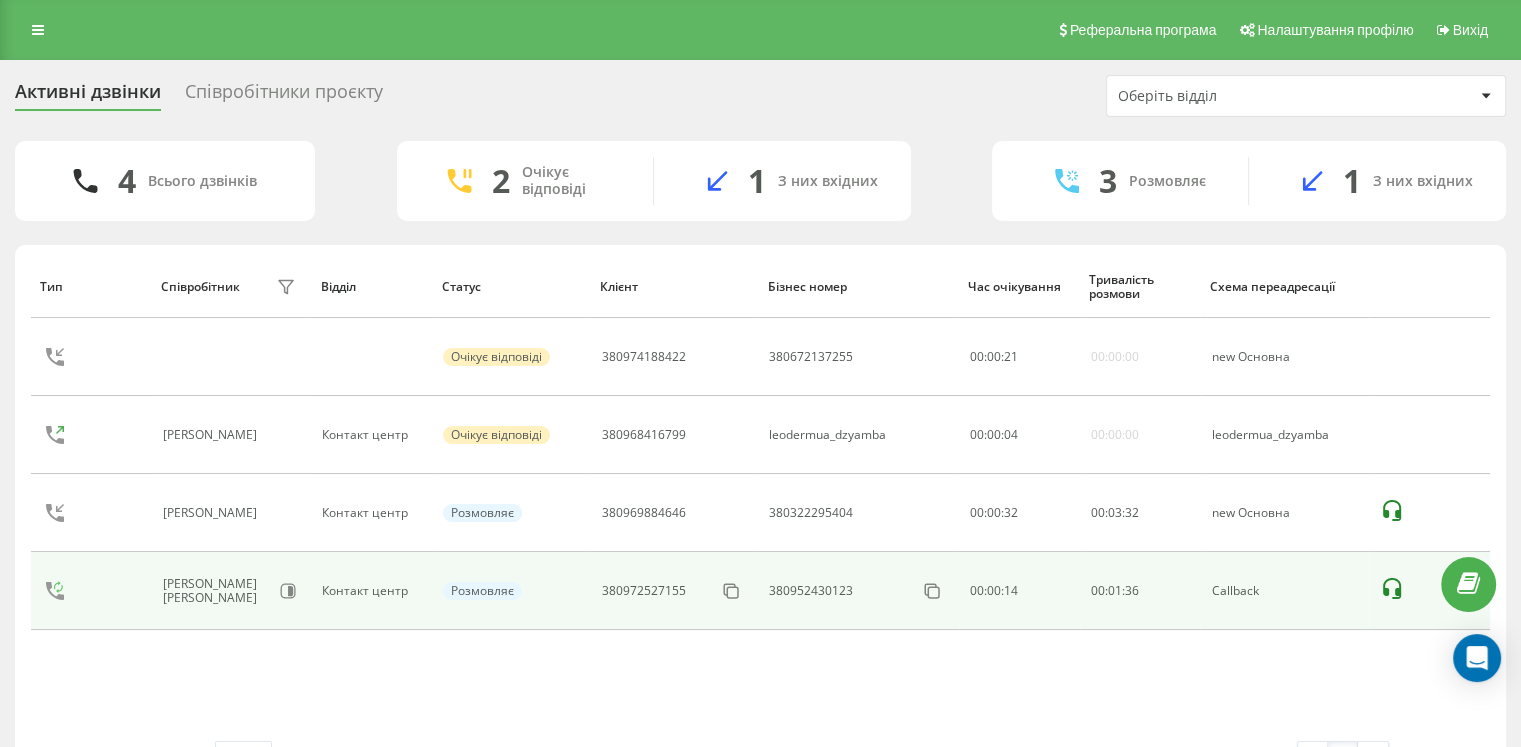 click 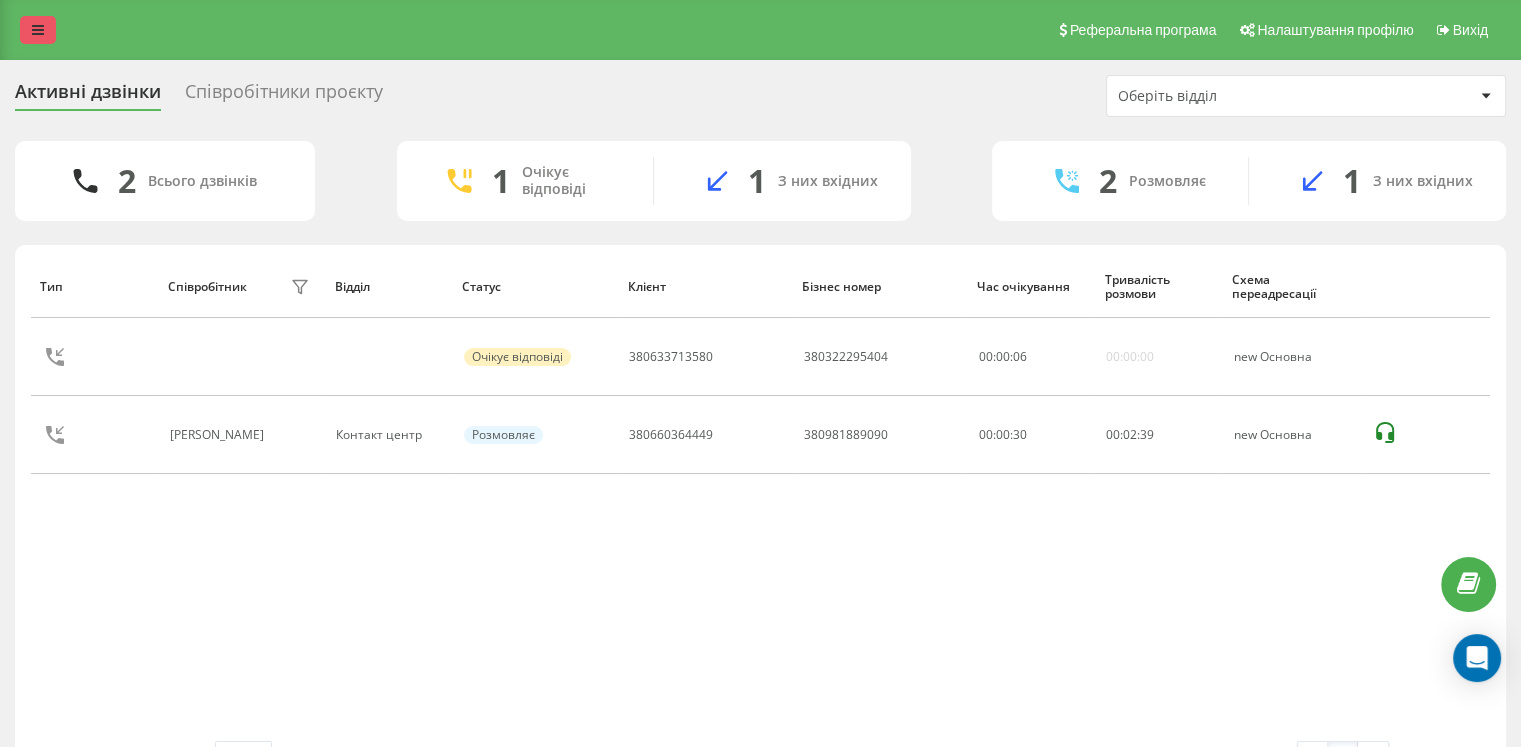 click at bounding box center (38, 30) 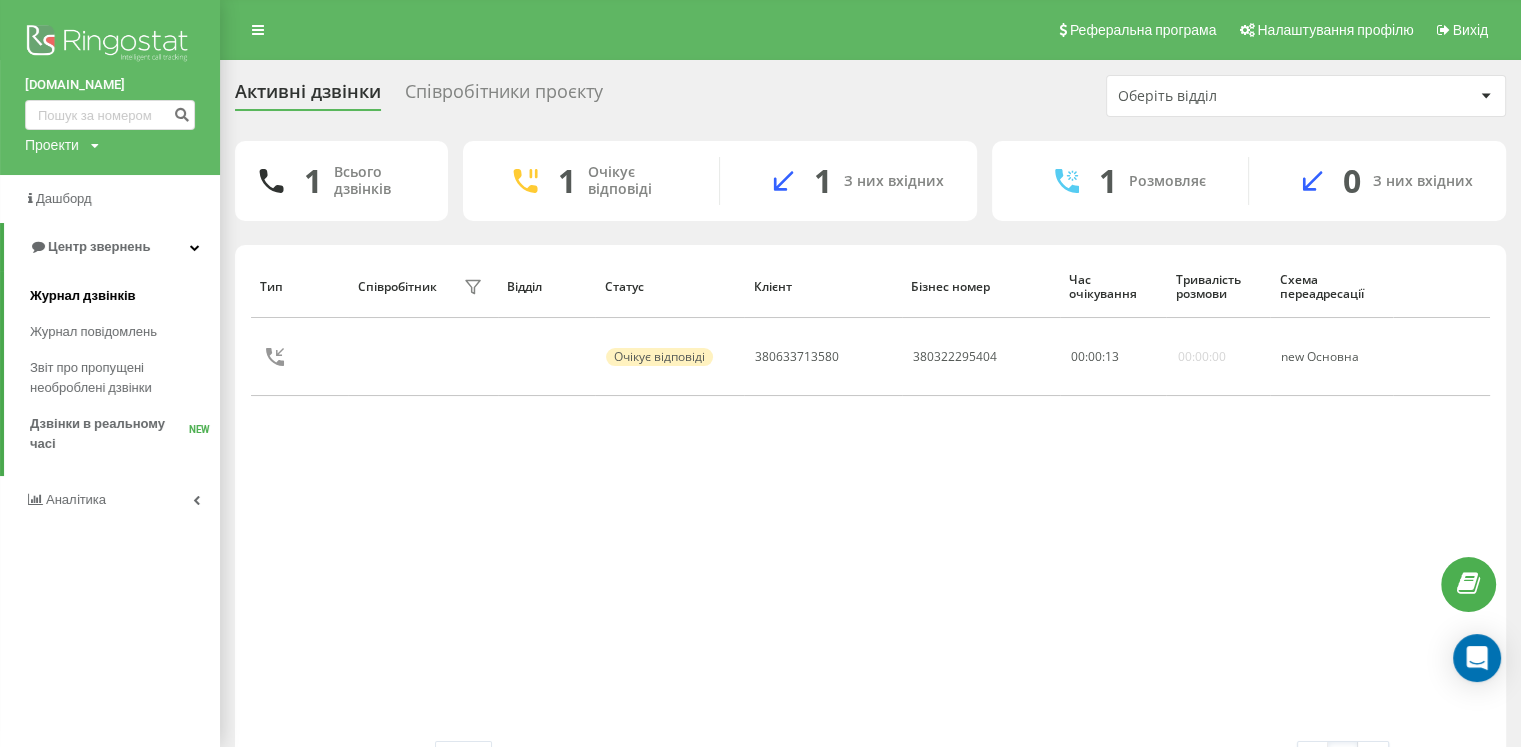 click on "Журнал дзвінків" at bounding box center (83, 296) 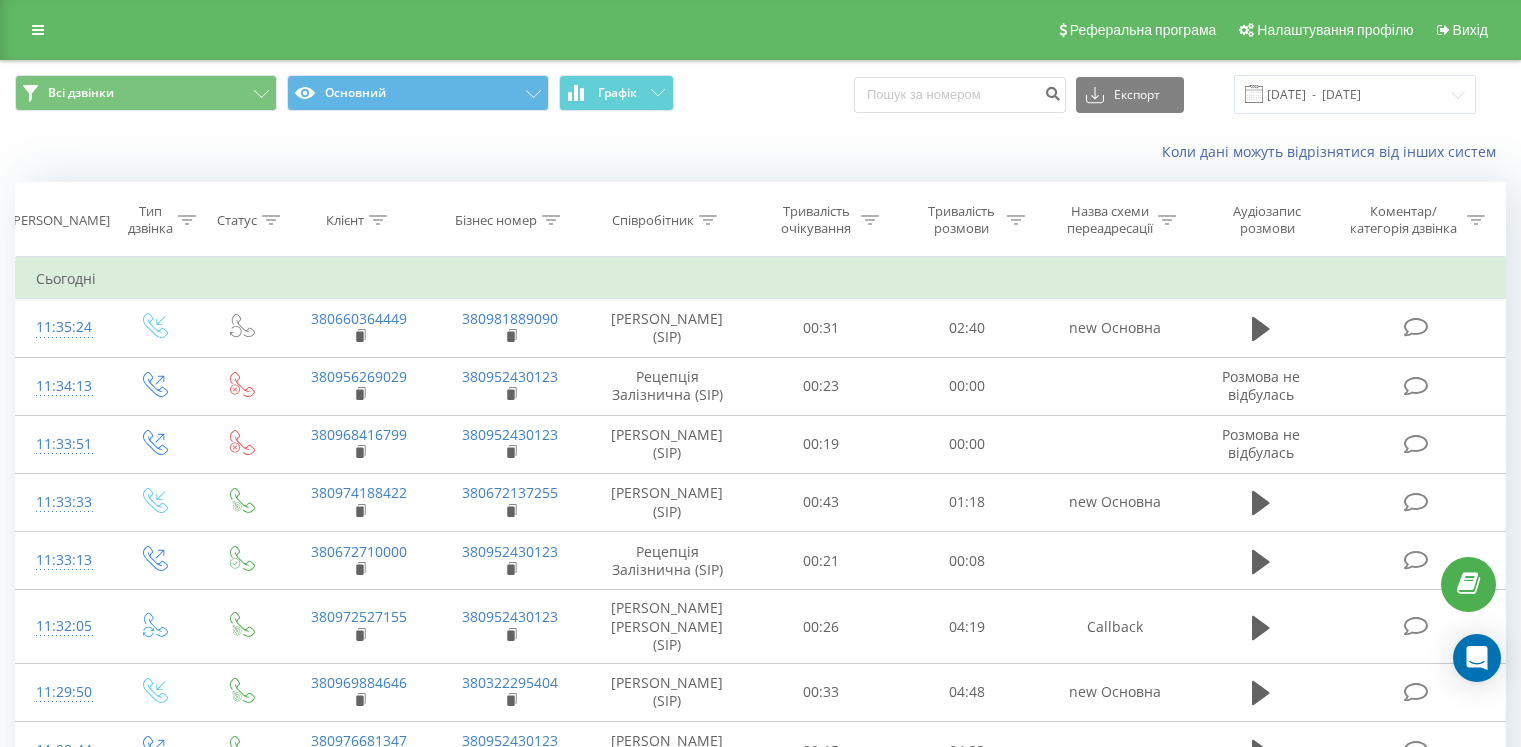 scroll, scrollTop: 0, scrollLeft: 0, axis: both 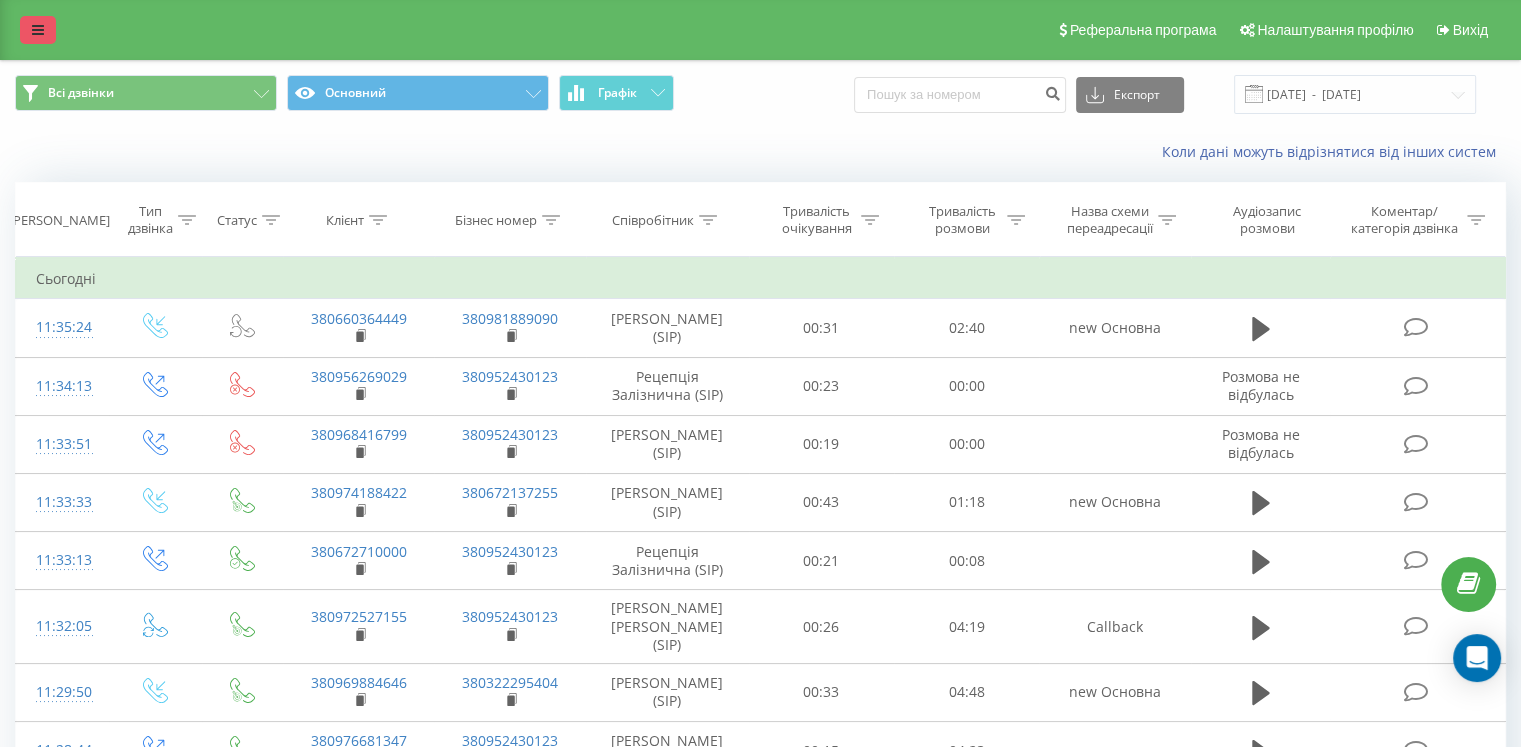 click at bounding box center [38, 30] 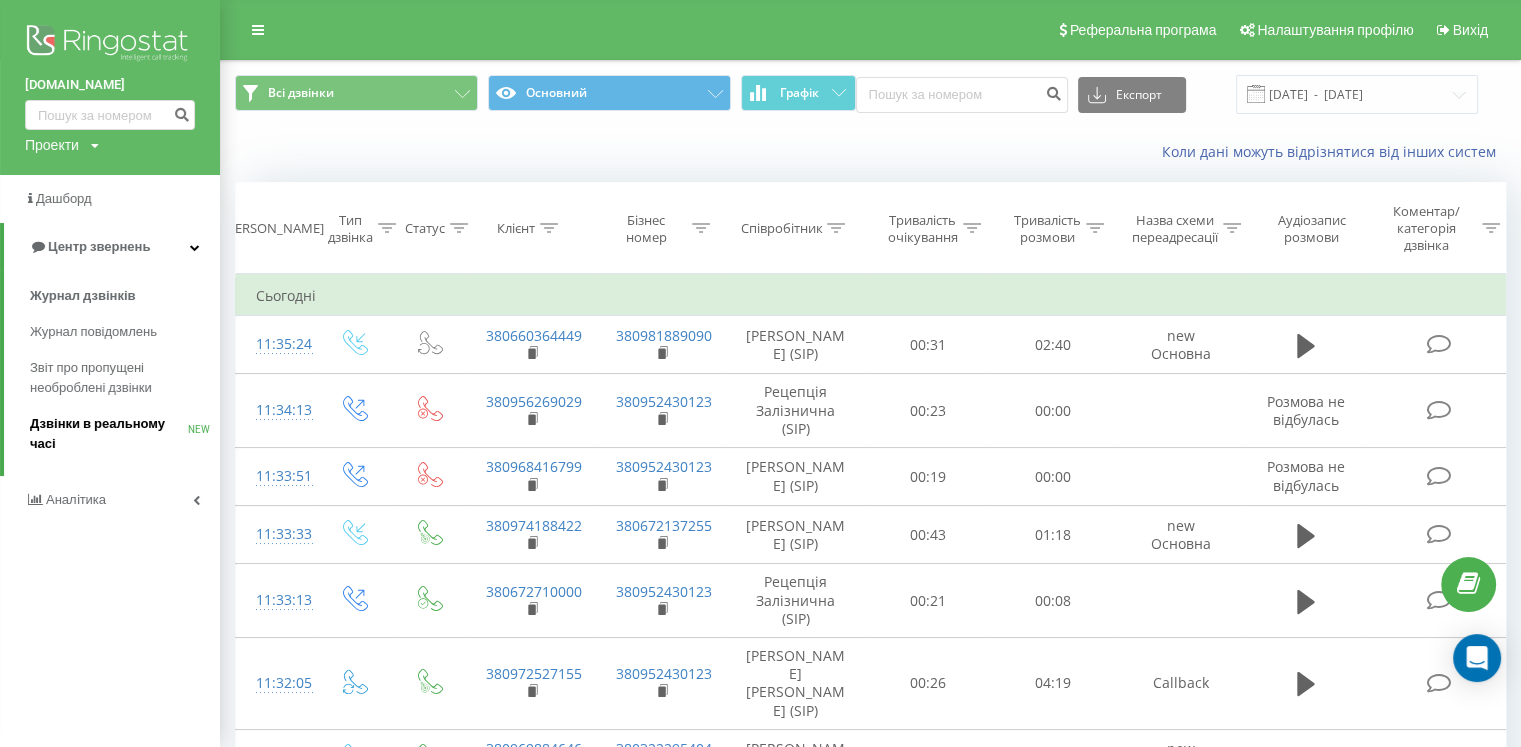 click on "Дзвінки в реальному часі" at bounding box center (109, 434) 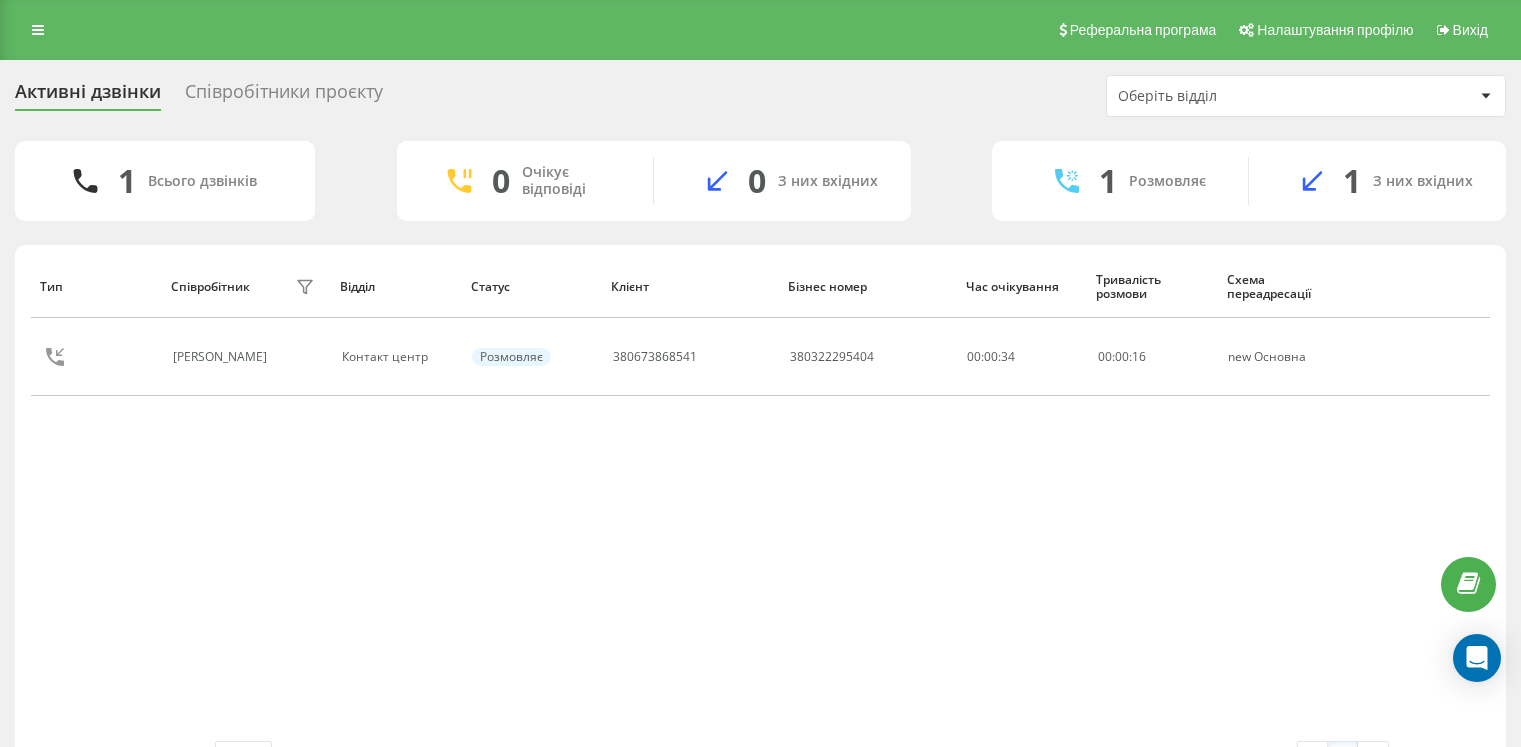 scroll, scrollTop: 0, scrollLeft: 0, axis: both 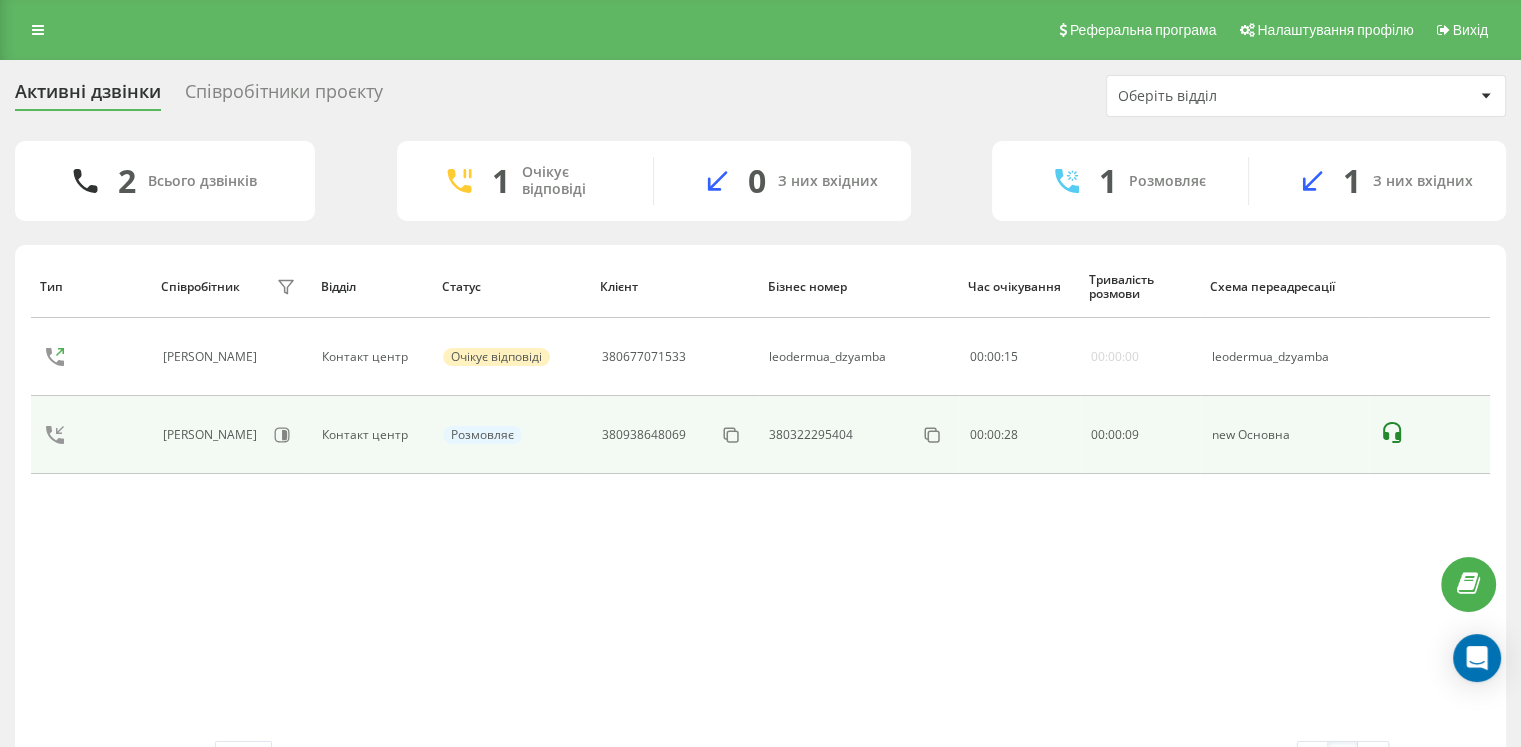 click at bounding box center [1429, 435] 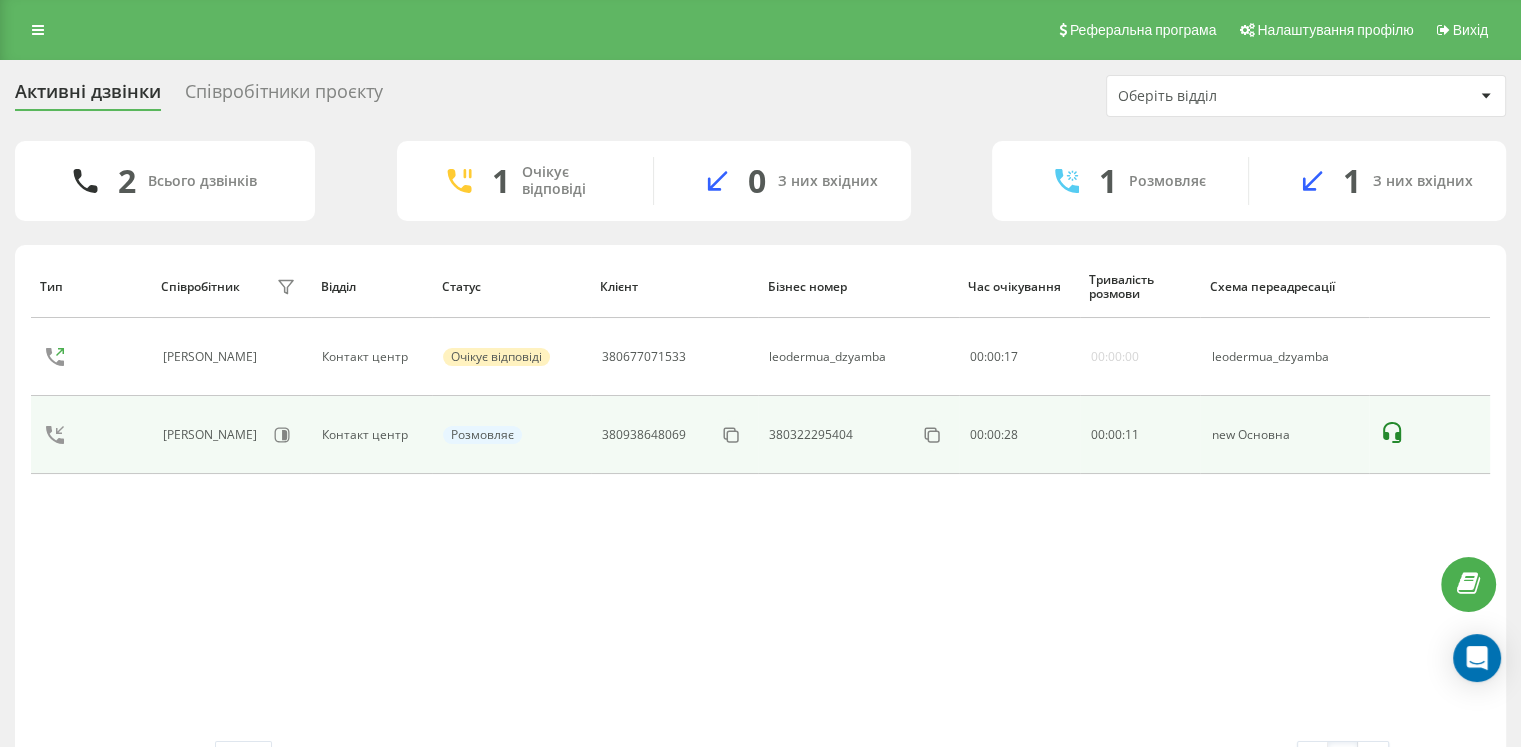 click 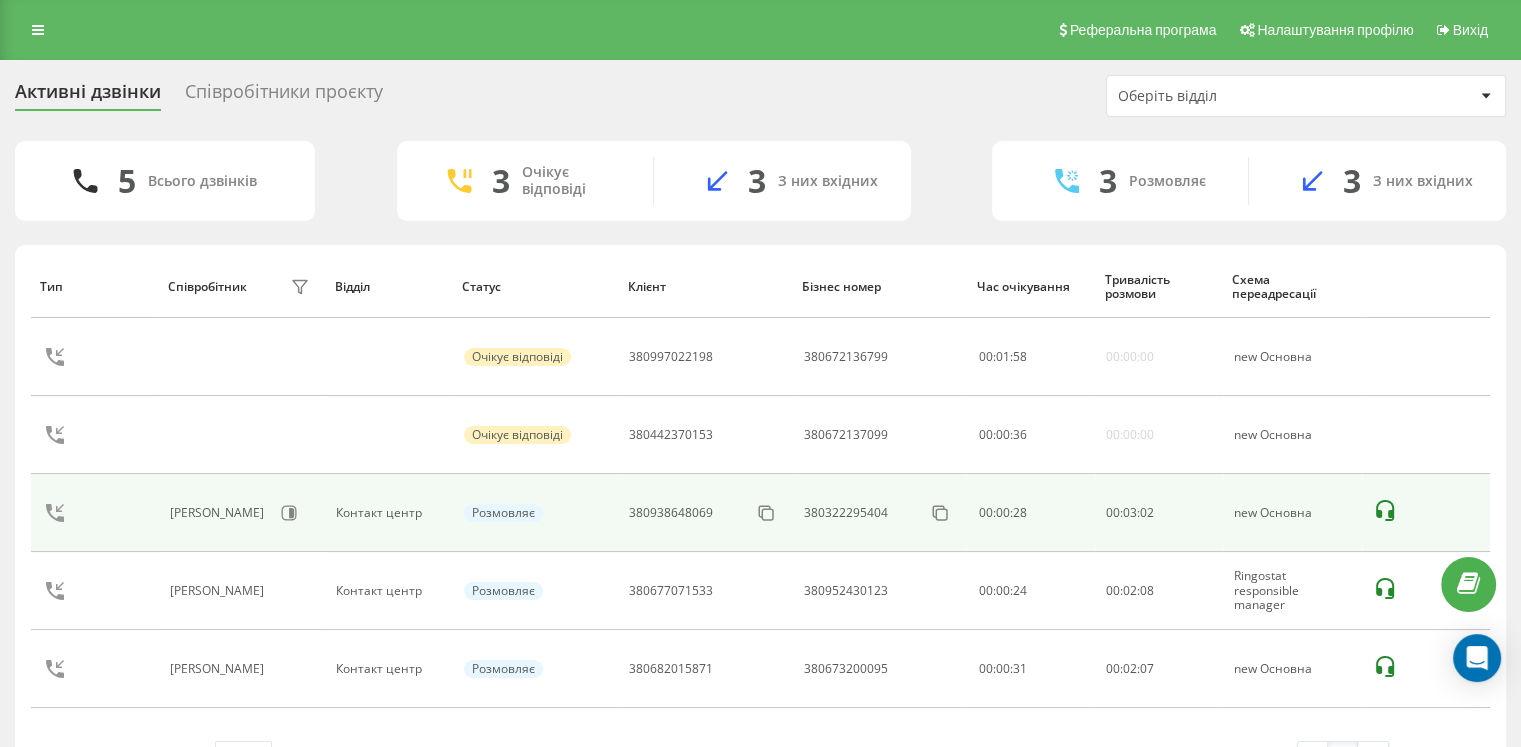 click 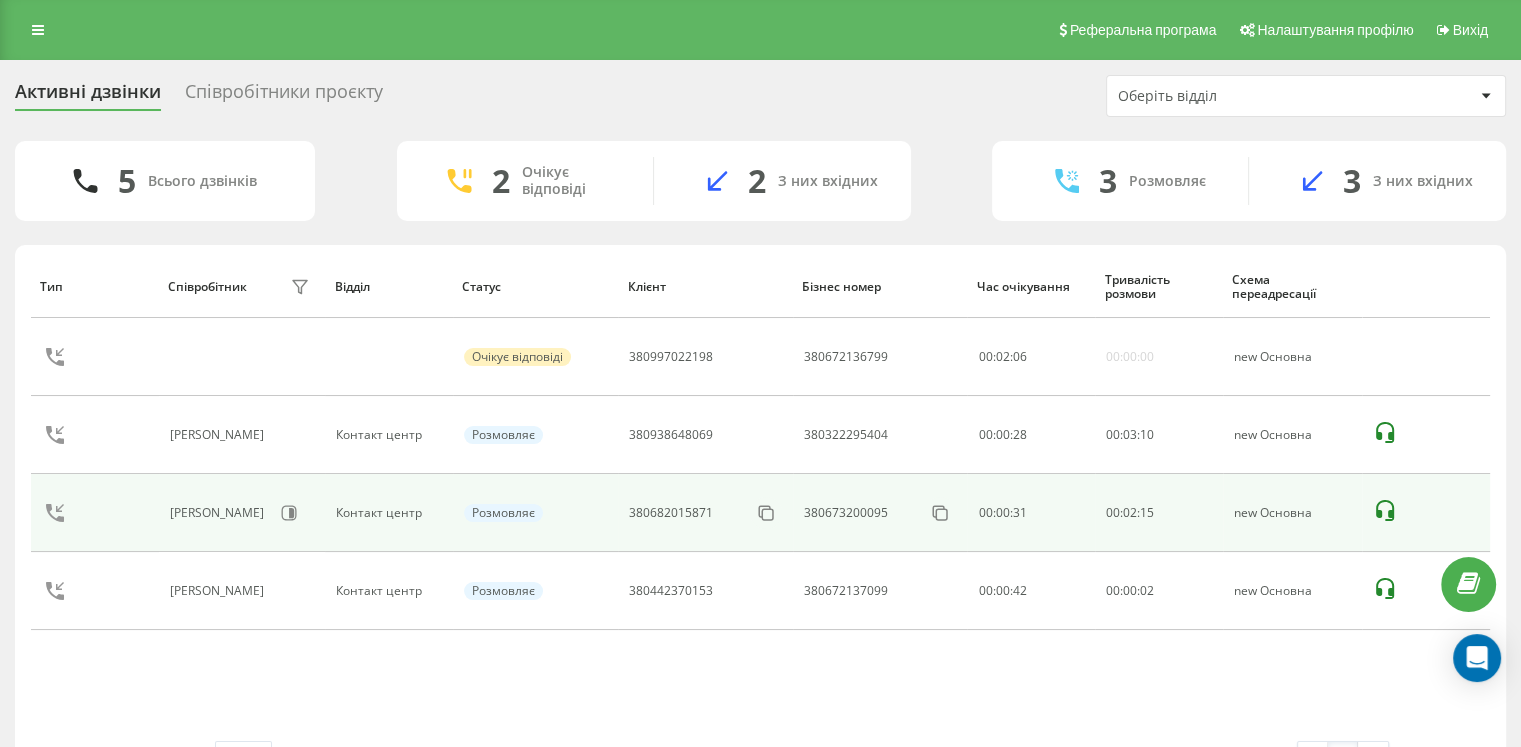click 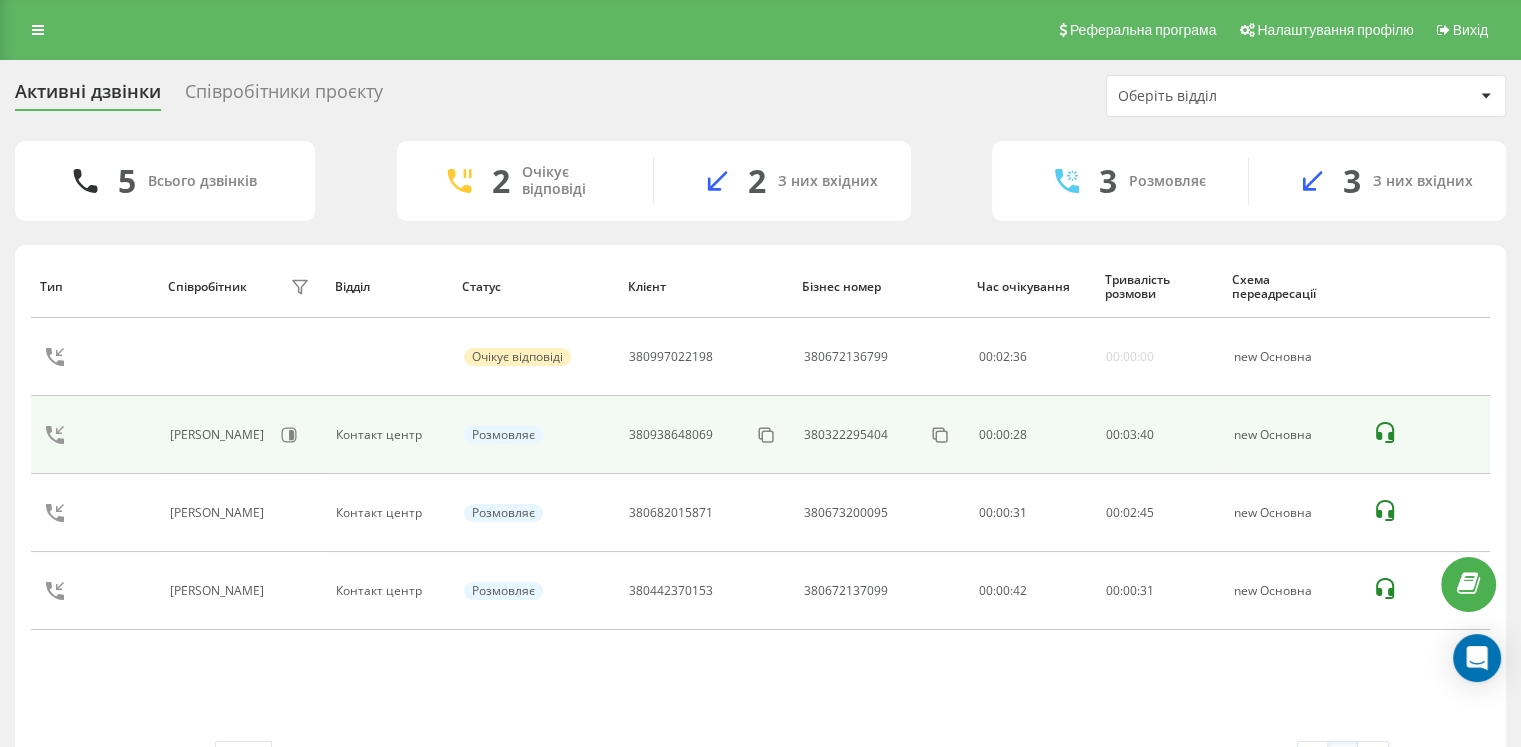 click 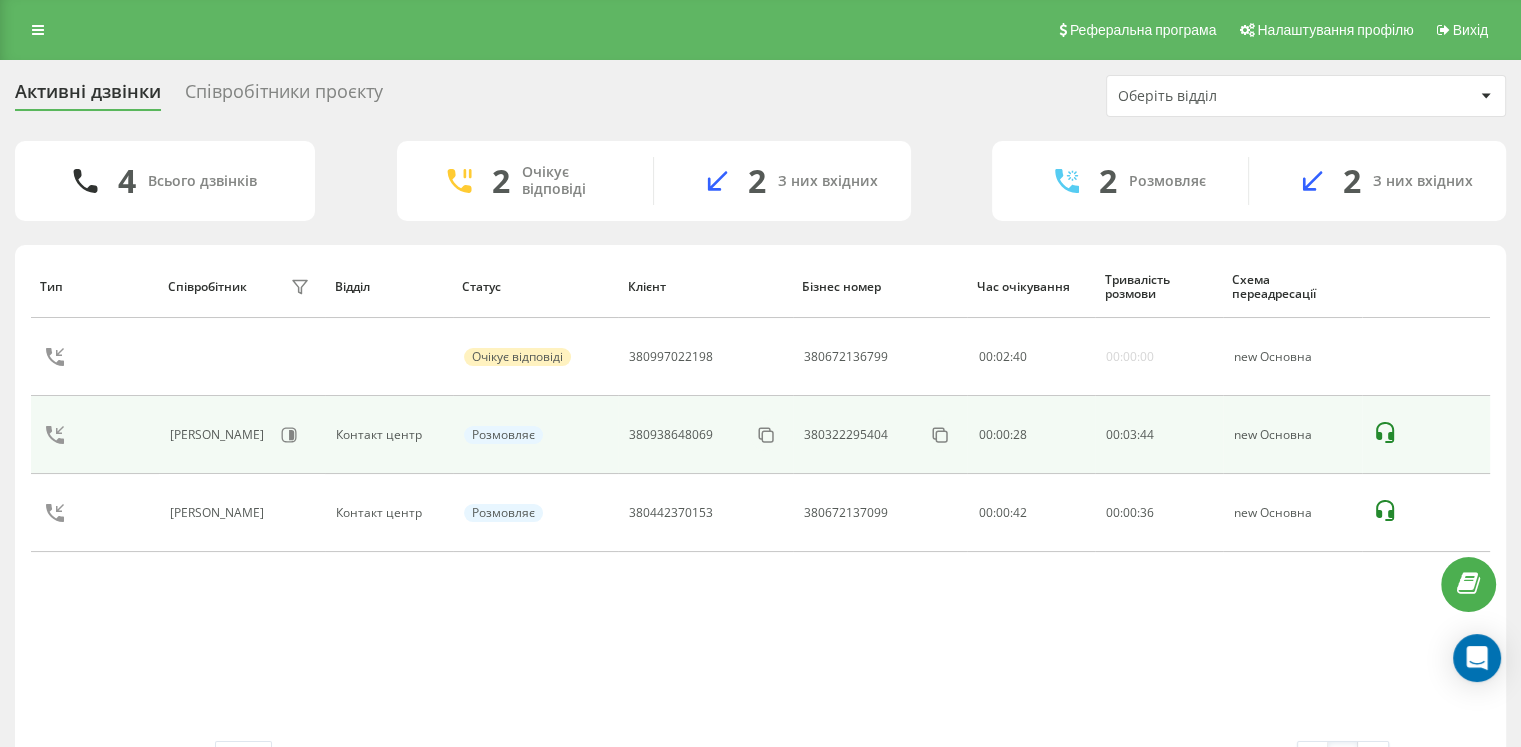 click 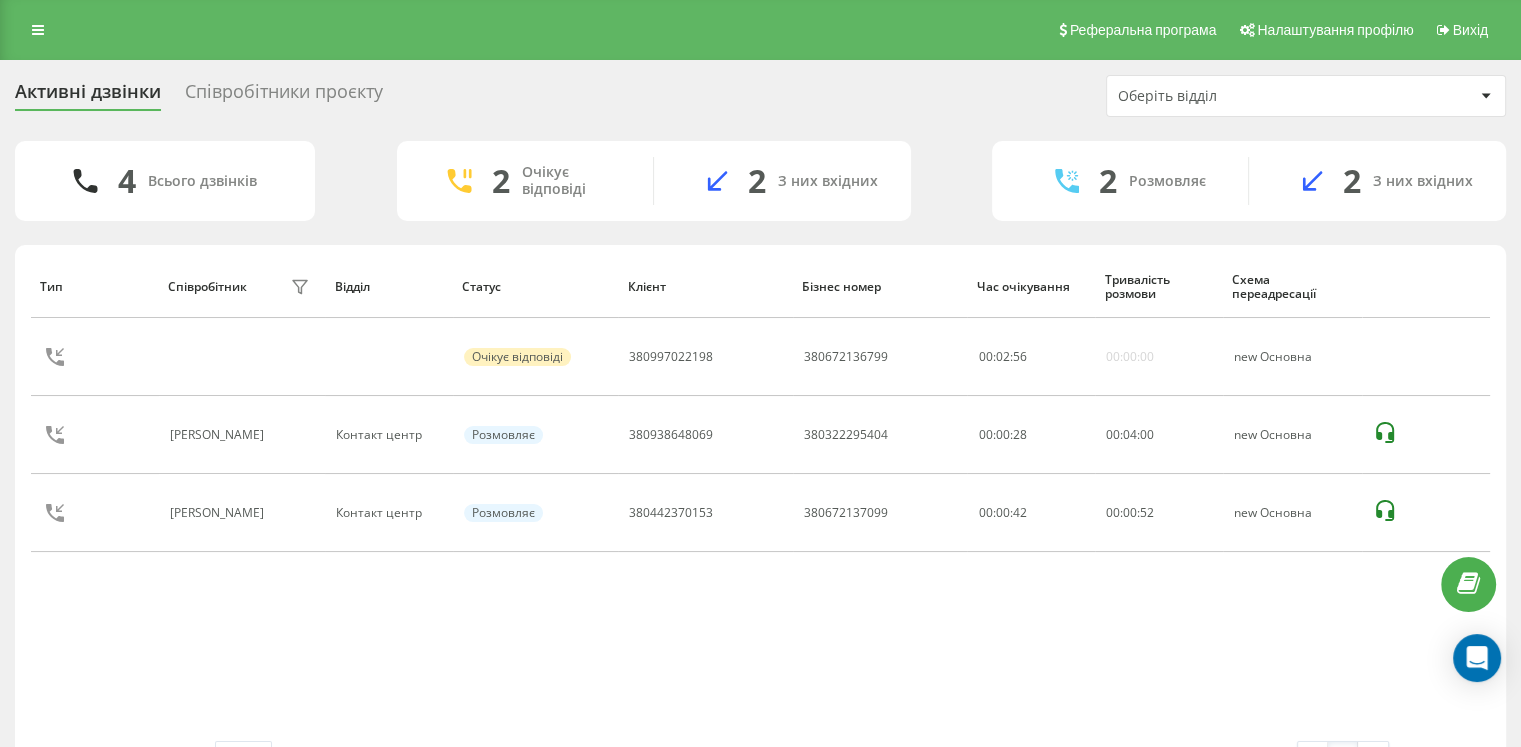 click on "Тип Співробітник  фільтру  Відділ Статус Клієнт Бізнес номер Час очікування Тривалість розмови Схема переадресації Очікує відповіді 380997022198 380672136799 00 : 02 : 56 00:00:00 new Основна Буренкова Юлія Дмитрівна Контакт центр Розмовляє 380938648069 380322295404 00:00:28 00 : 04 : 00 new Основна Дзямба Ірина Контакт центр Розмовляє 380442370153 380672137099 00:00:42 00 : 00 : 52 new Основна" at bounding box center (760, 498) 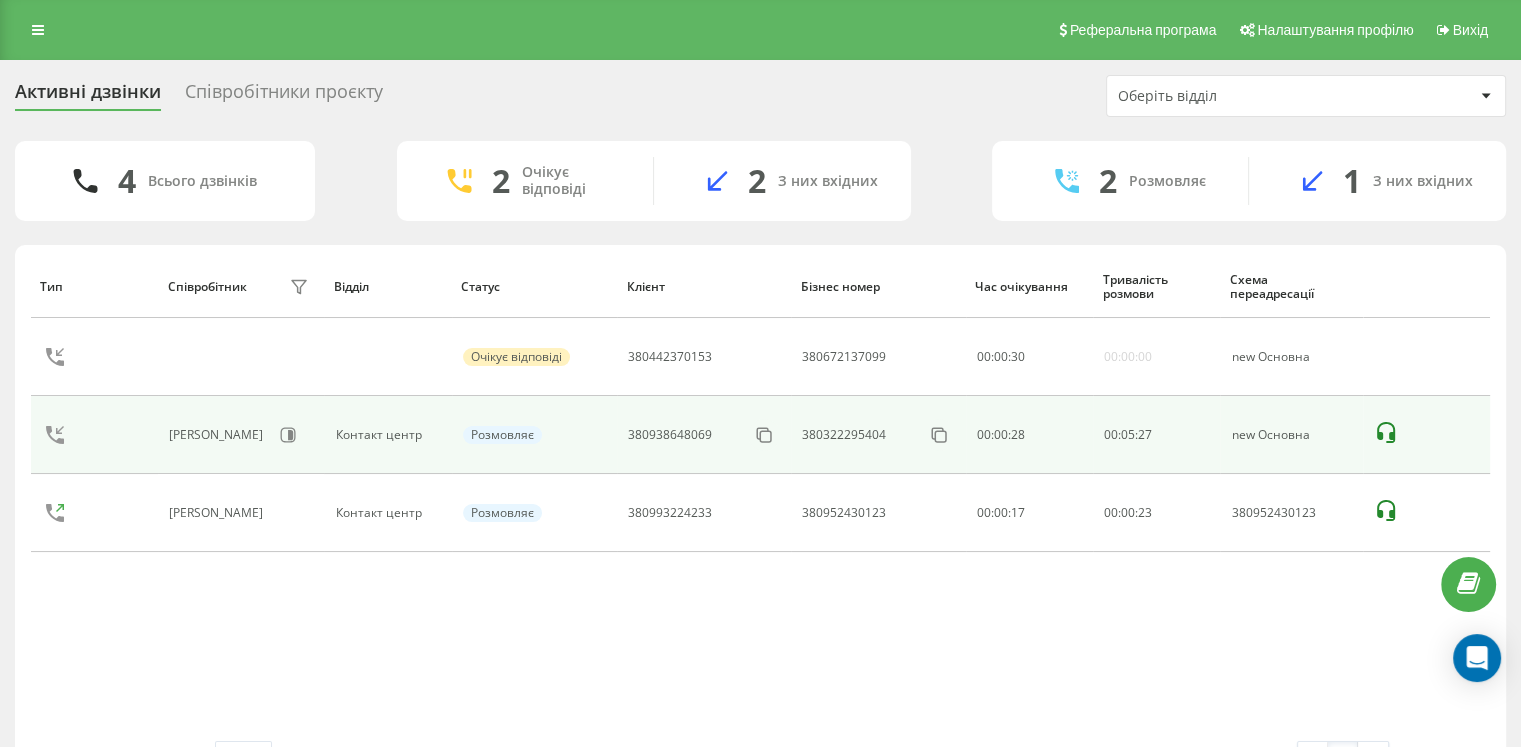 click 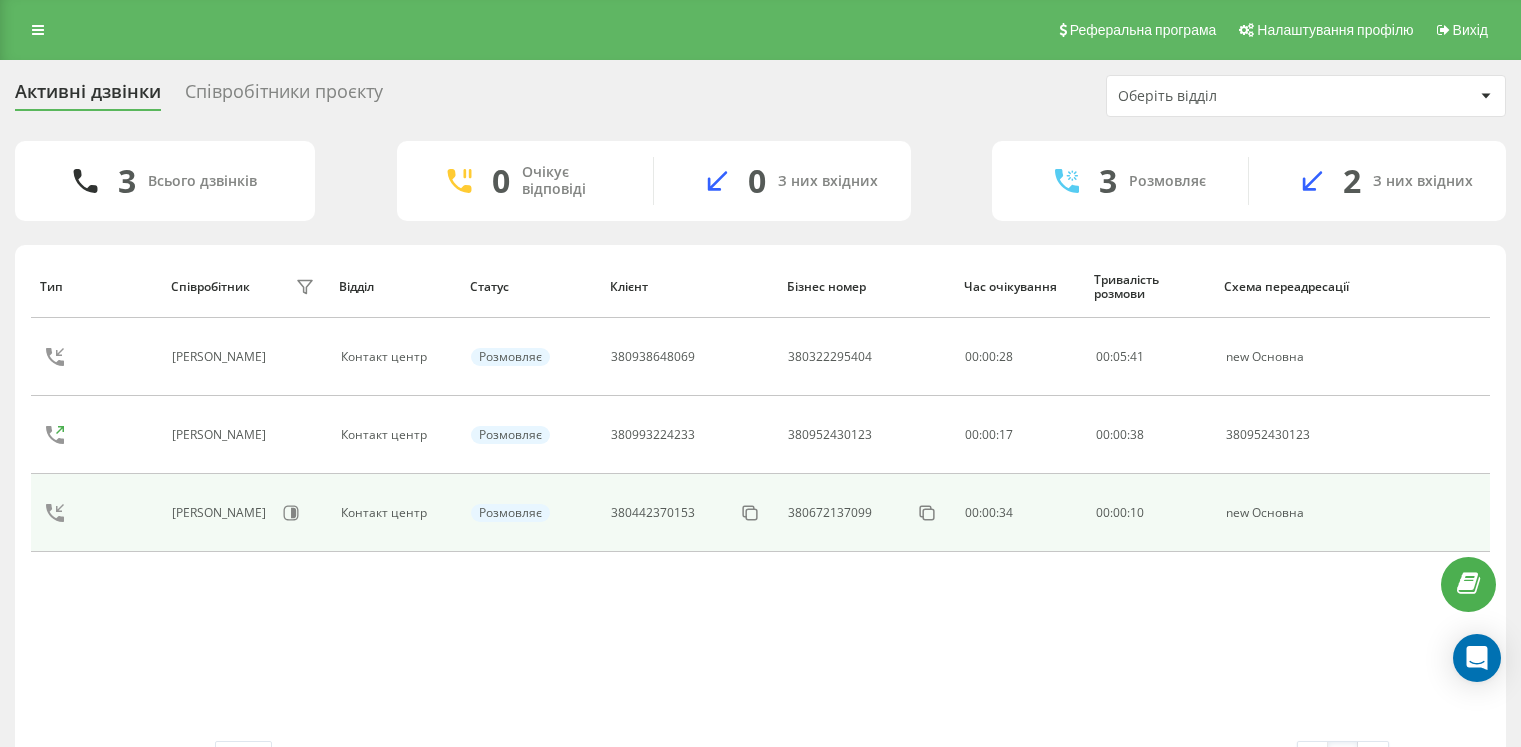 scroll, scrollTop: 0, scrollLeft: 0, axis: both 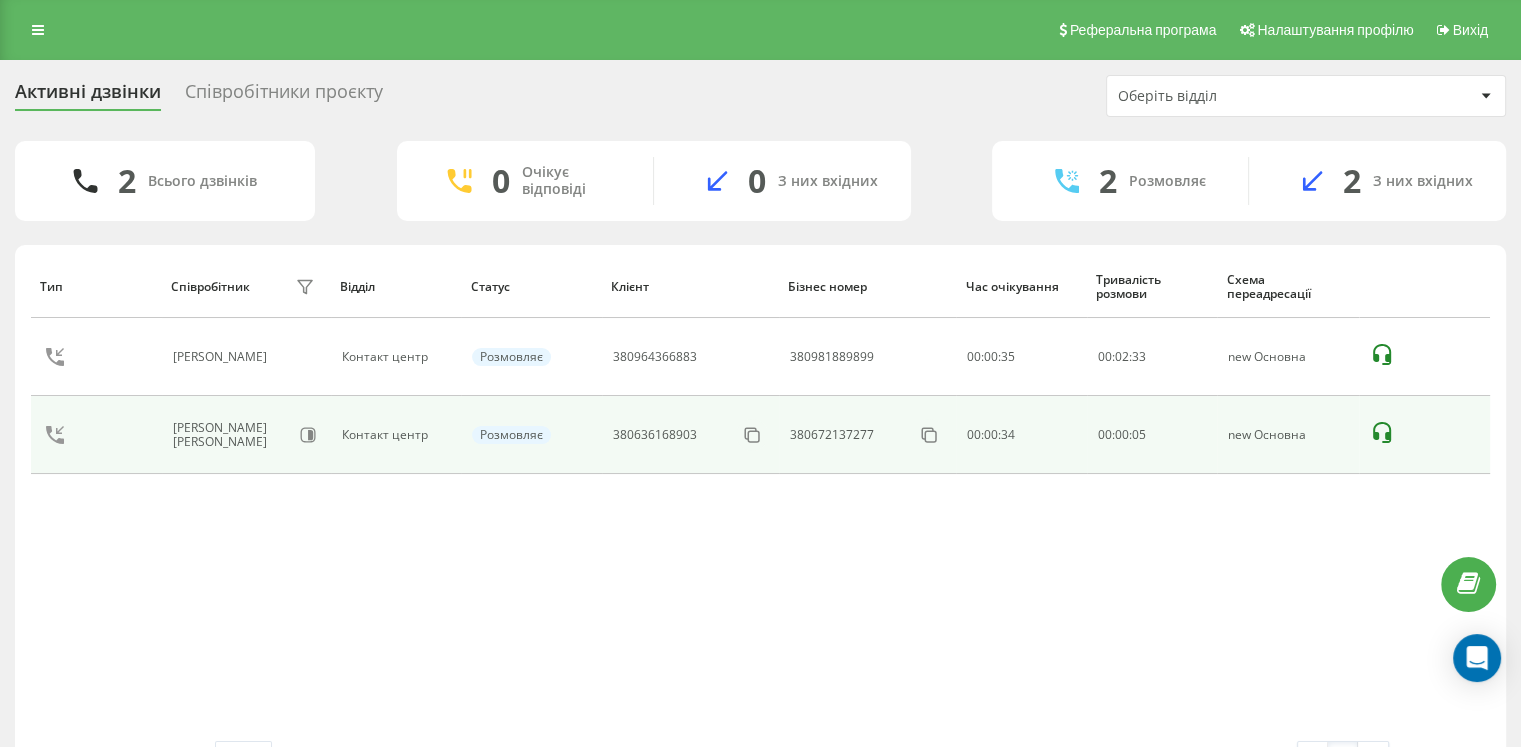 click 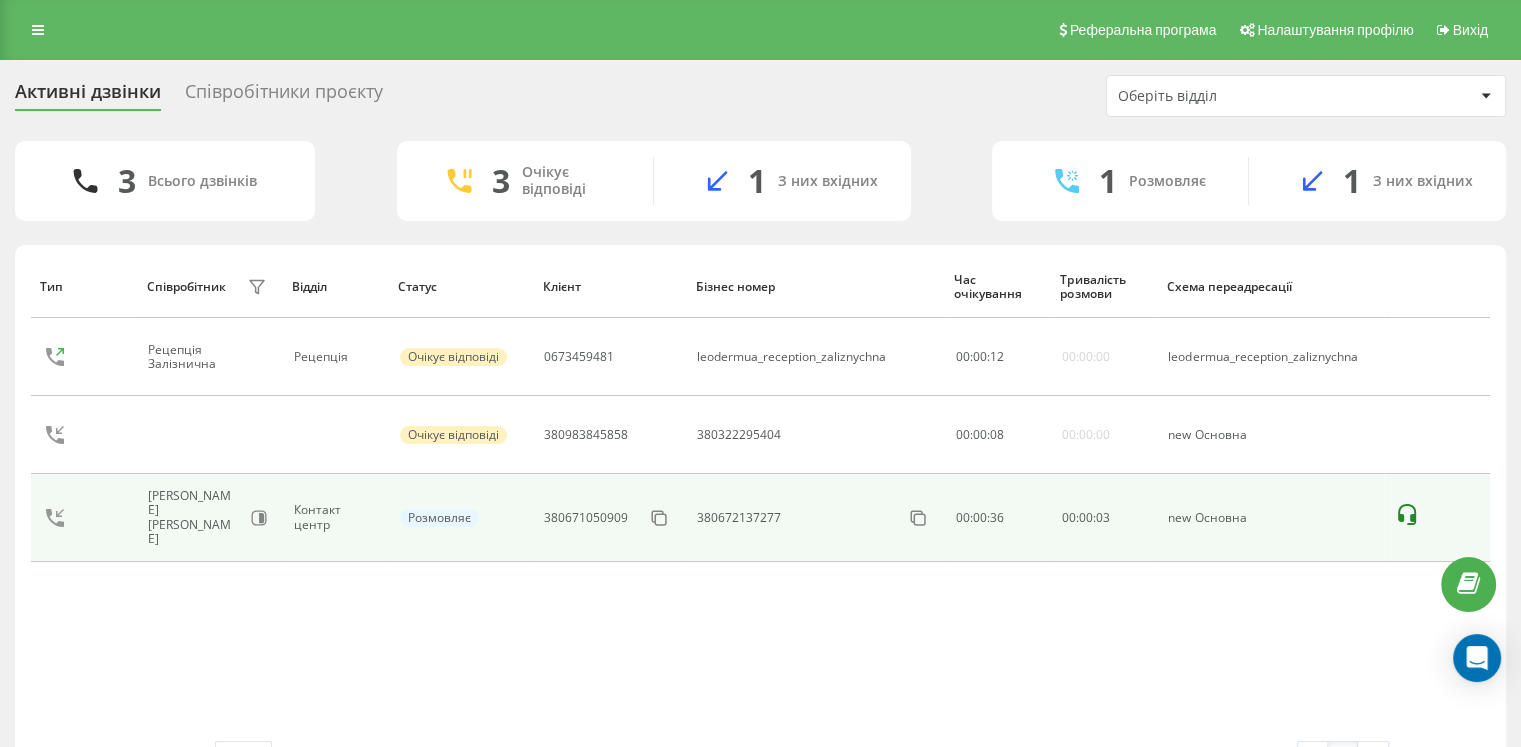 click 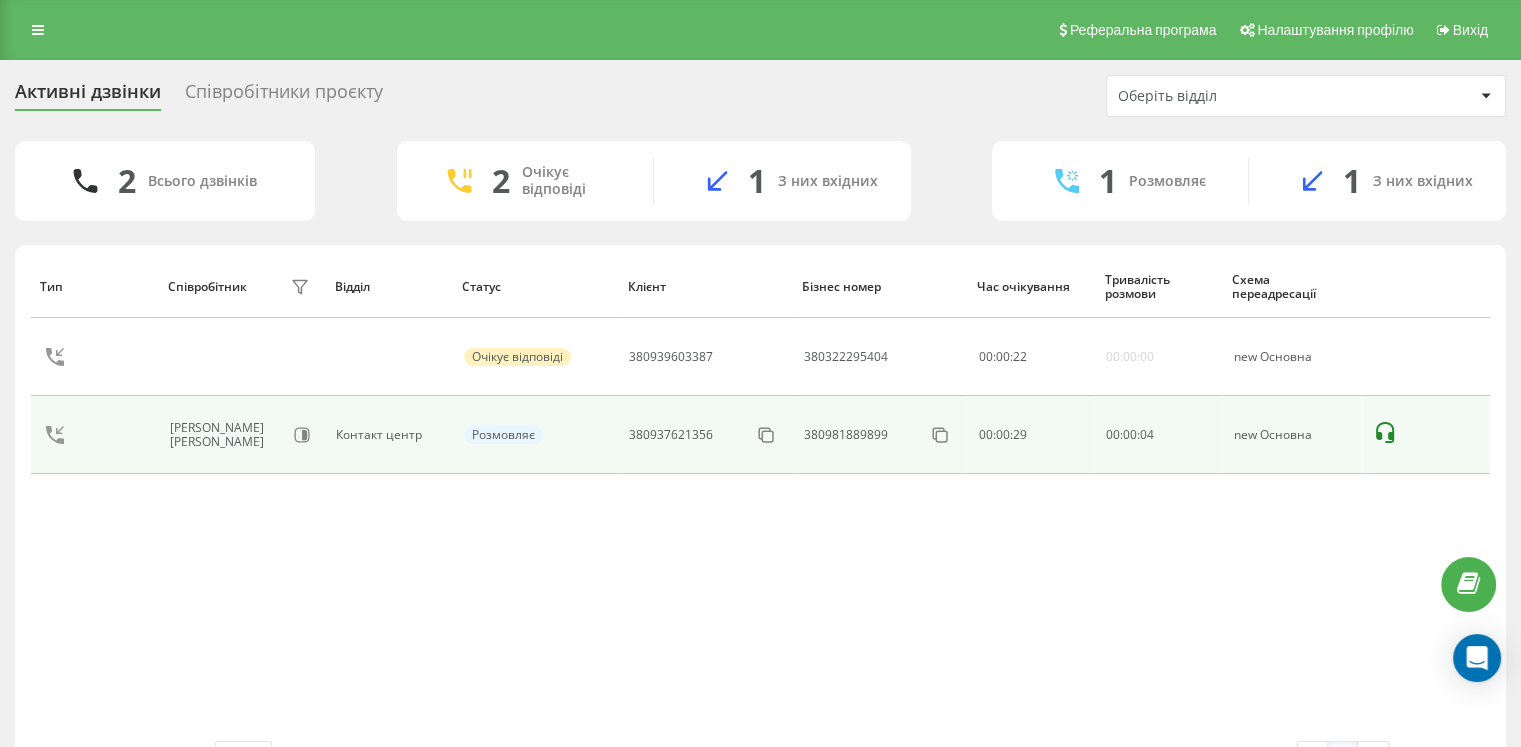 click 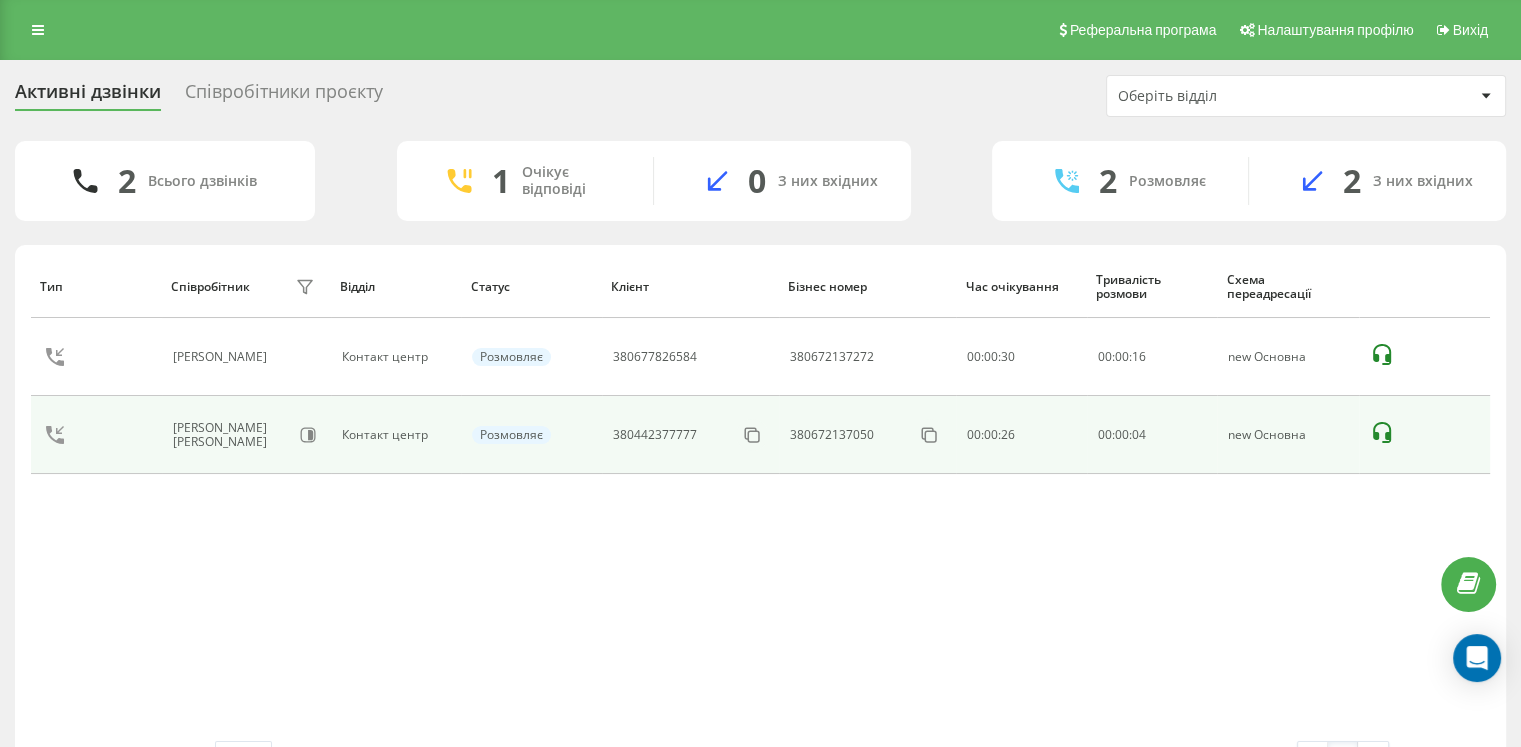 click 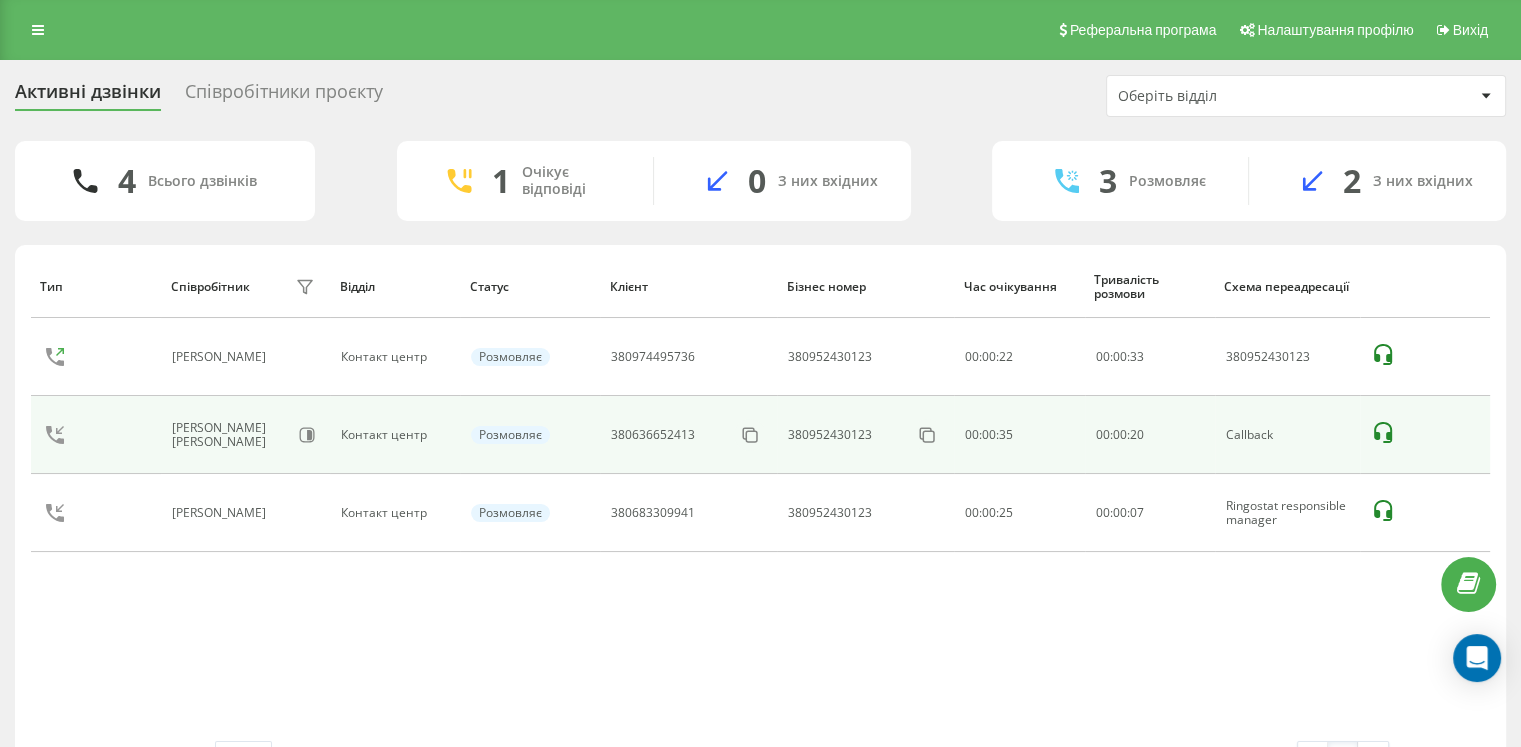 click 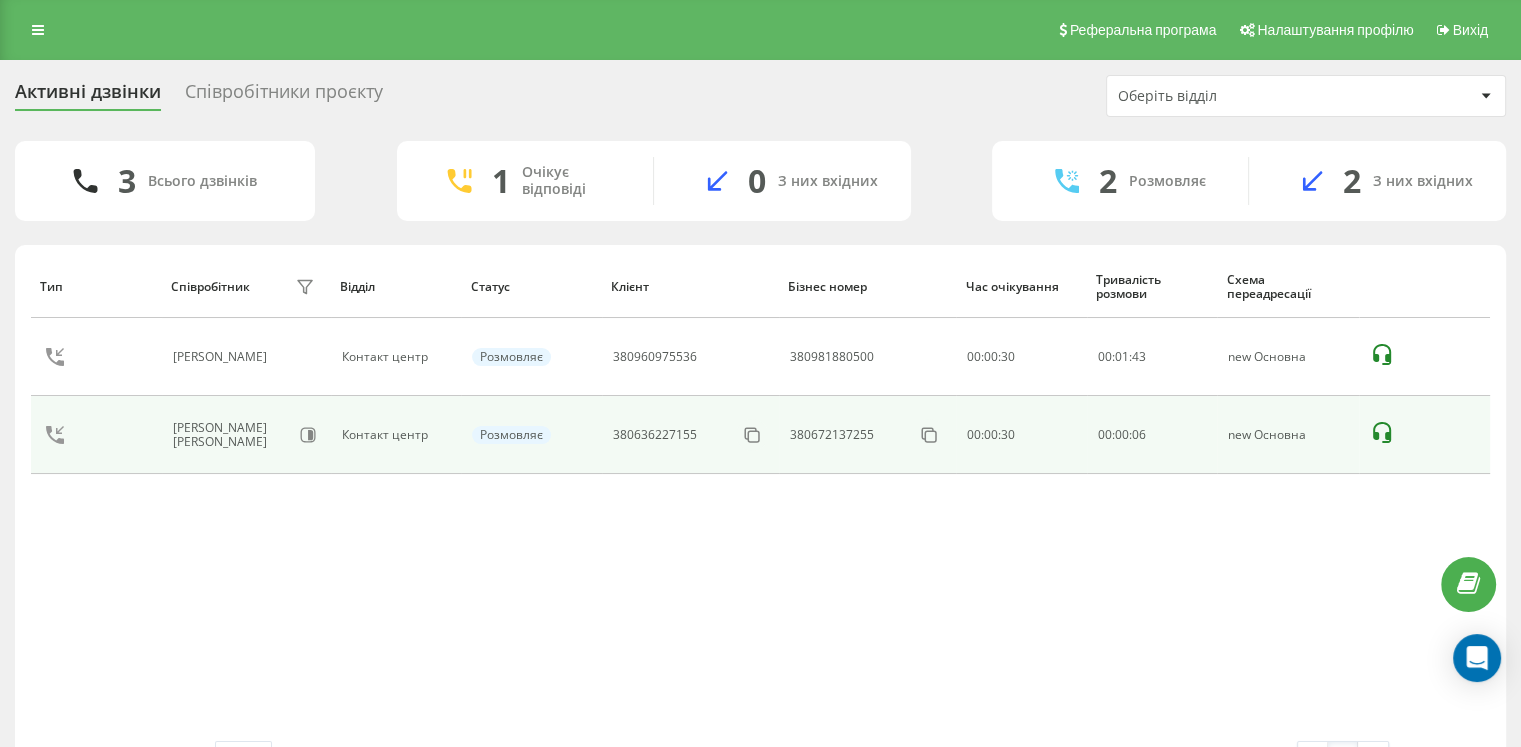 click 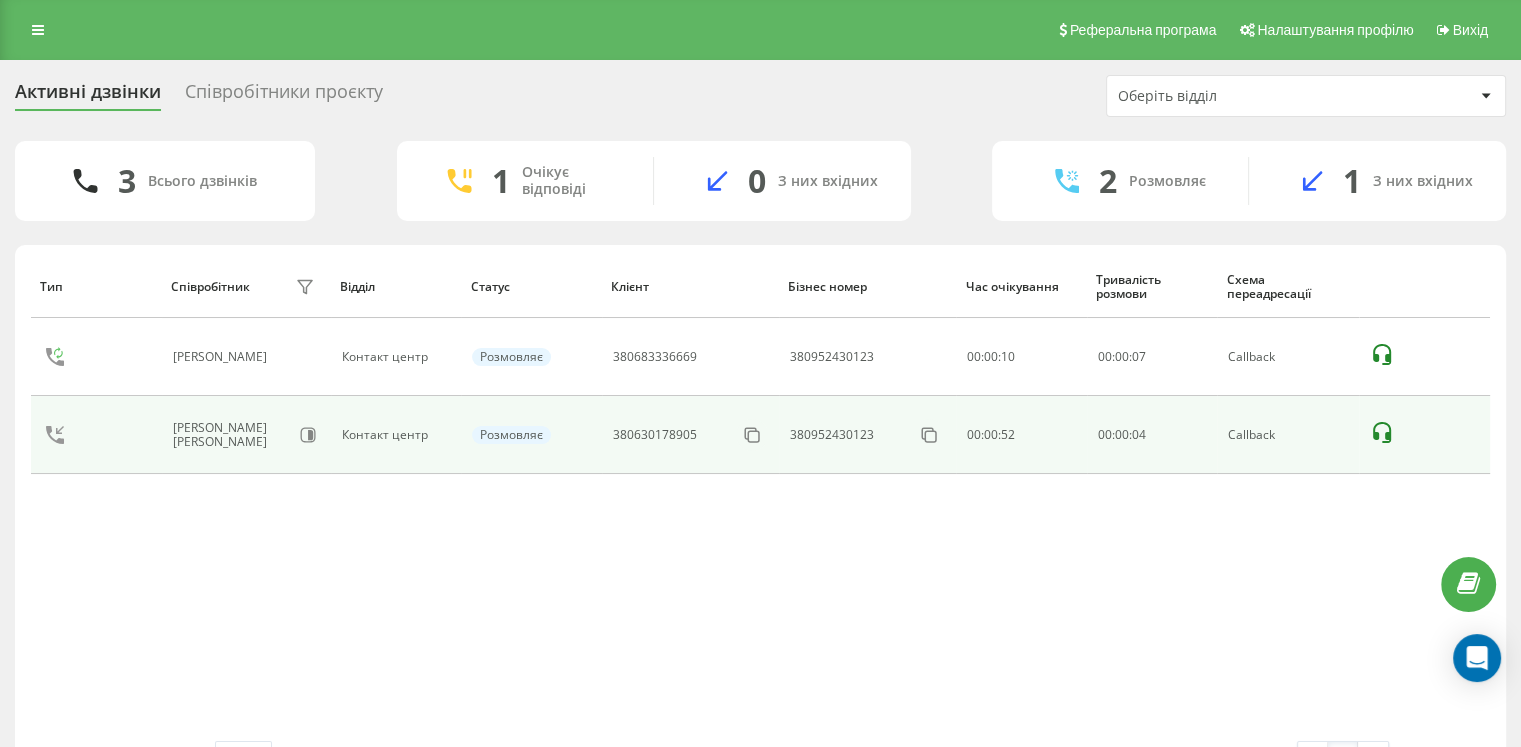 click 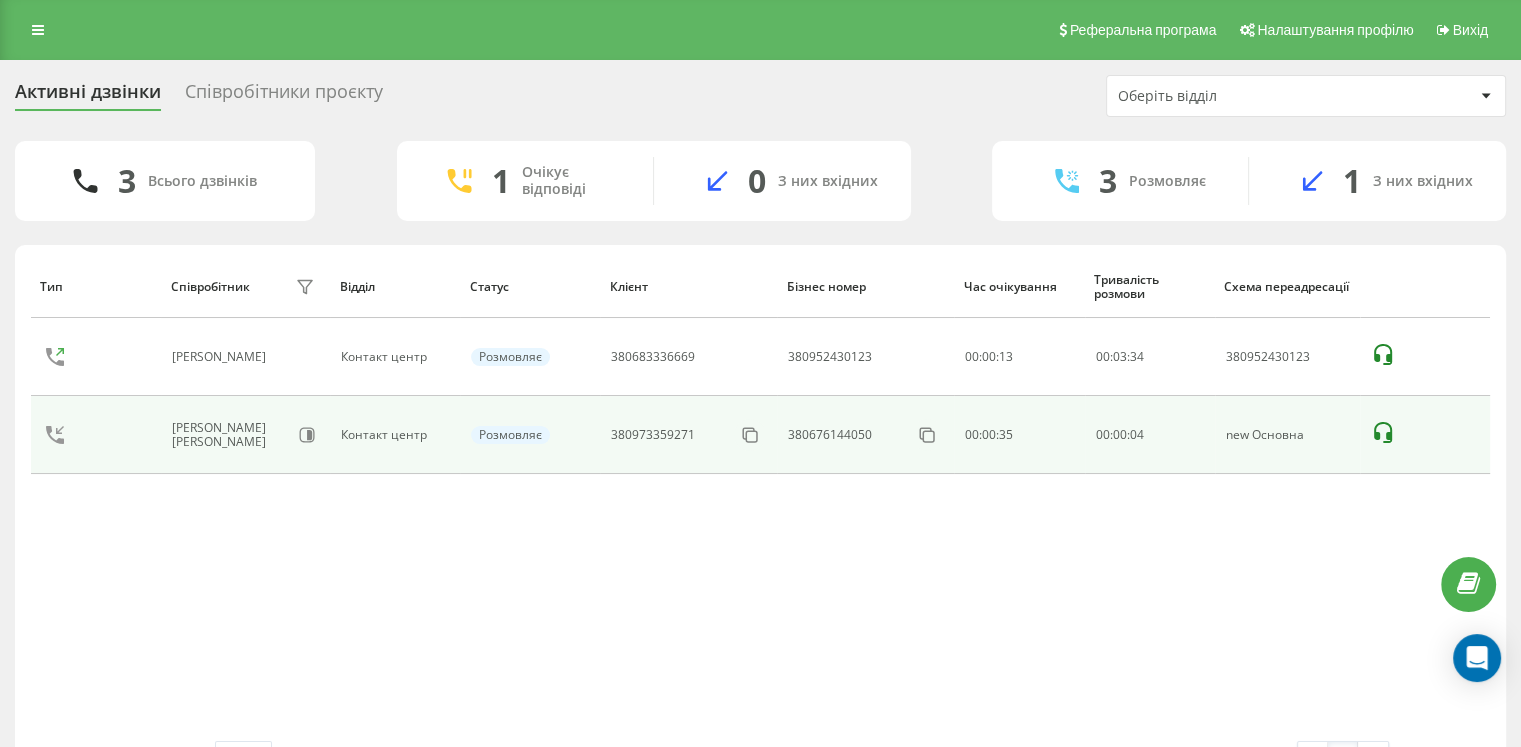 click 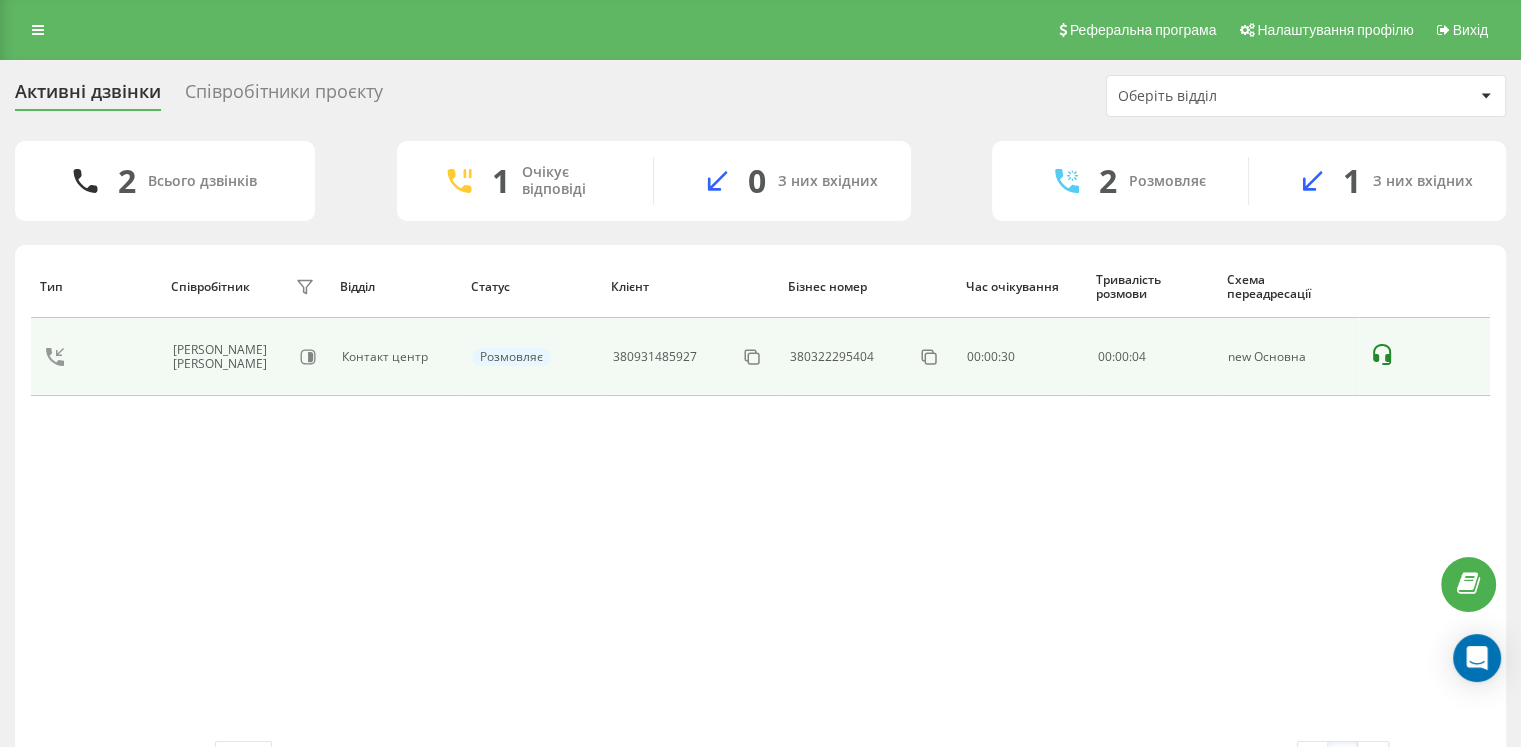 click at bounding box center (1382, 361) 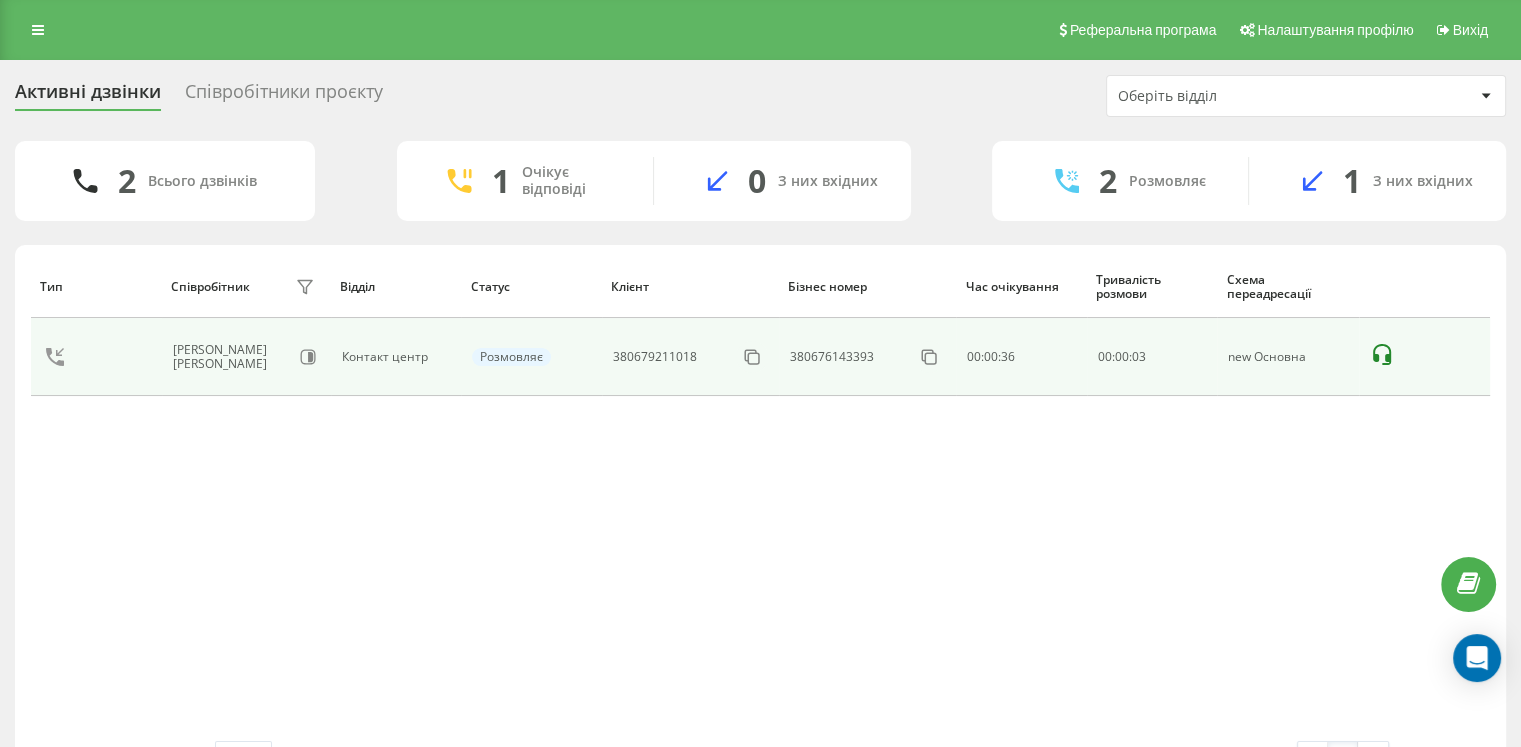 click 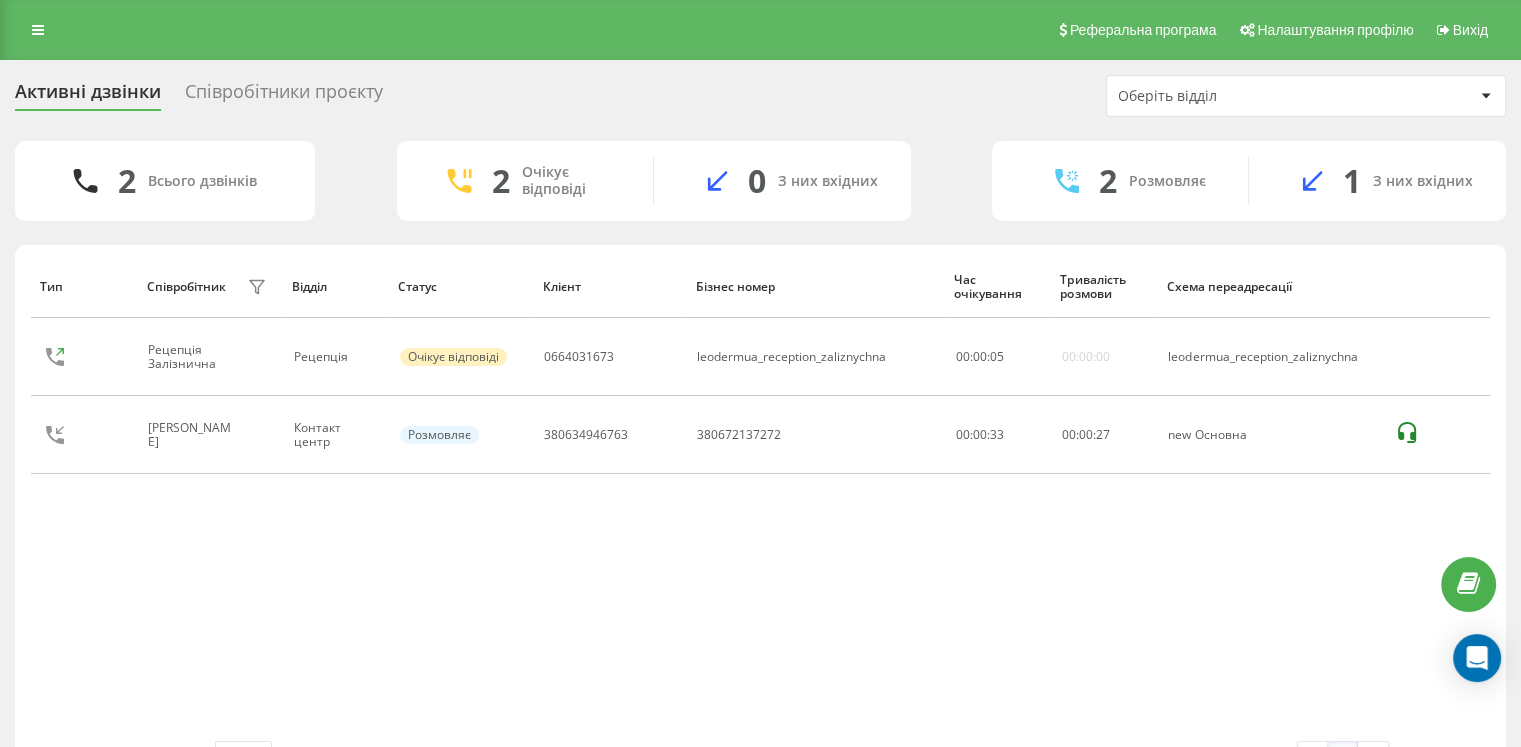 drag, startPoint x: 24, startPoint y: 34, endPoint x: 89, endPoint y: 107, distance: 97.74457 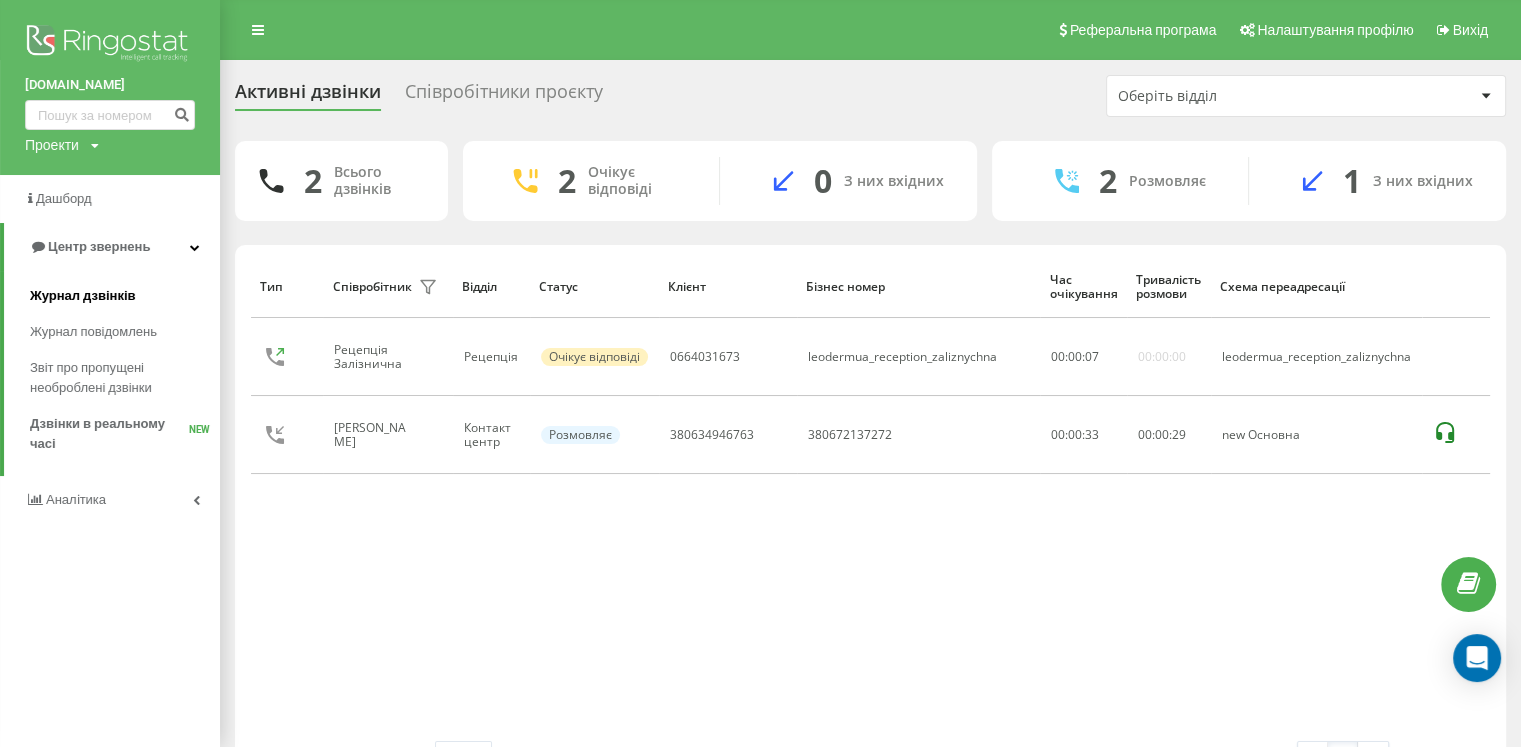 click on "Журнал дзвінків" at bounding box center (83, 296) 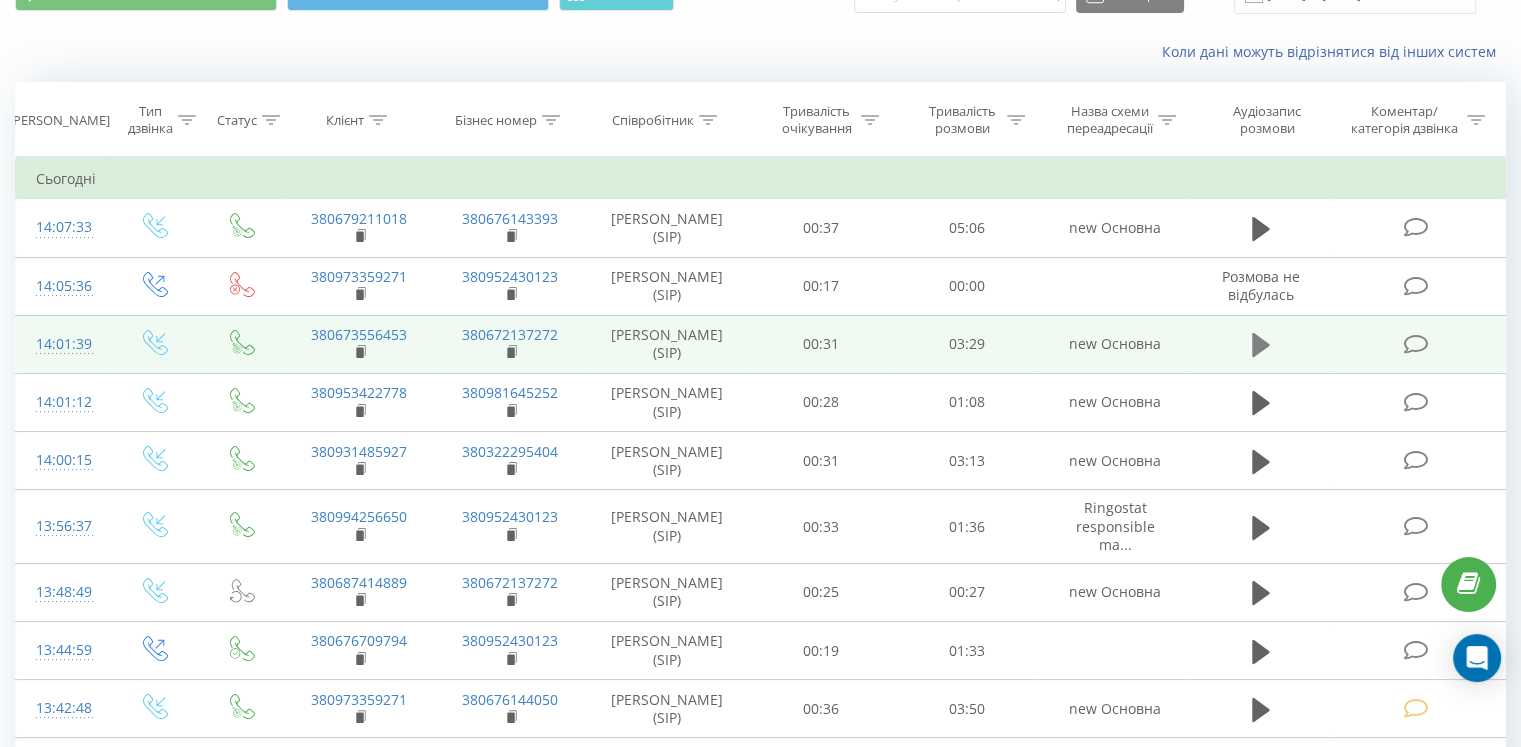 scroll, scrollTop: 100, scrollLeft: 0, axis: vertical 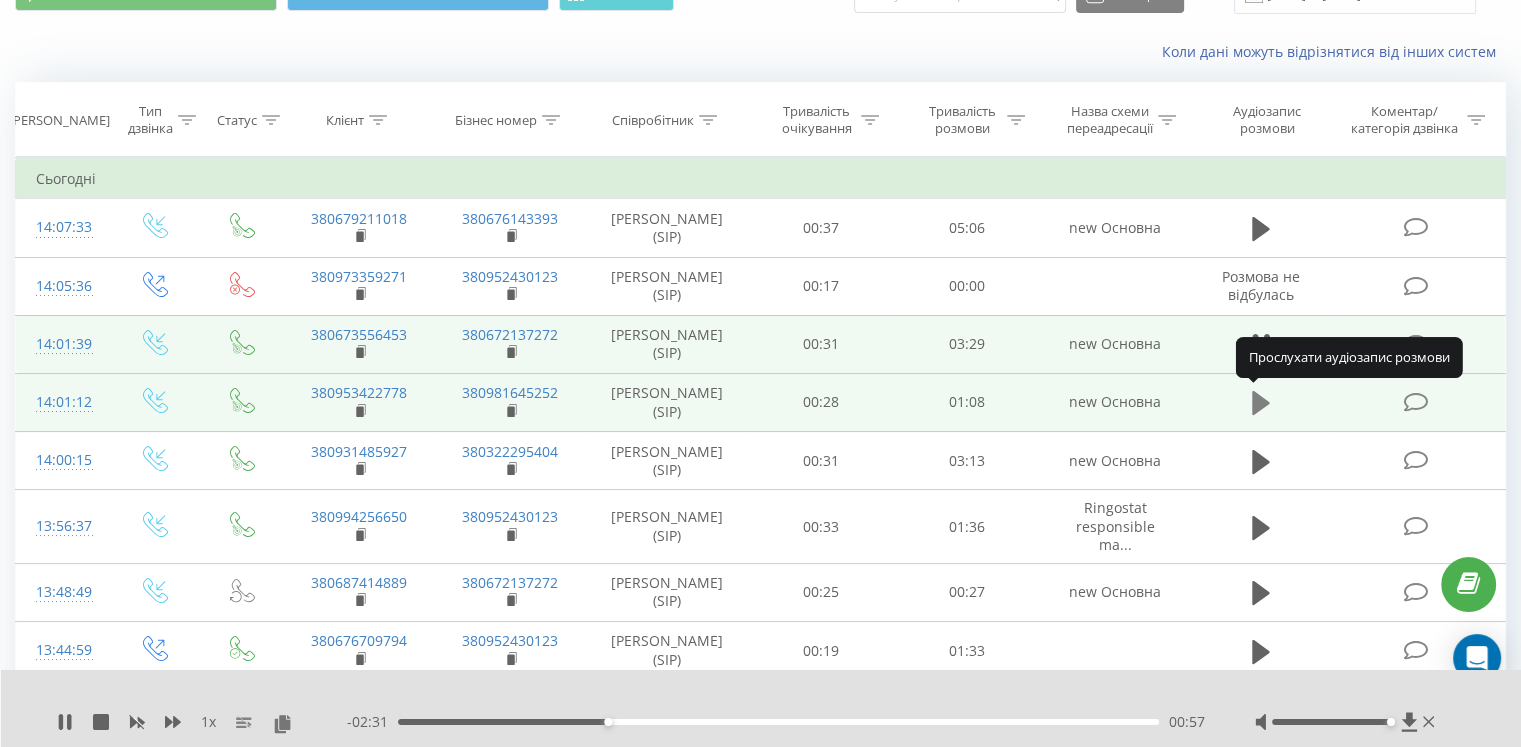 click 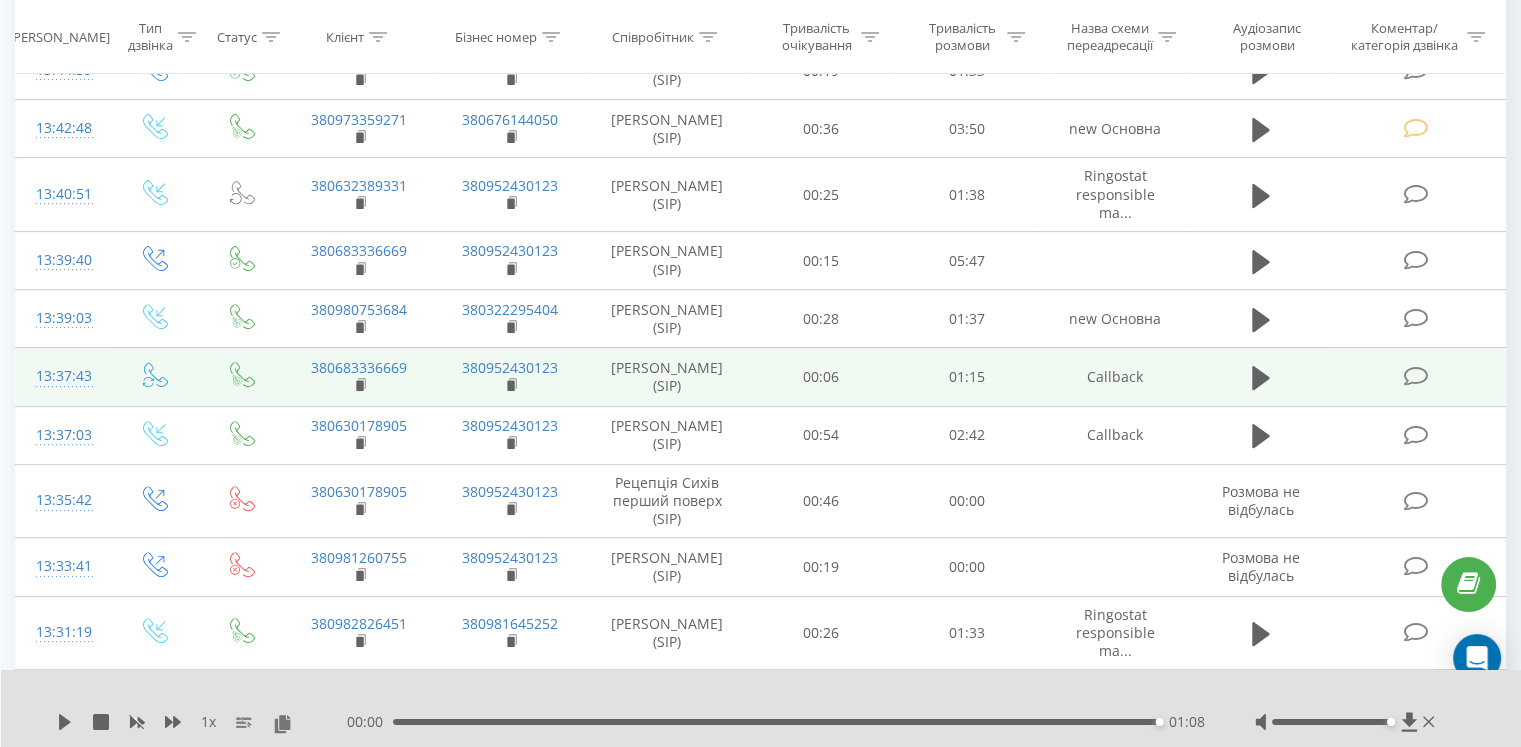 scroll, scrollTop: 700, scrollLeft: 0, axis: vertical 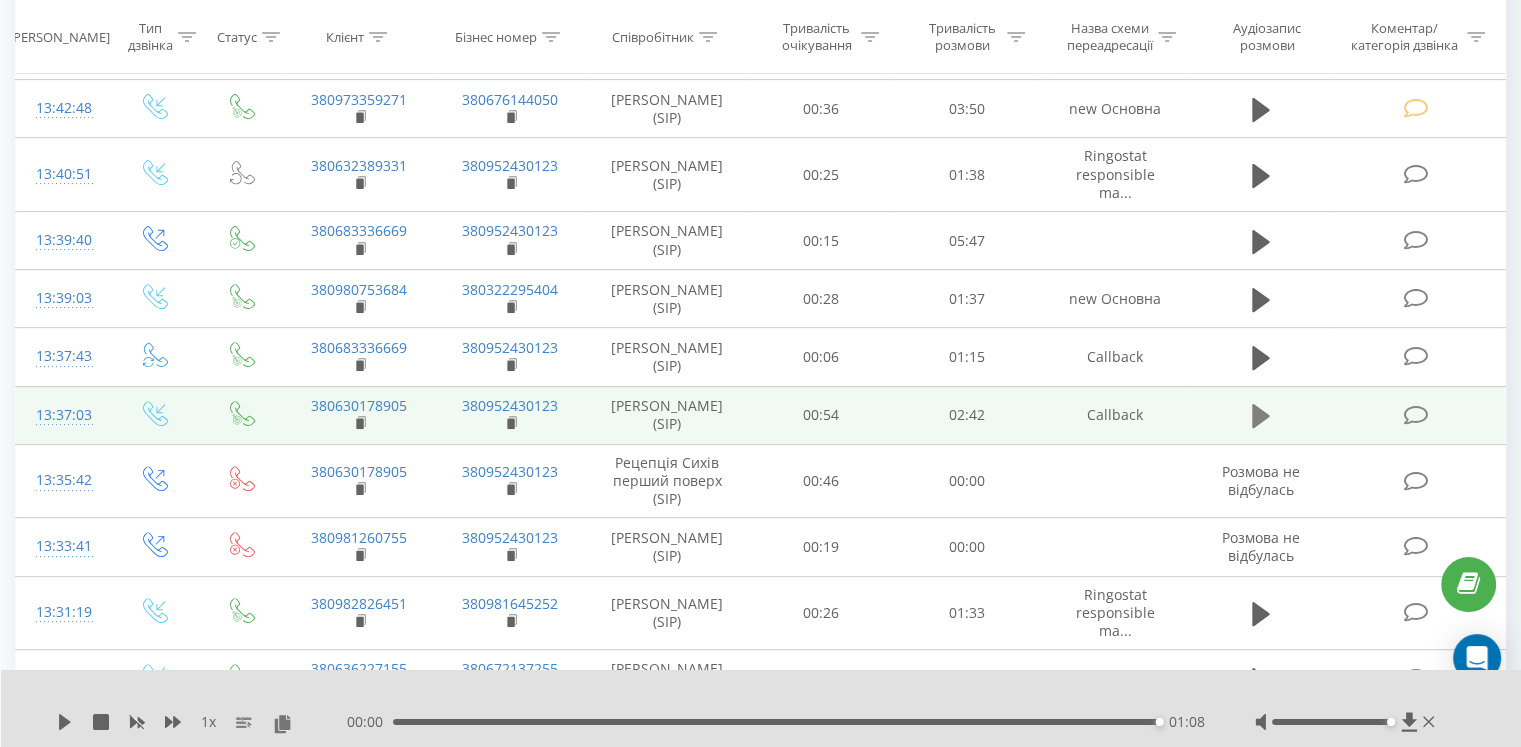 click 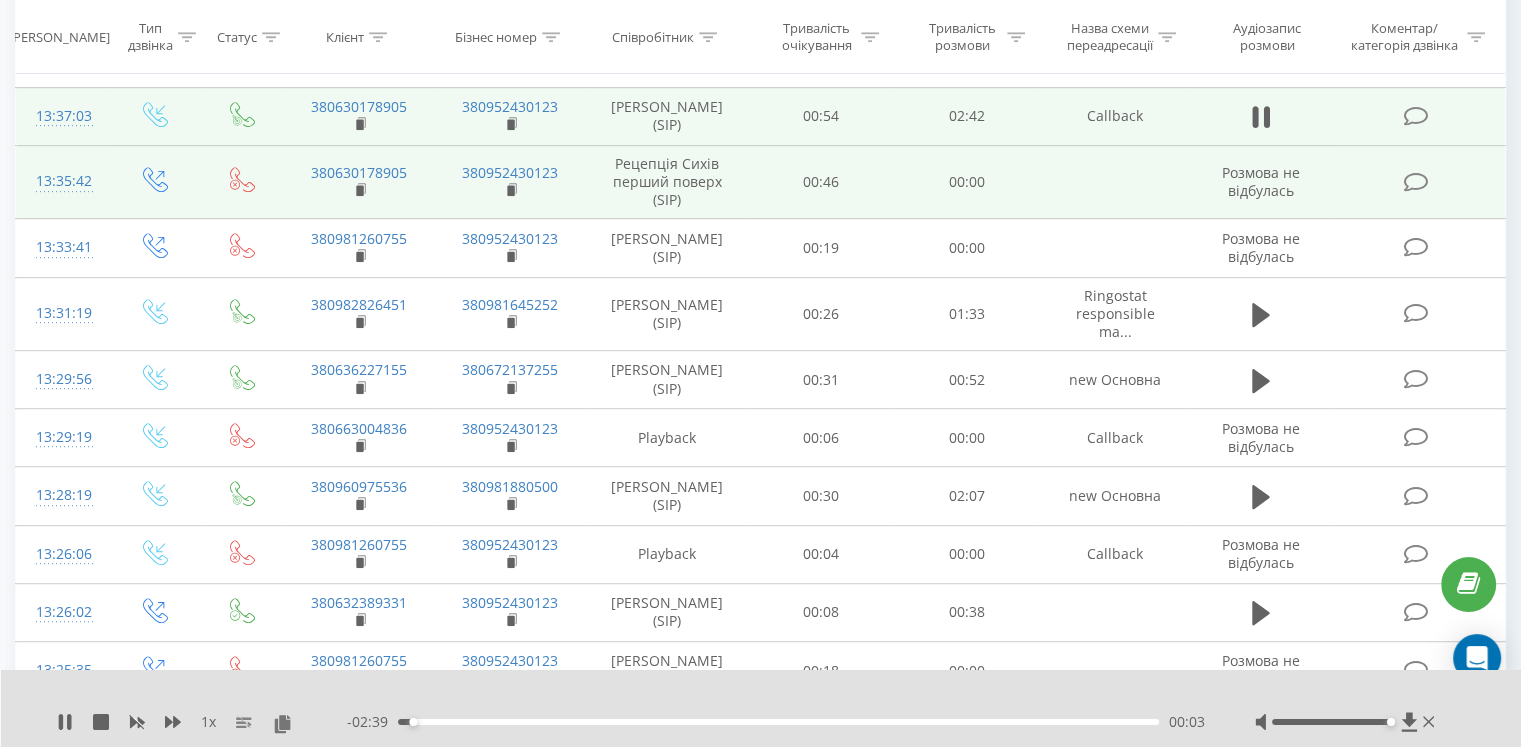 scroll, scrollTop: 1000, scrollLeft: 0, axis: vertical 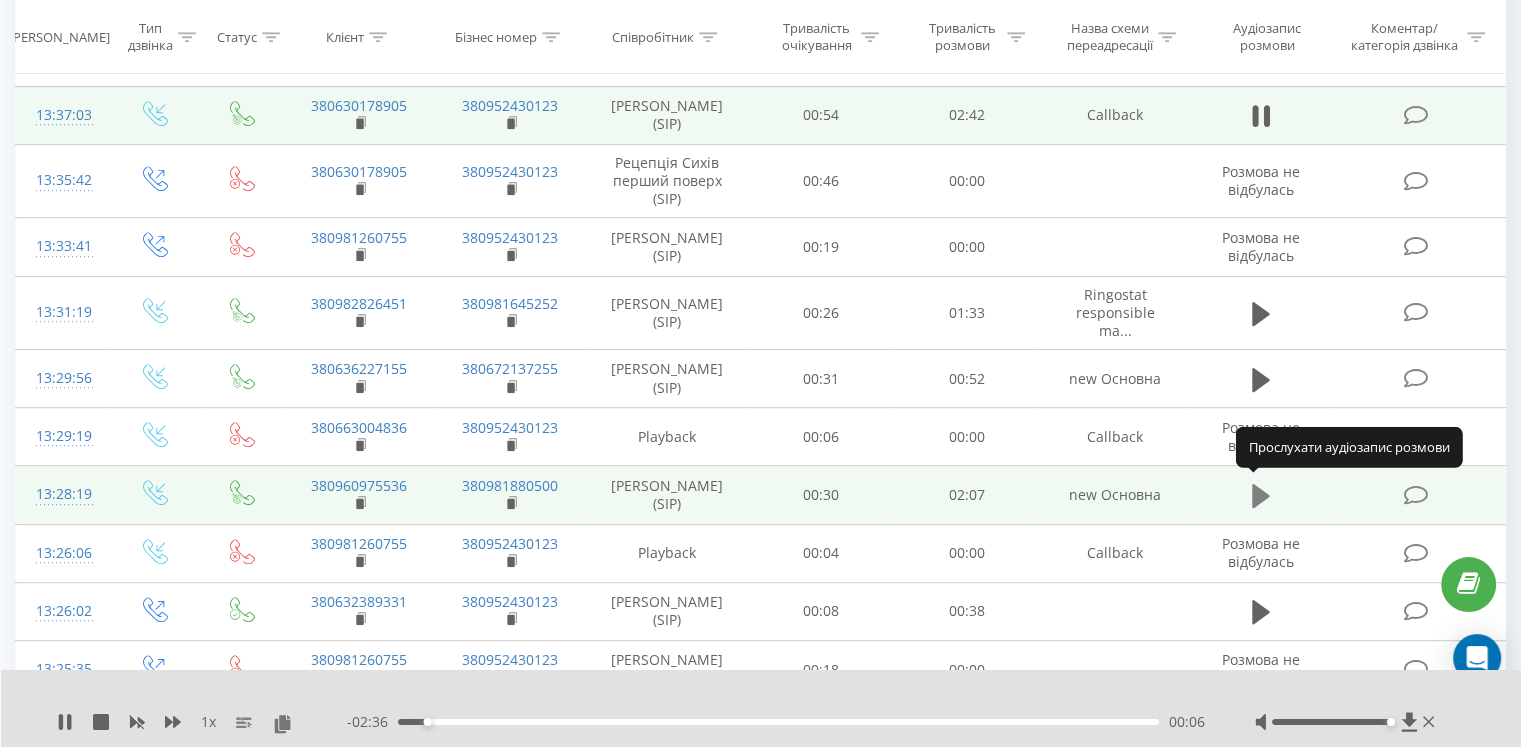 click 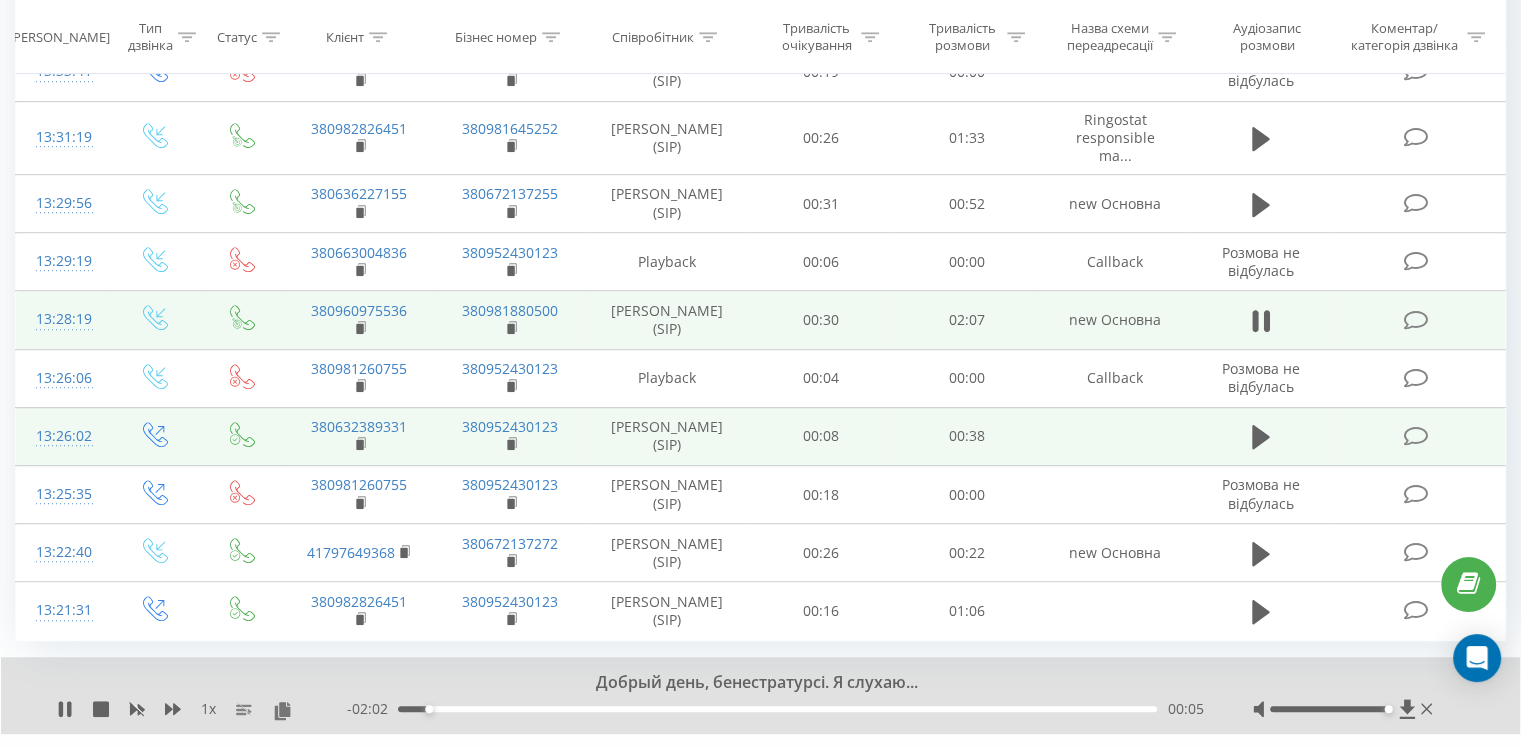 scroll, scrollTop: 1200, scrollLeft: 0, axis: vertical 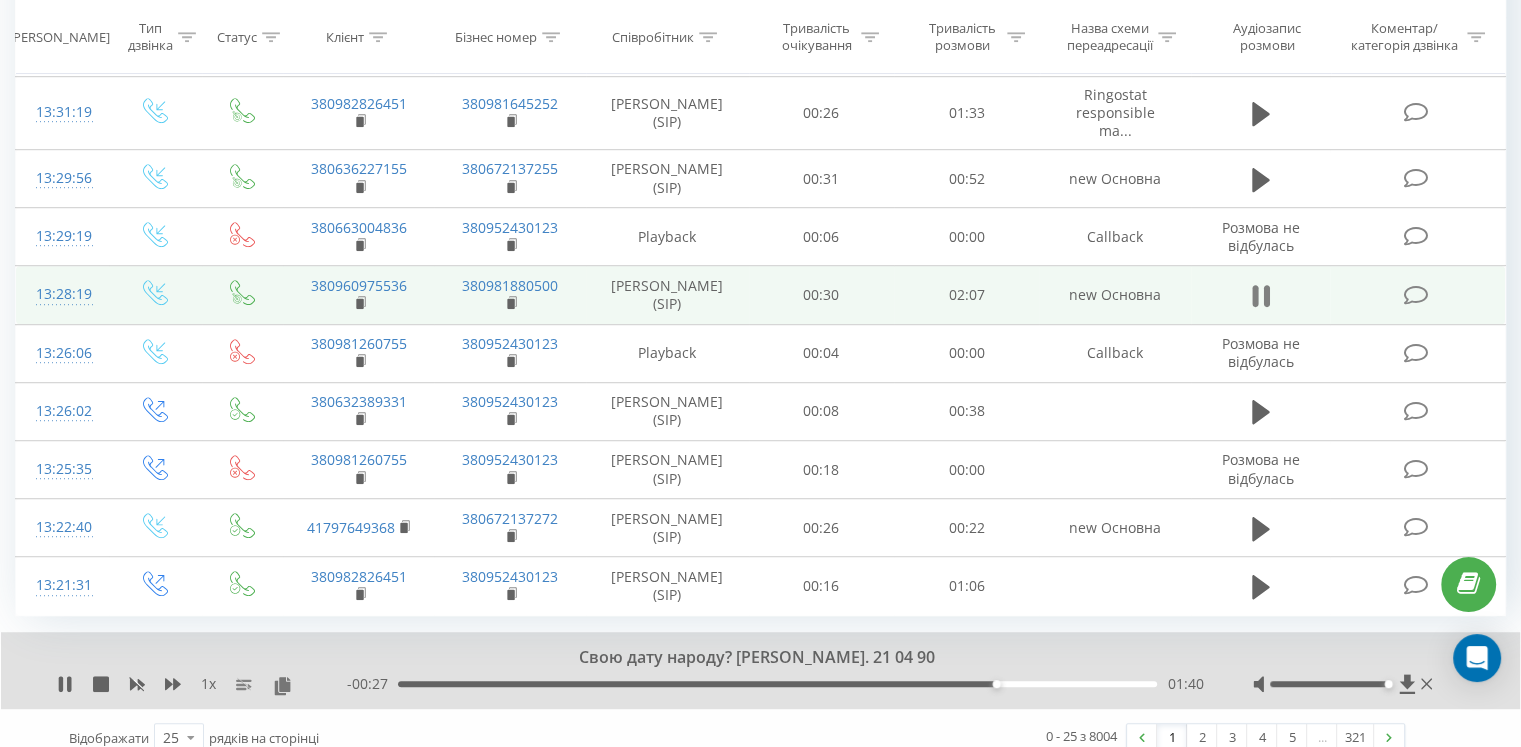 click 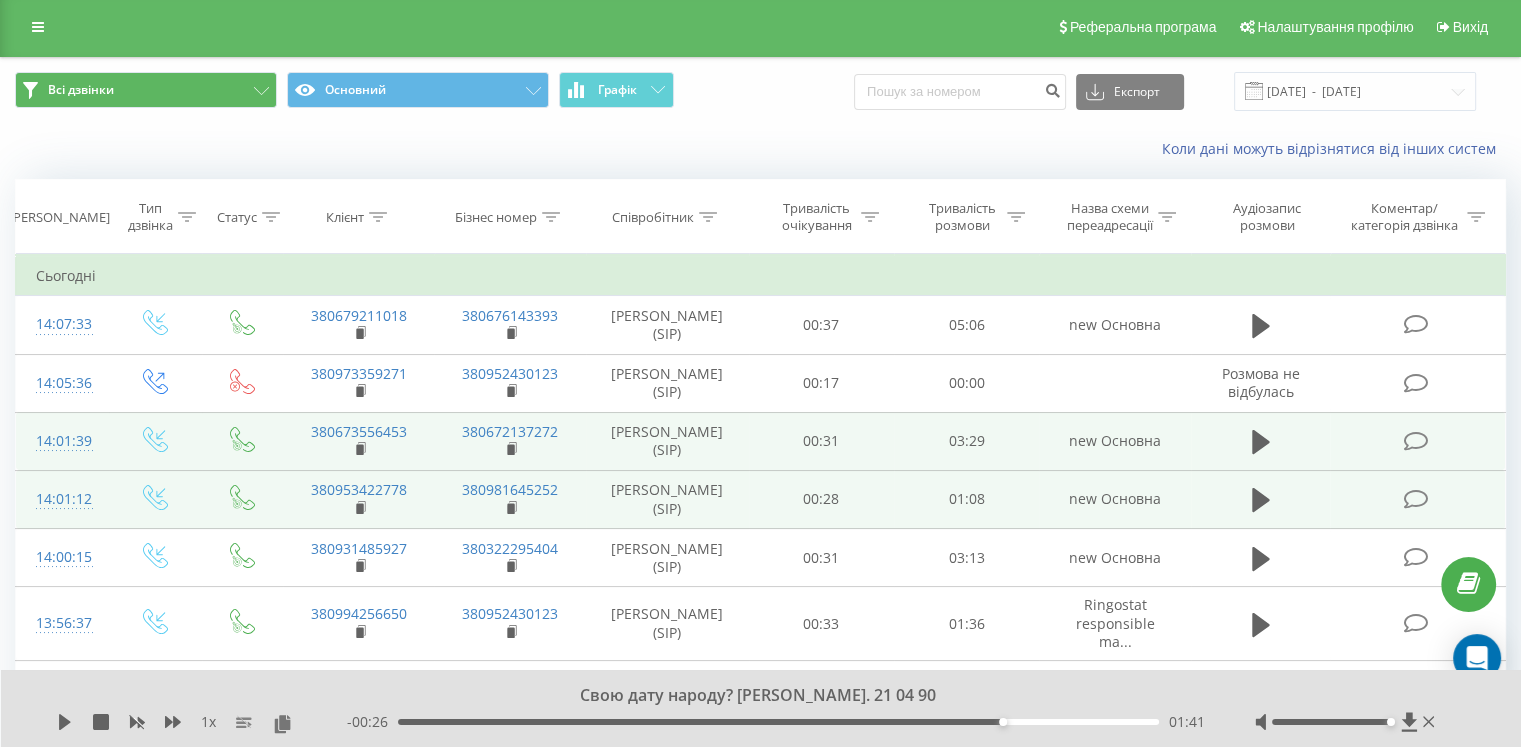 scroll, scrollTop: 0, scrollLeft: 0, axis: both 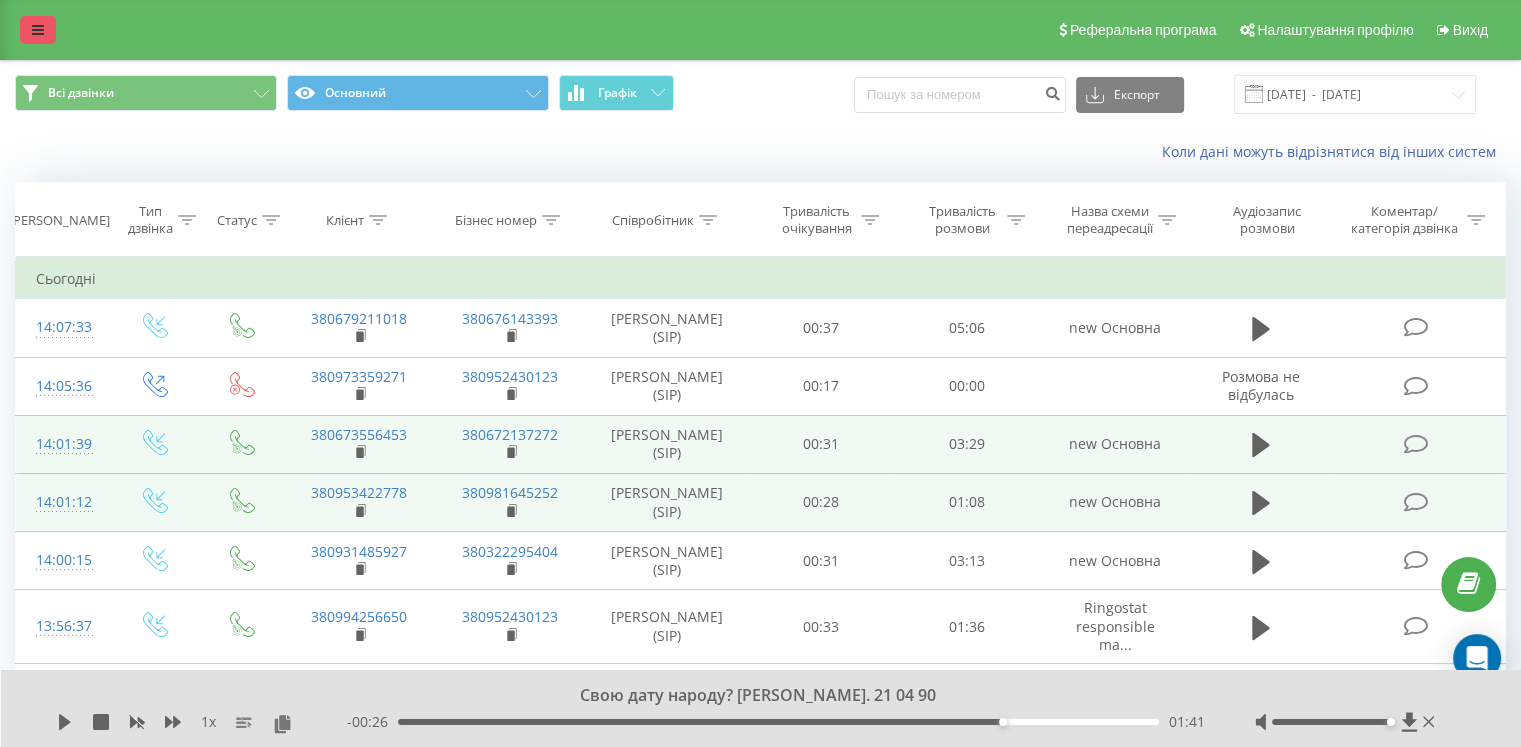 click at bounding box center (38, 30) 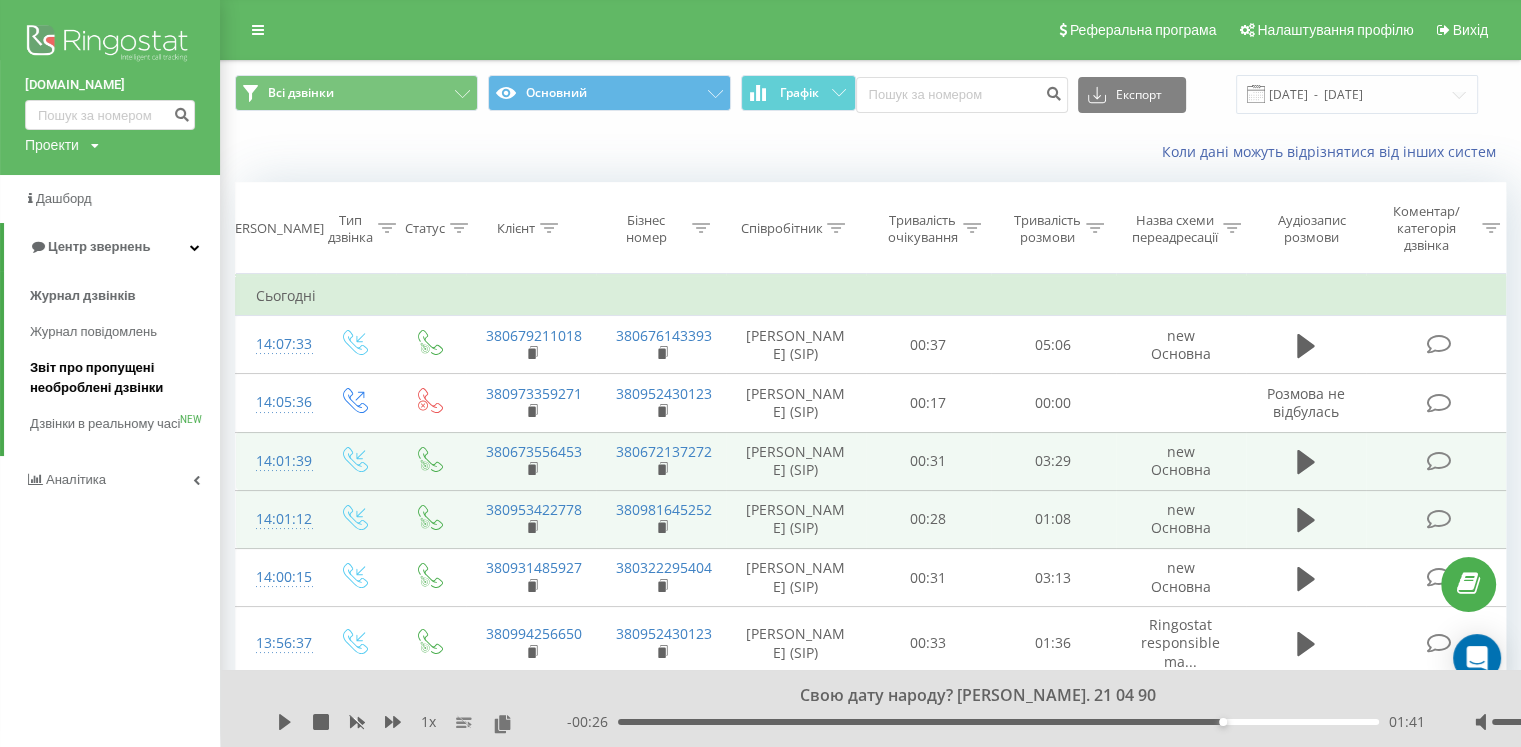 drag, startPoint x: 119, startPoint y: 426, endPoint x: 213, endPoint y: 377, distance: 106.004715 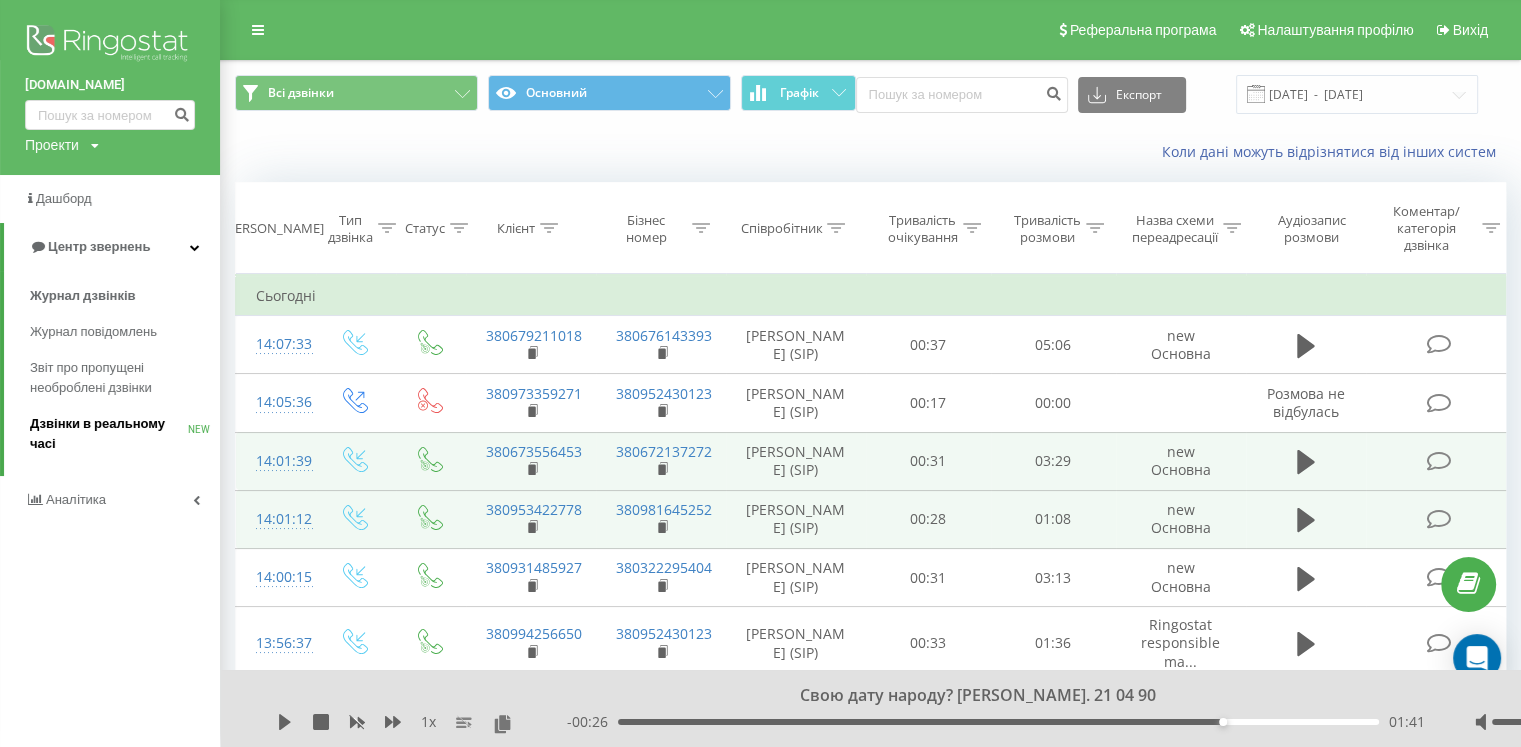 click on "Дзвінки в реальному часі" at bounding box center (109, 434) 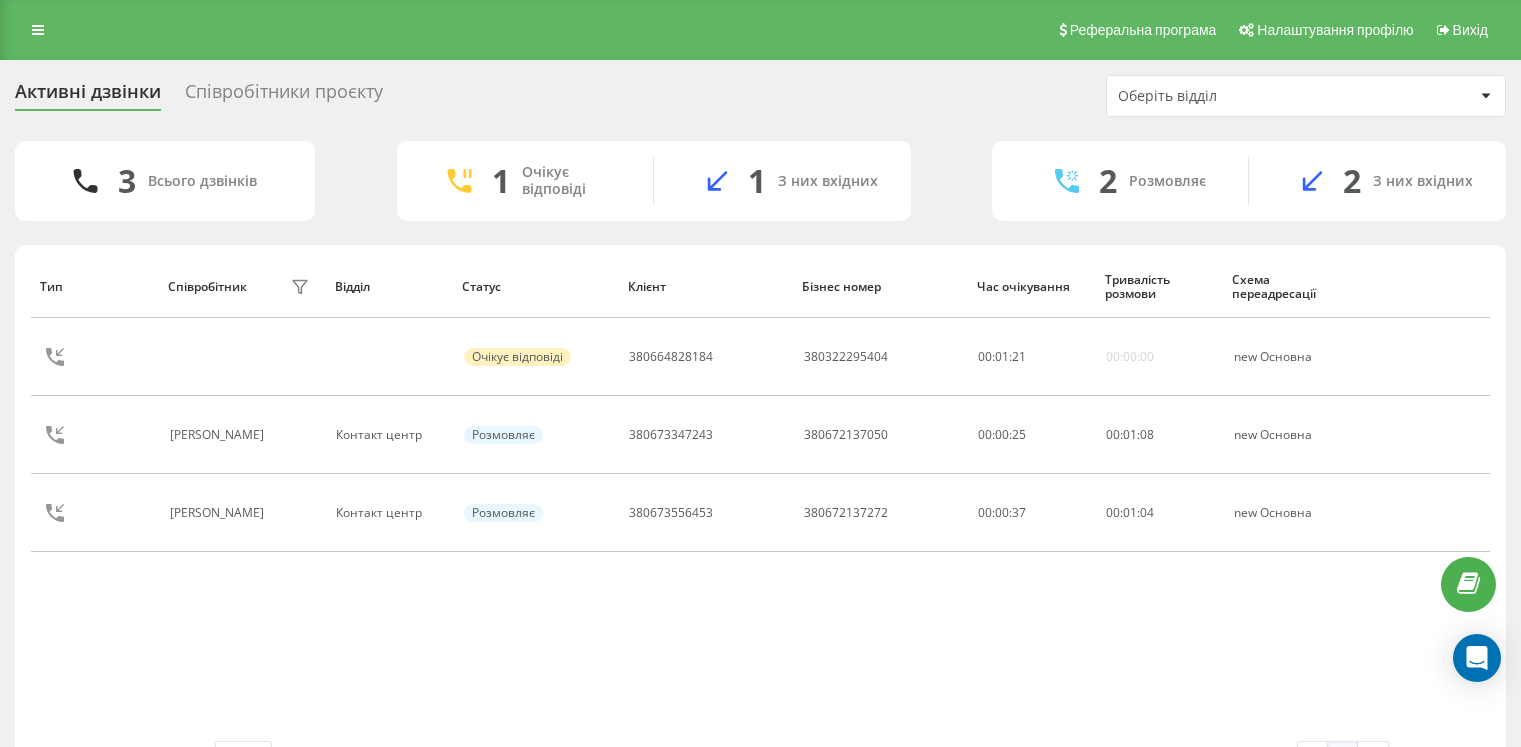 scroll, scrollTop: 0, scrollLeft: 0, axis: both 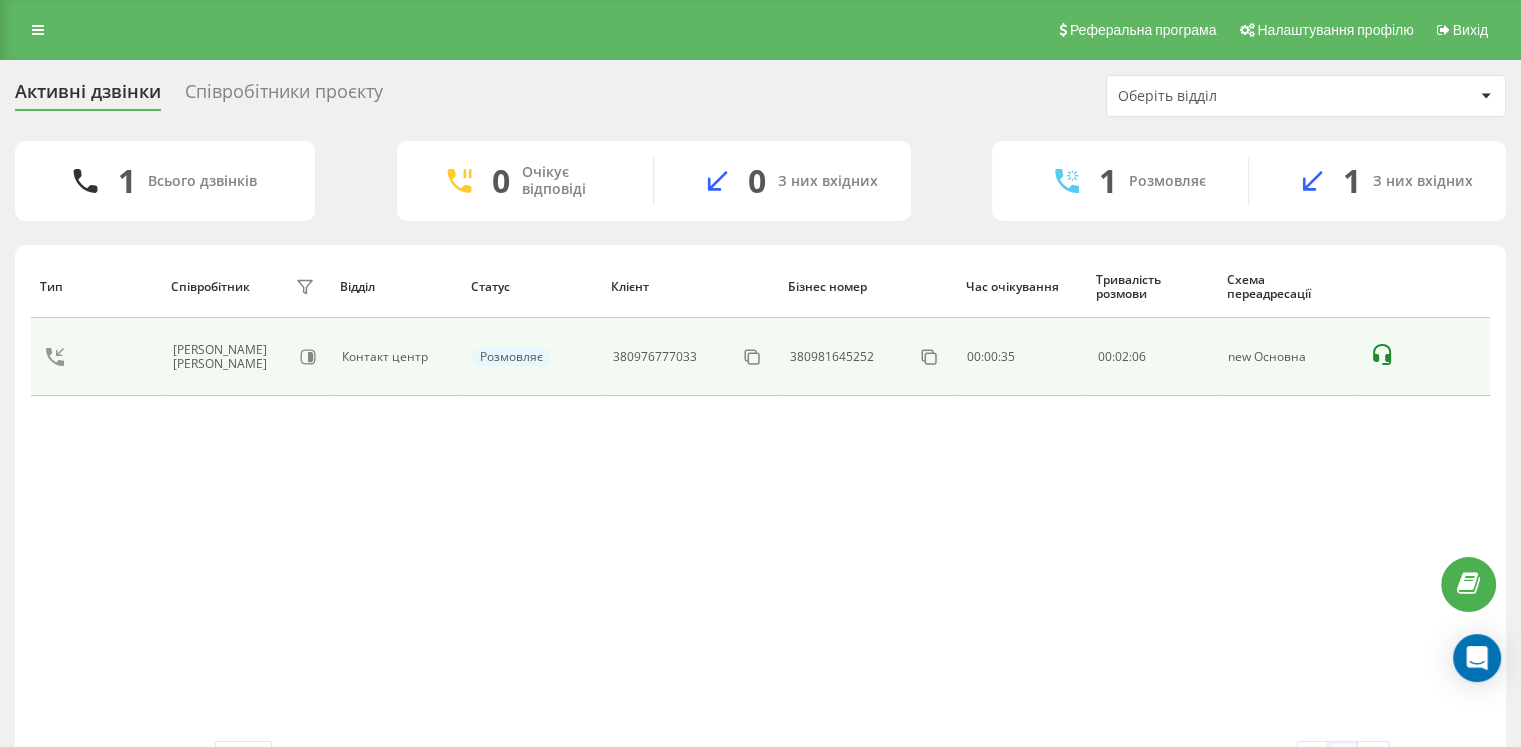 click 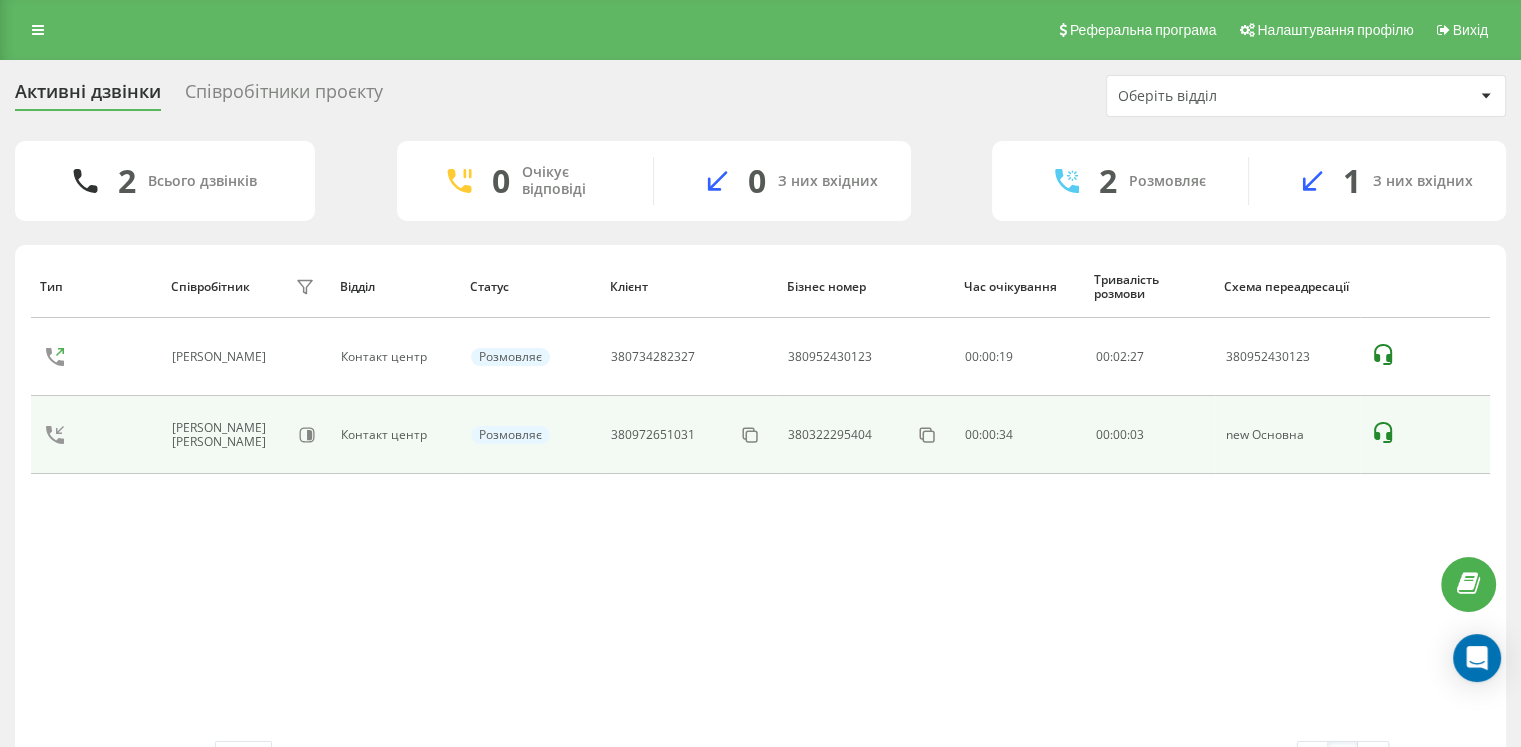 click 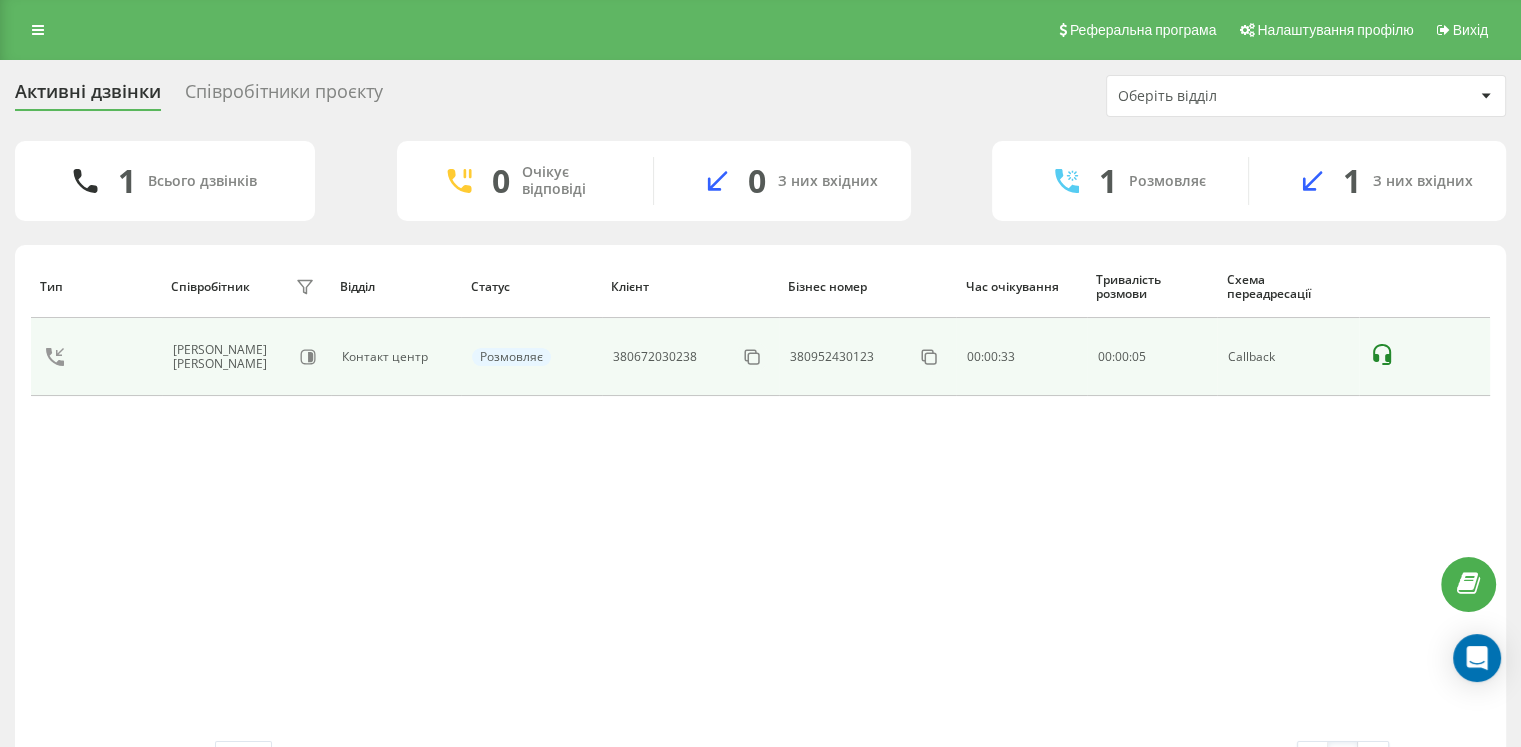 click at bounding box center (1424, 357) 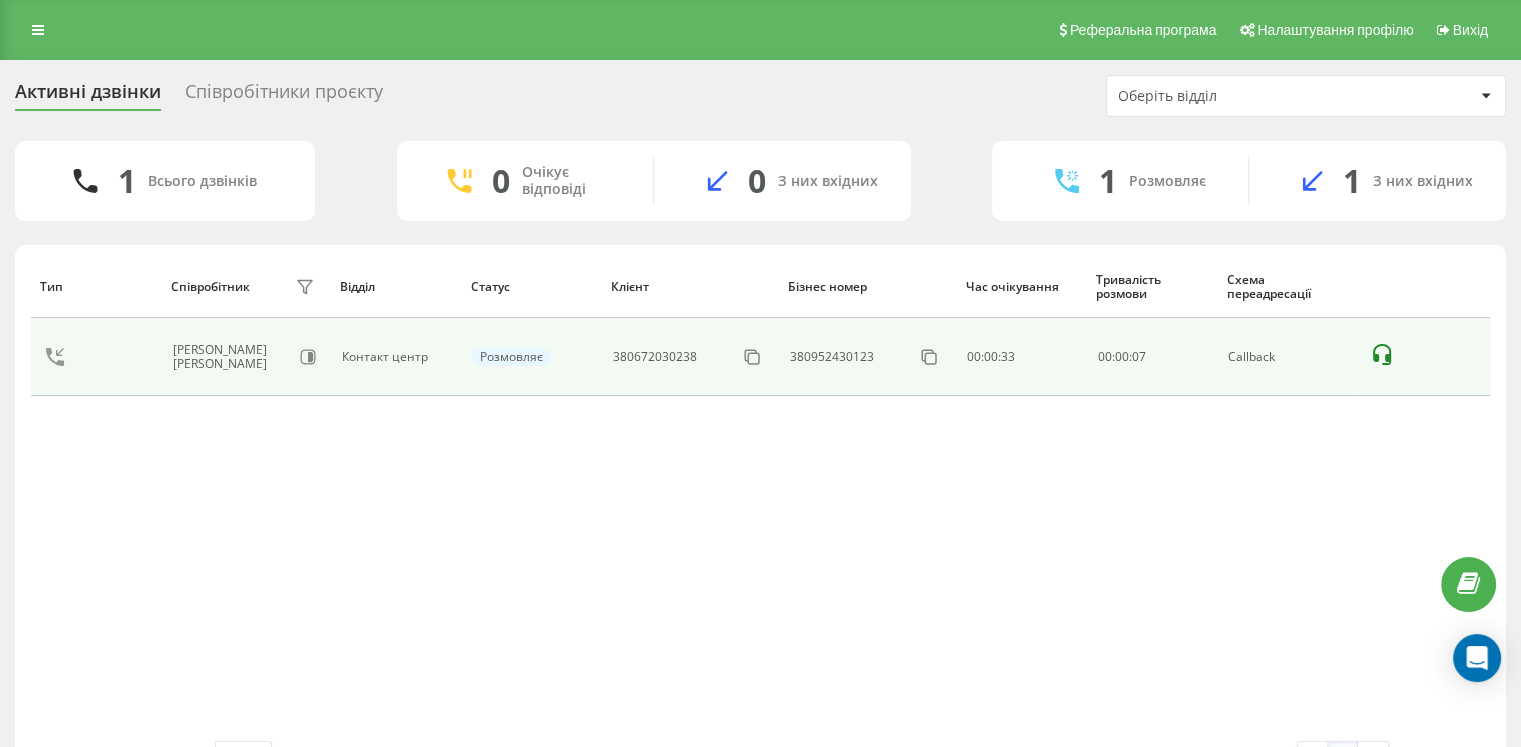 click 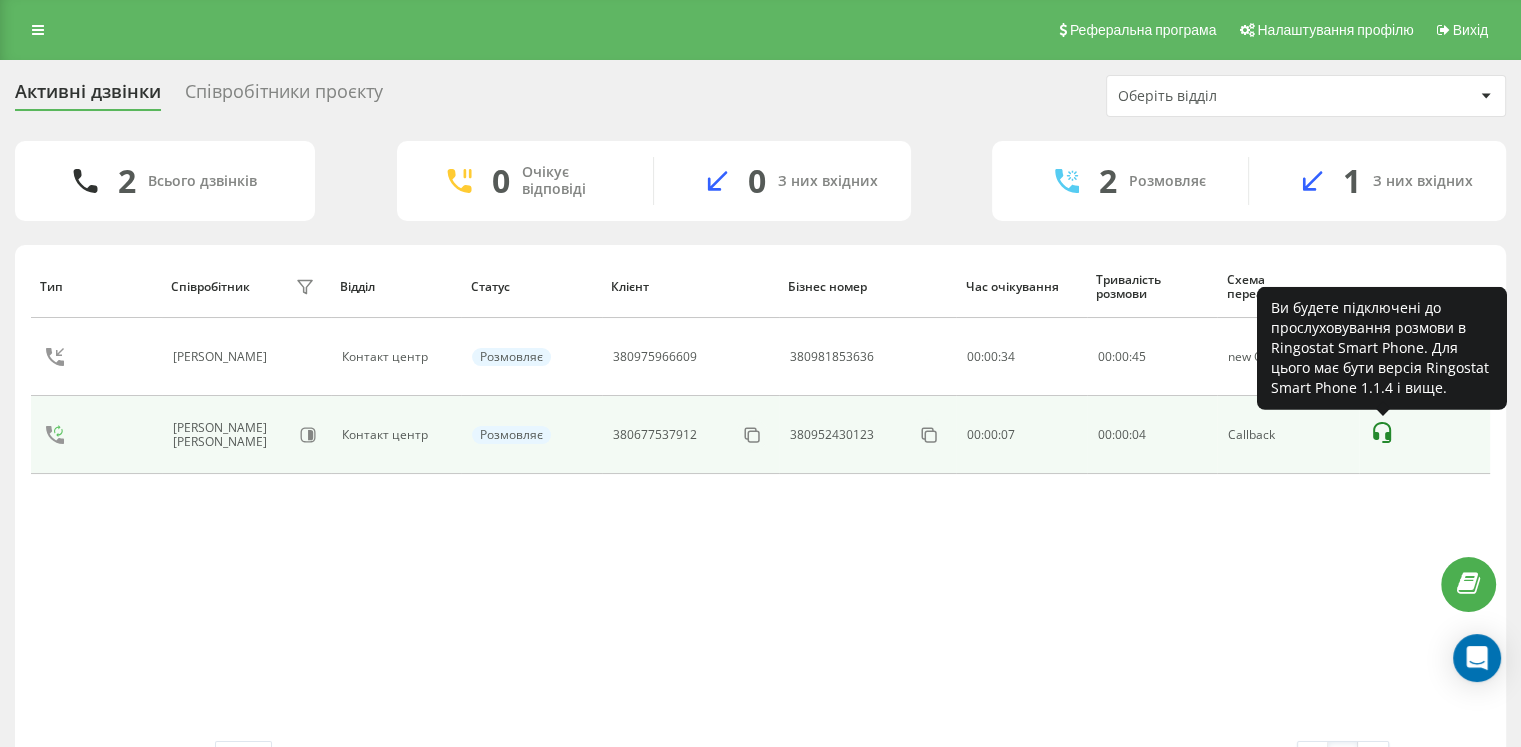 click 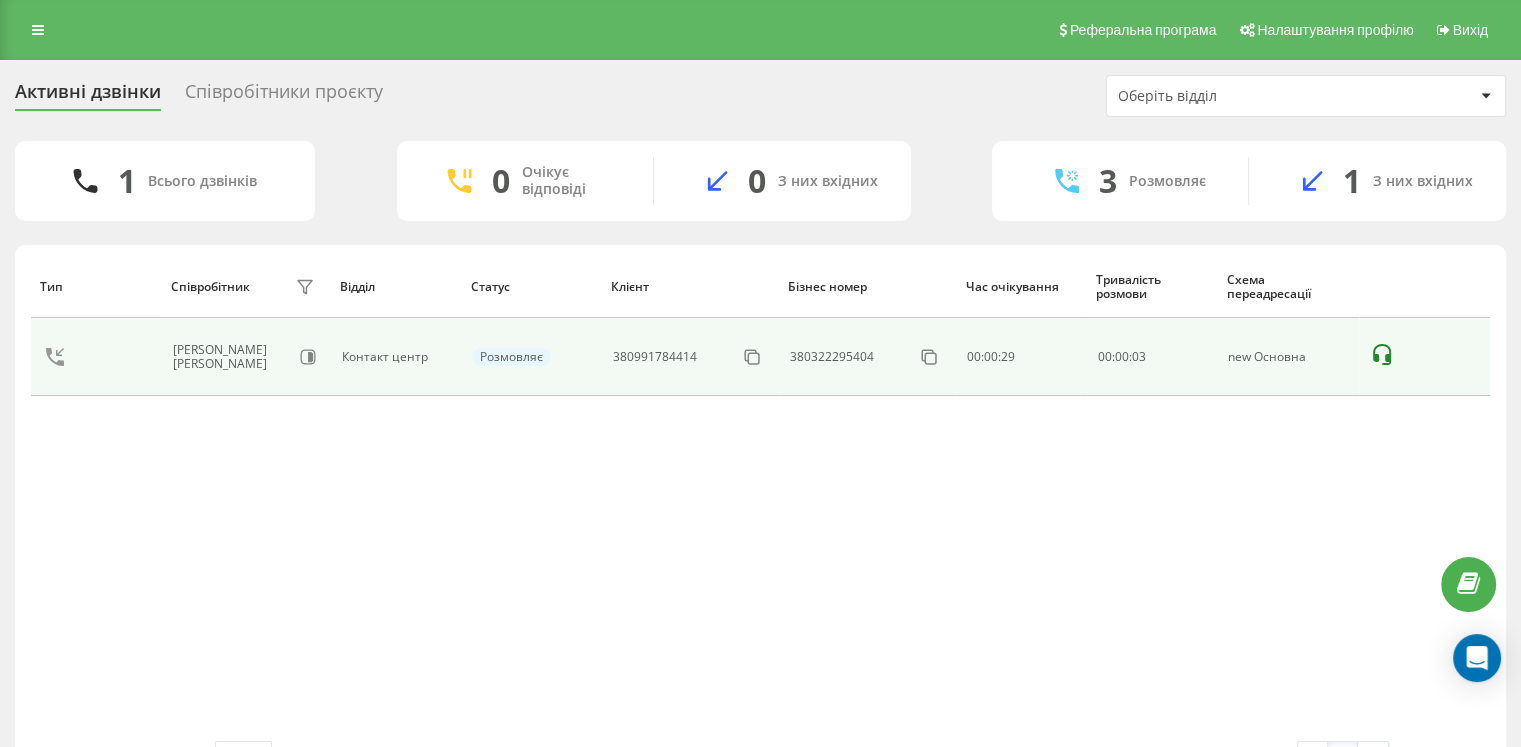 click 